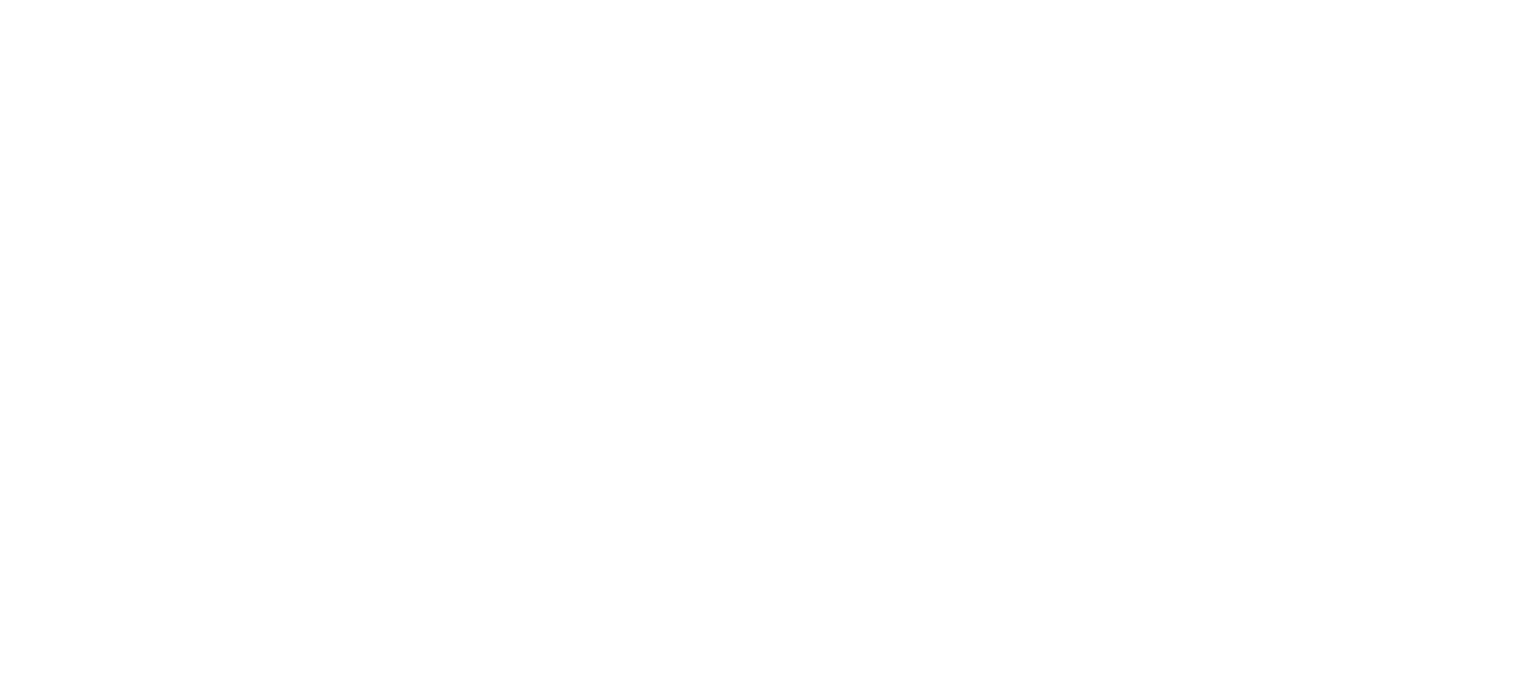 scroll, scrollTop: 0, scrollLeft: 0, axis: both 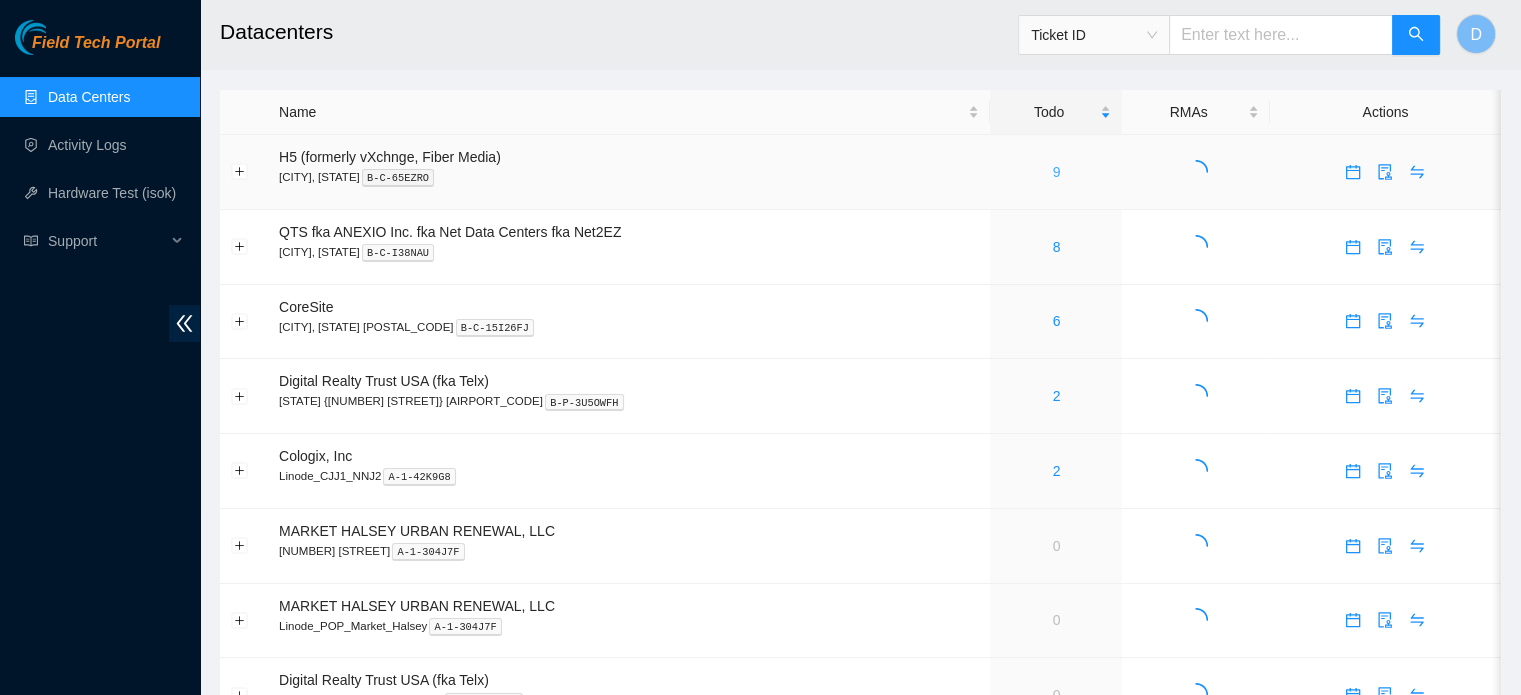 click on "9" at bounding box center (1057, 172) 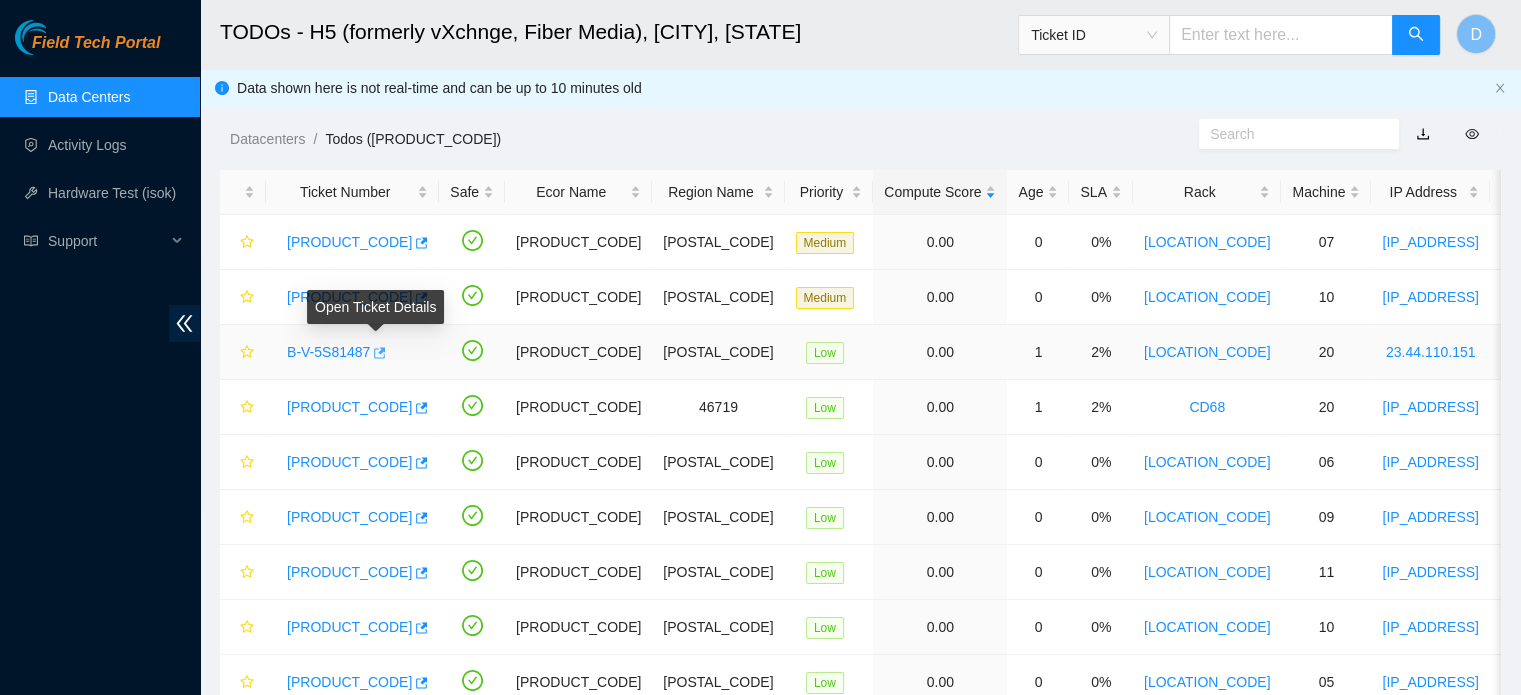 click 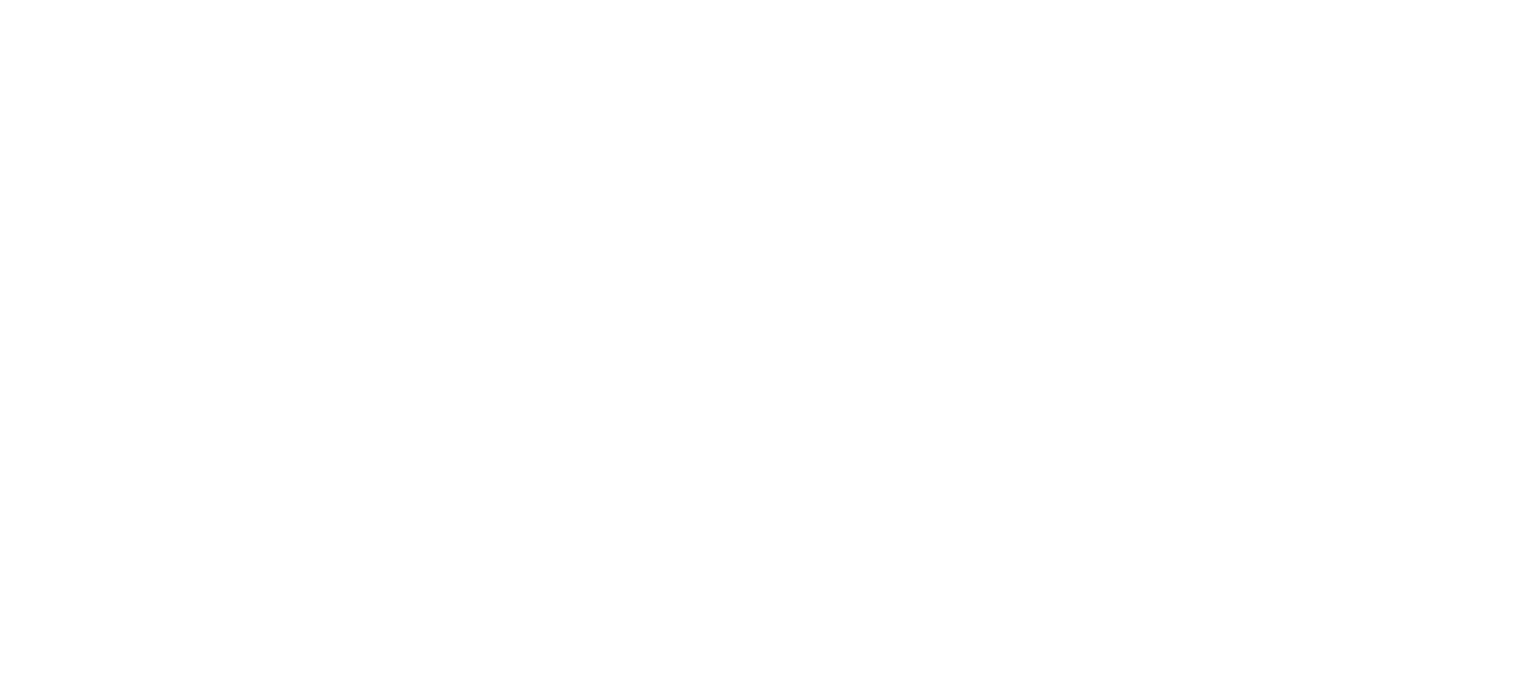 scroll, scrollTop: 0, scrollLeft: 0, axis: both 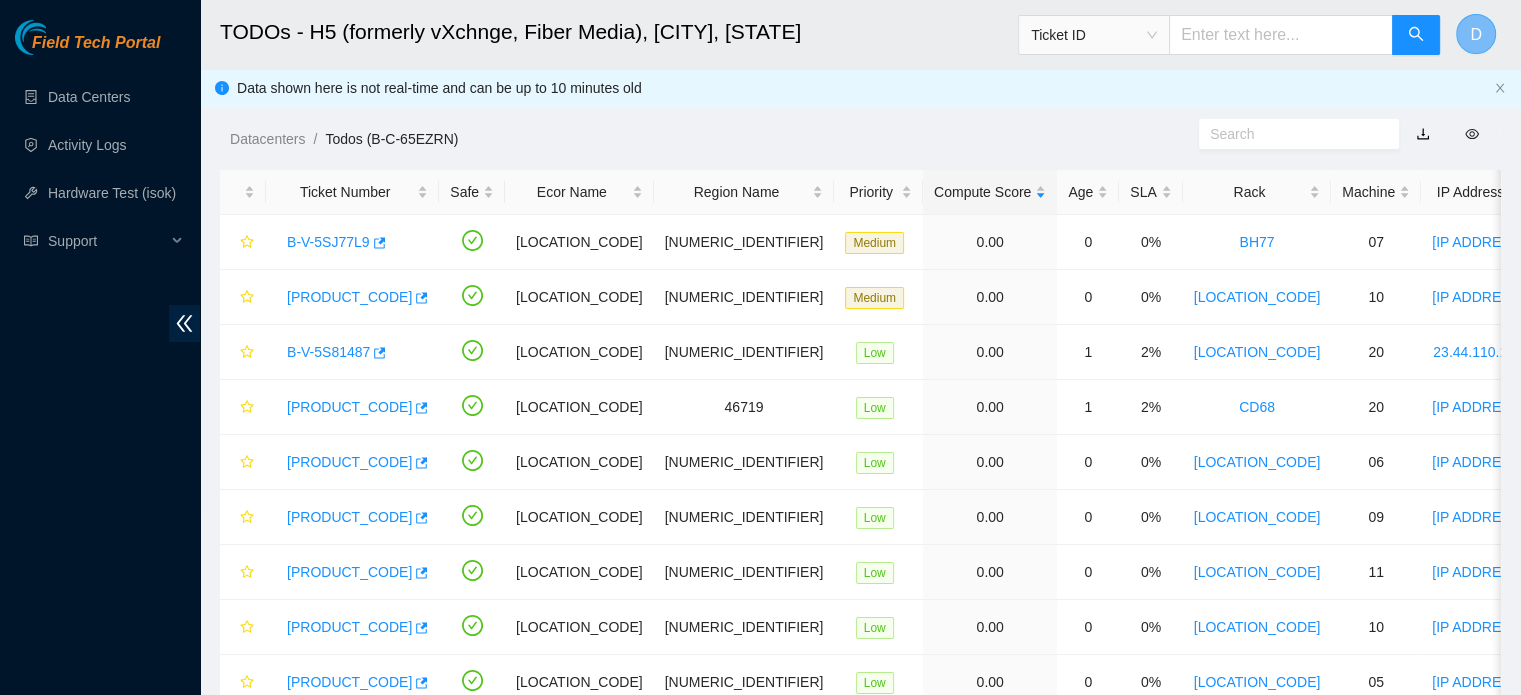 click on "D" at bounding box center [1476, 34] 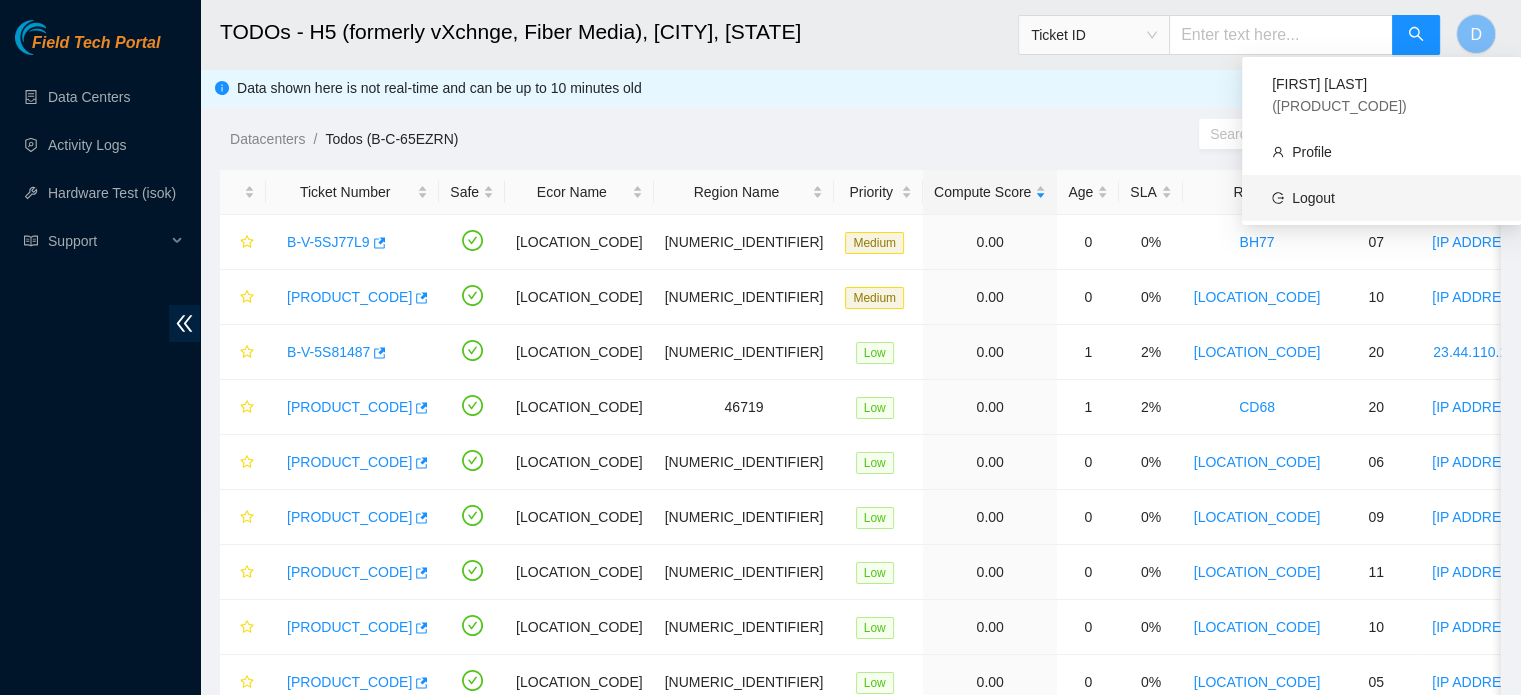 click on "Logout" at bounding box center [1313, 198] 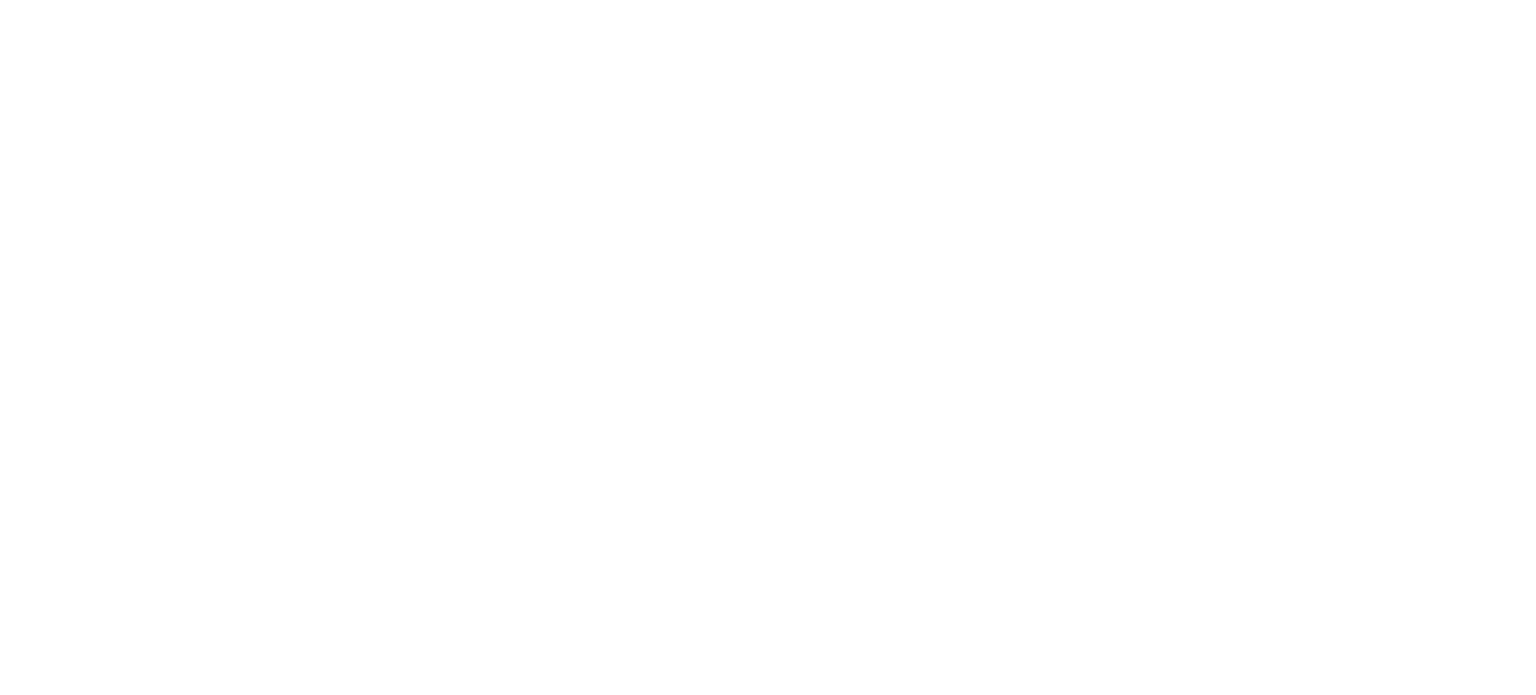 scroll, scrollTop: 0, scrollLeft: 0, axis: both 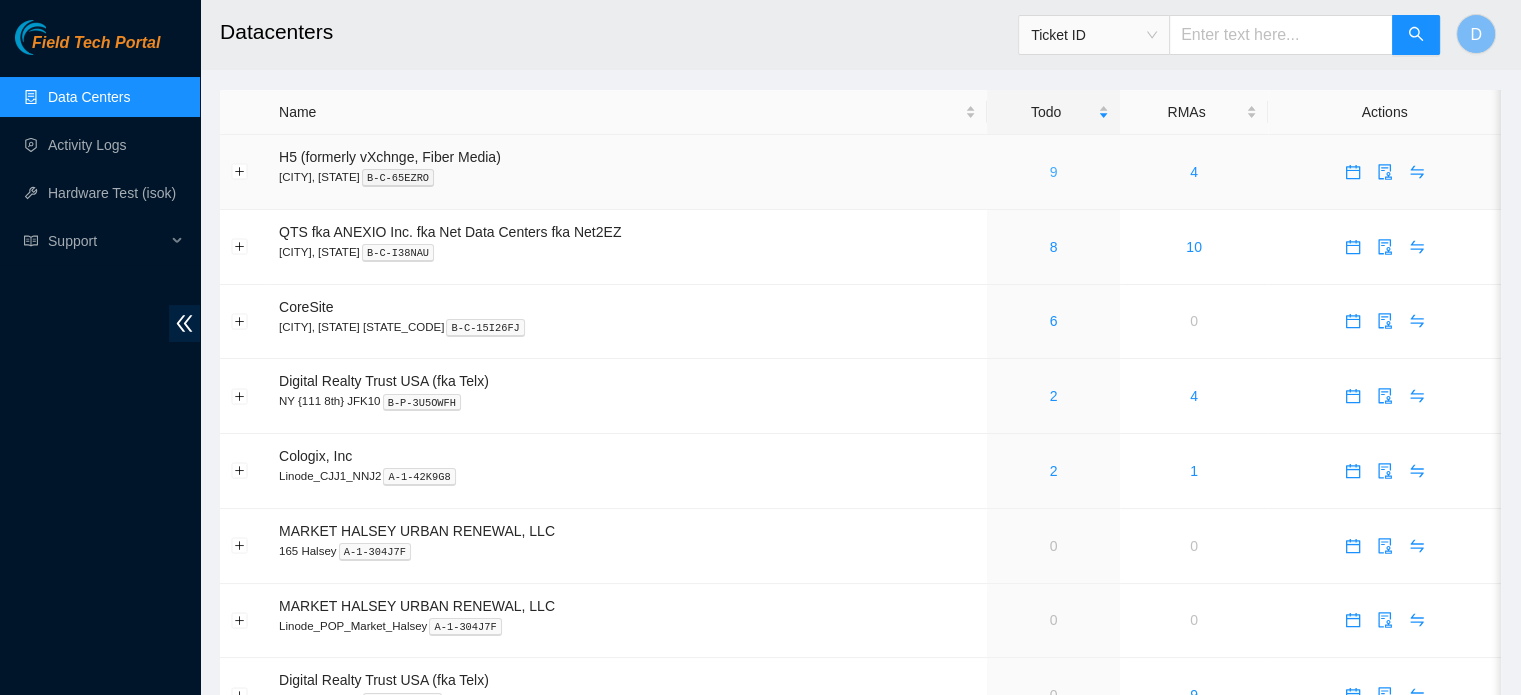 click on "9" at bounding box center [1054, 172] 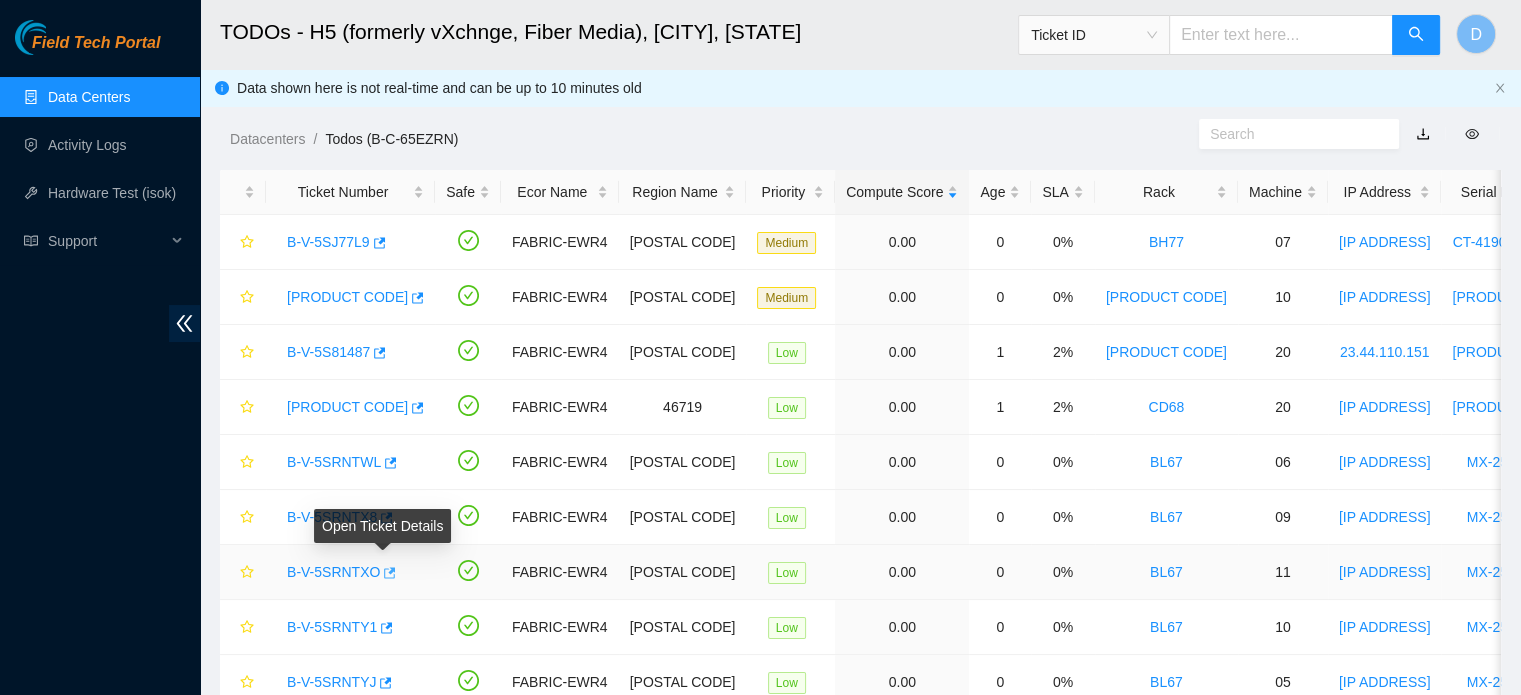 click 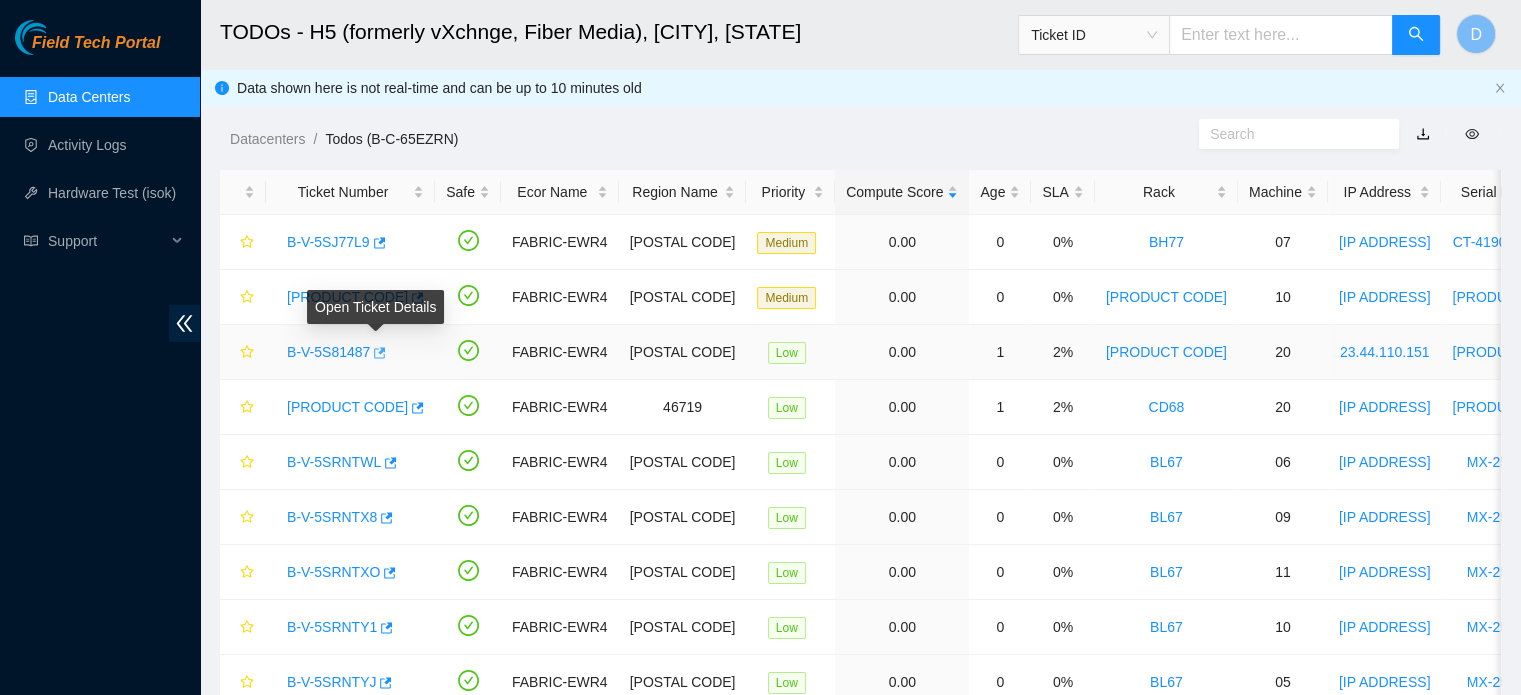 click 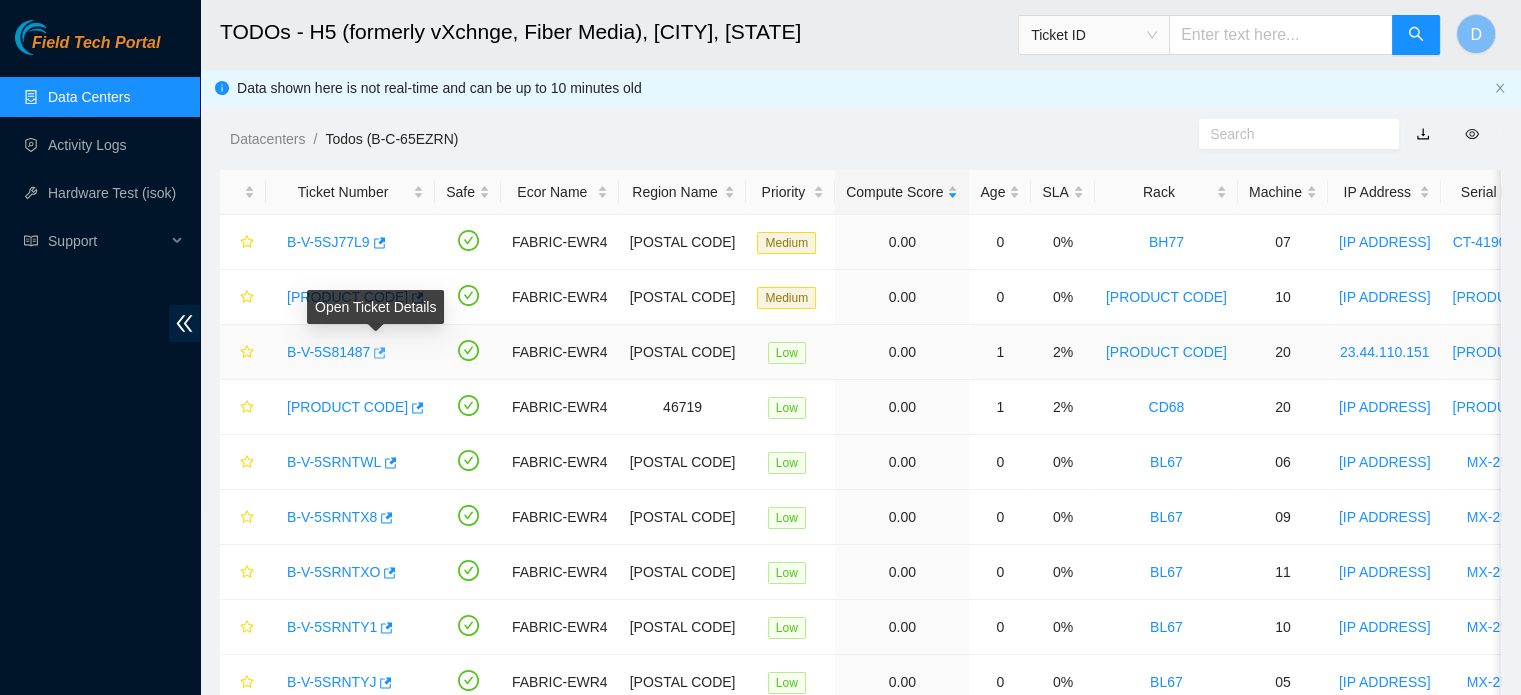 click 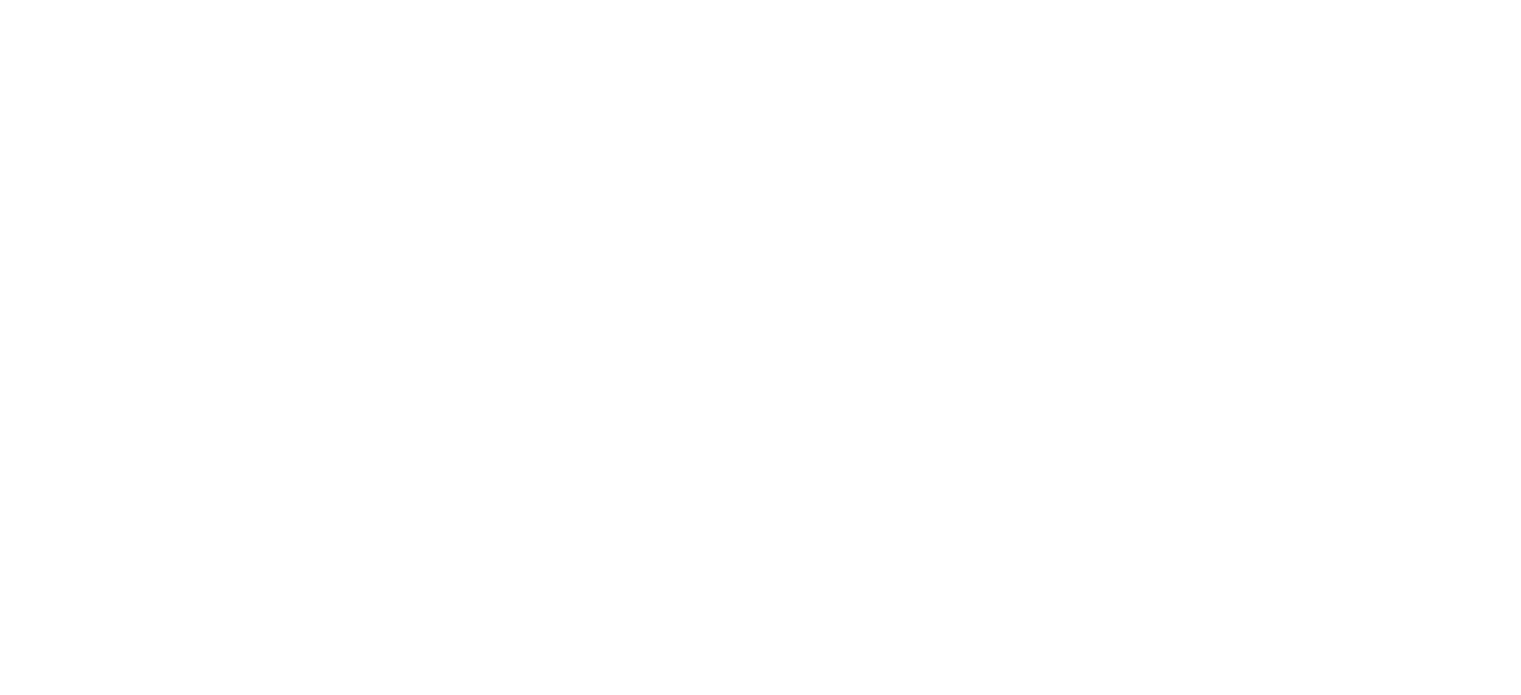 scroll, scrollTop: 0, scrollLeft: 0, axis: both 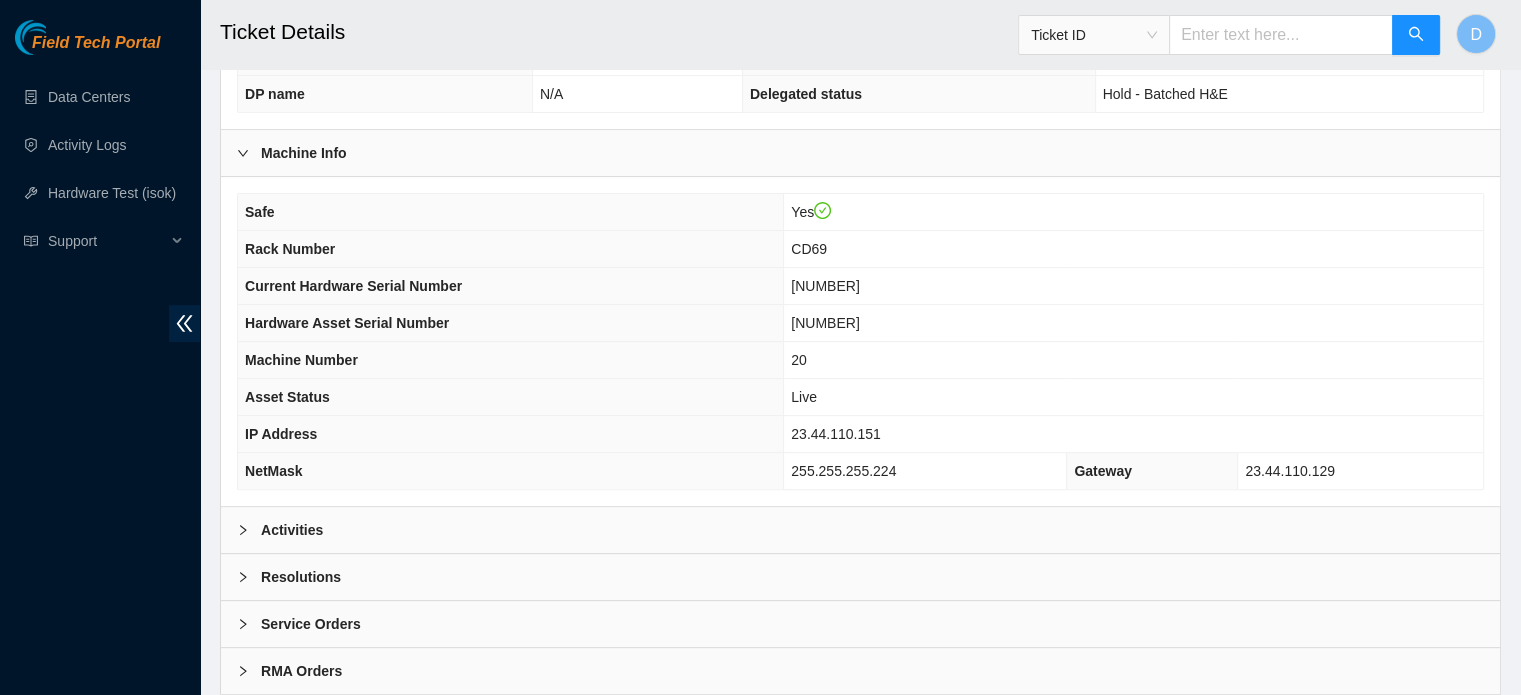 click on "Activities" at bounding box center [860, 530] 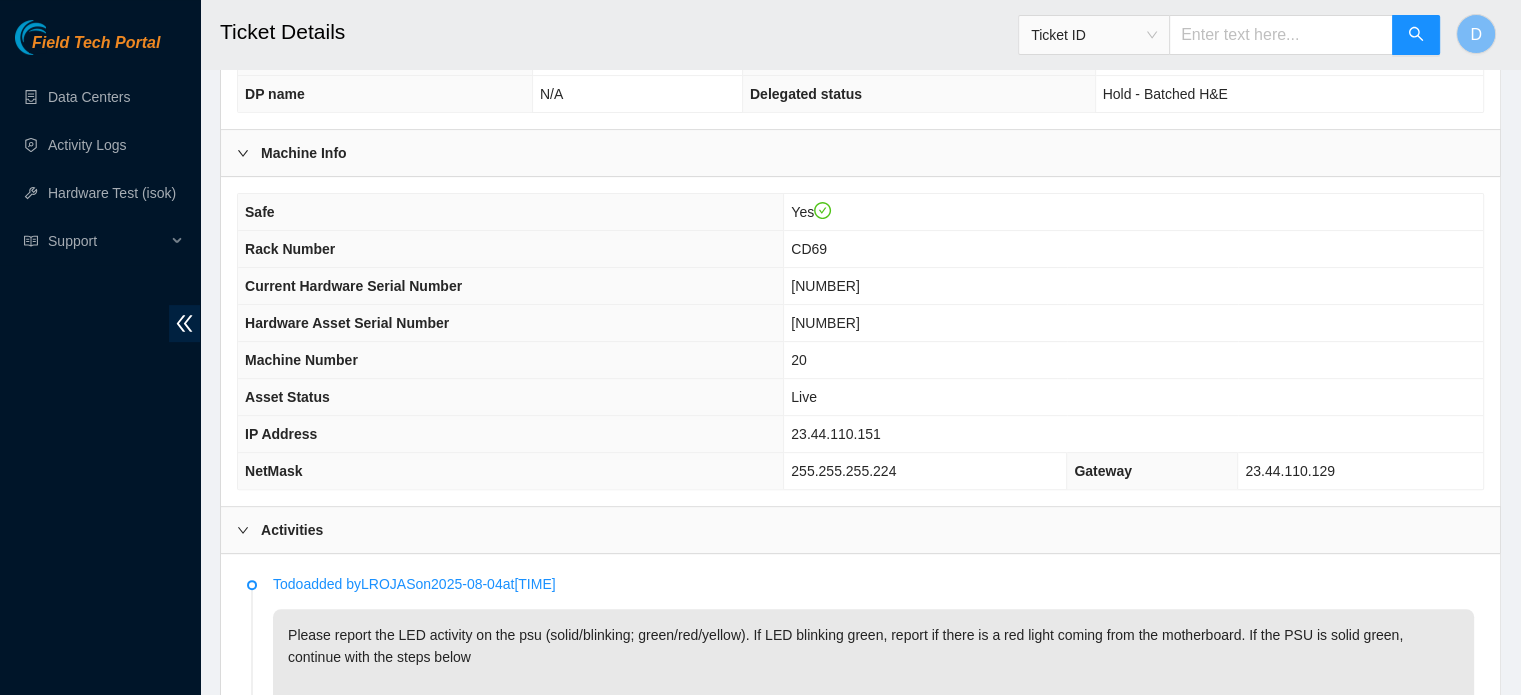 click on "Activities" at bounding box center (860, 530) 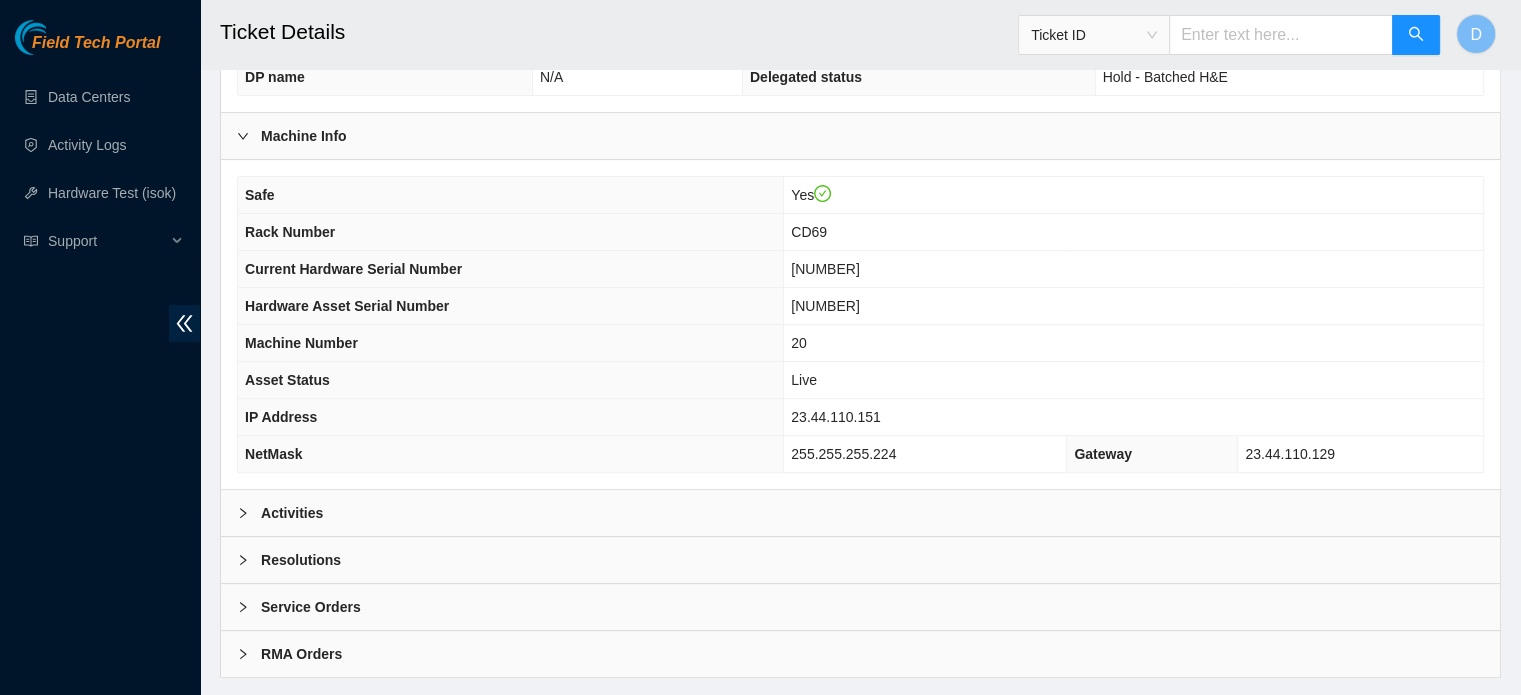 scroll, scrollTop: 633, scrollLeft: 0, axis: vertical 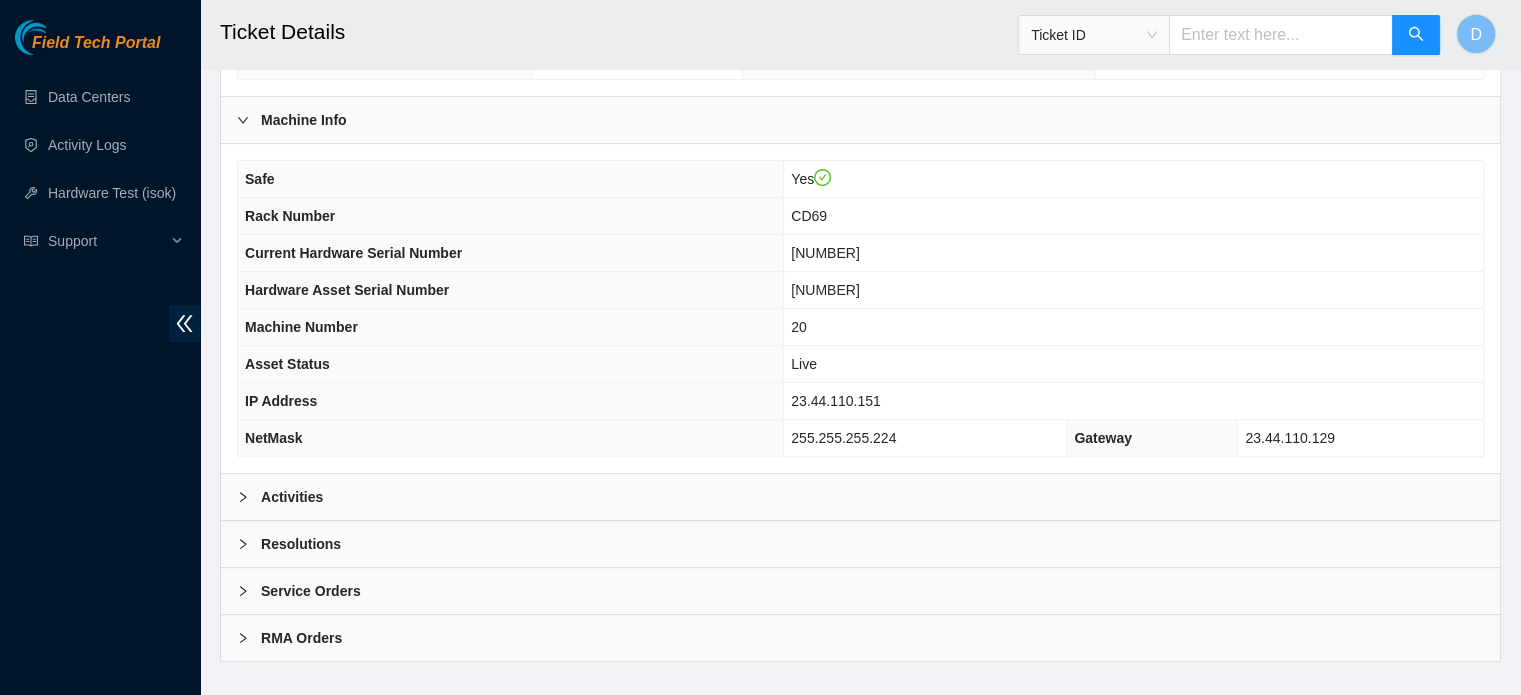 click on "Resolutions" at bounding box center (860, 544) 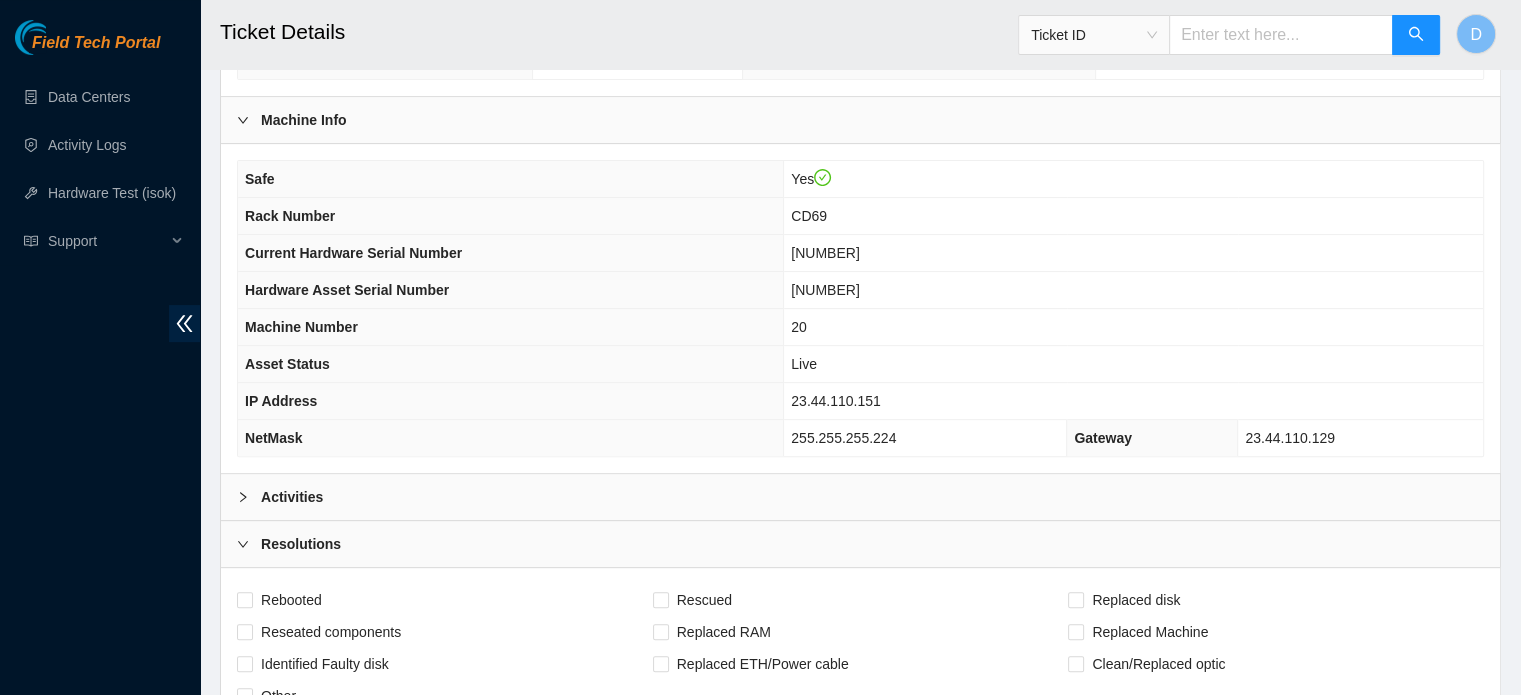 click on "Safe Yes  Rack Number CD69 Current Hardware Serial Number CT-4211101-00612 Hardware Asset Serial Number CT-4211101-00612 Machine Number 20 Asset Status Live IP Address 23.44.110.151 NetMask 255.255.255.224 Gateway 23.44.110.129" at bounding box center (860, 308) 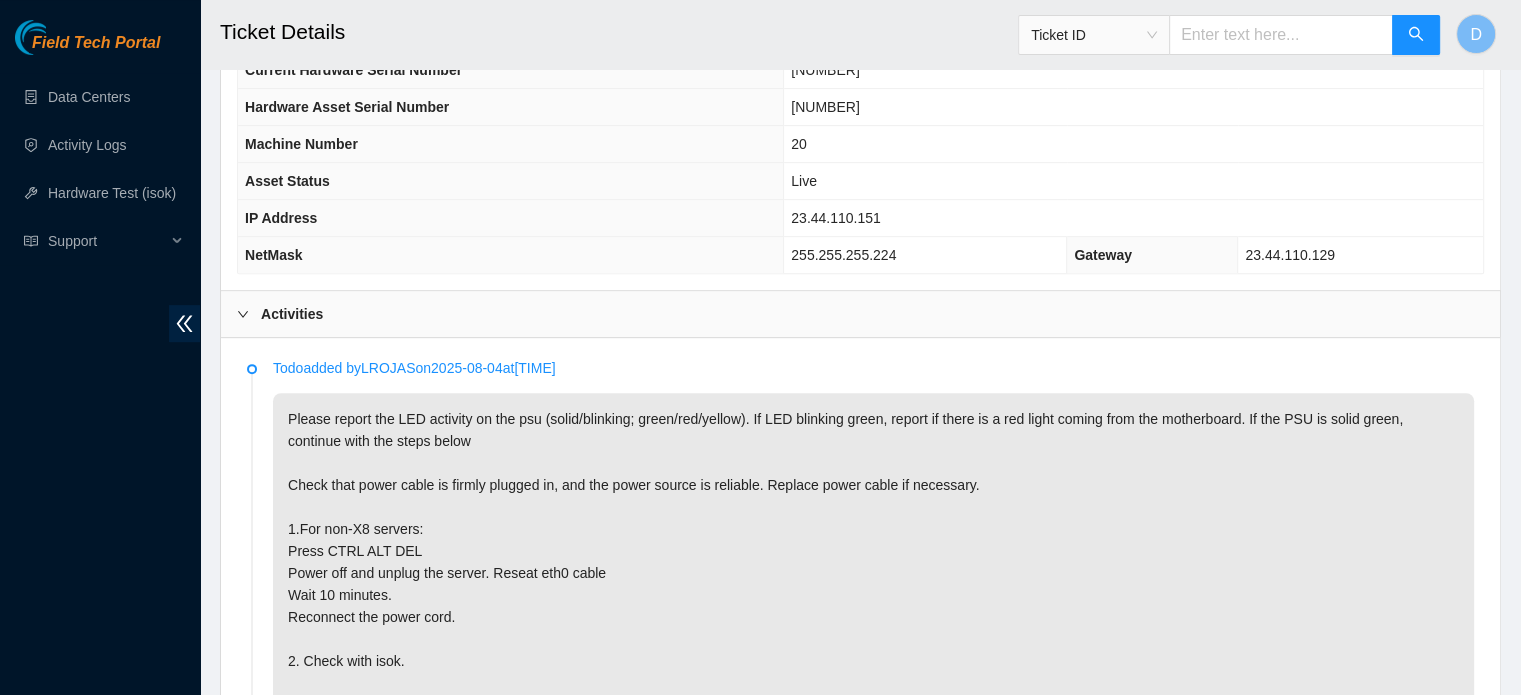 scroll, scrollTop: 833, scrollLeft: 0, axis: vertical 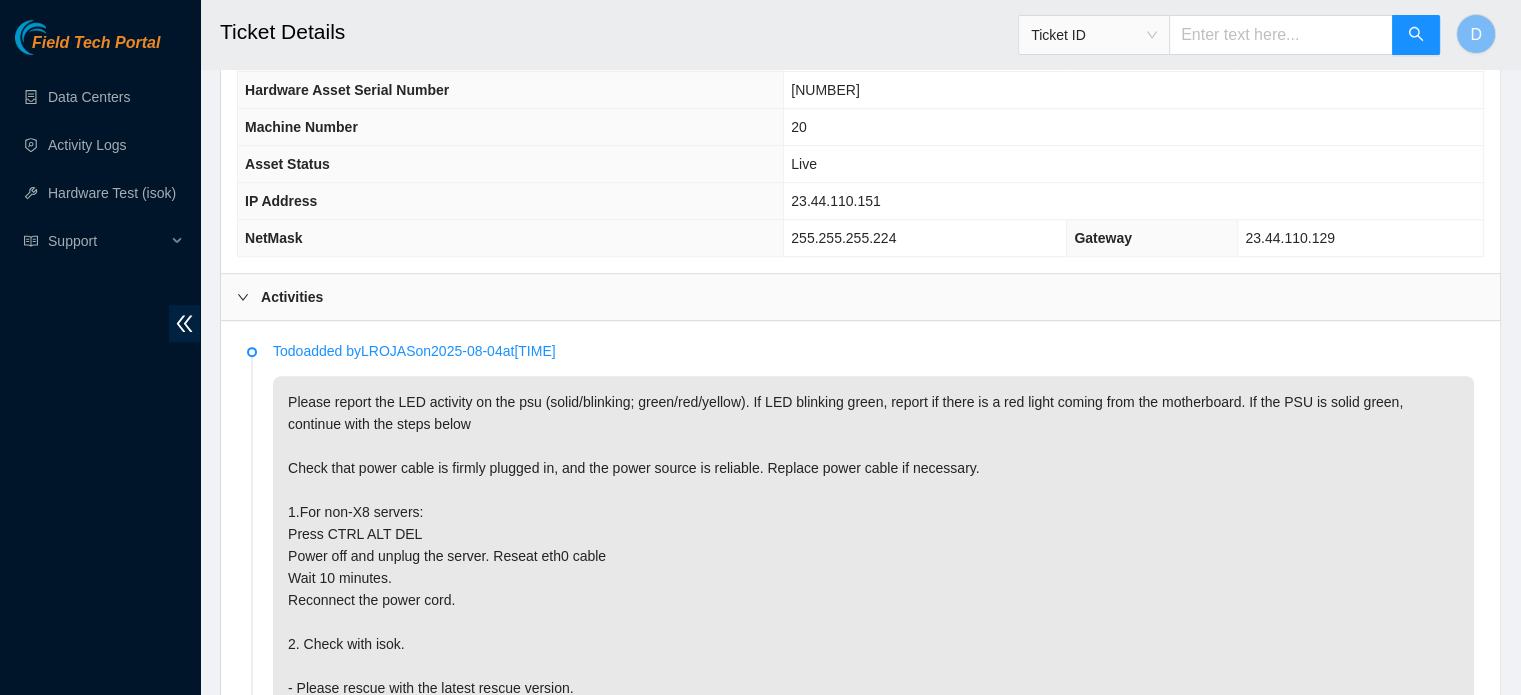 click on "Field Tech Portal Data Centers Activity Logs Hardware Test (isok) Support" at bounding box center (100, 357) 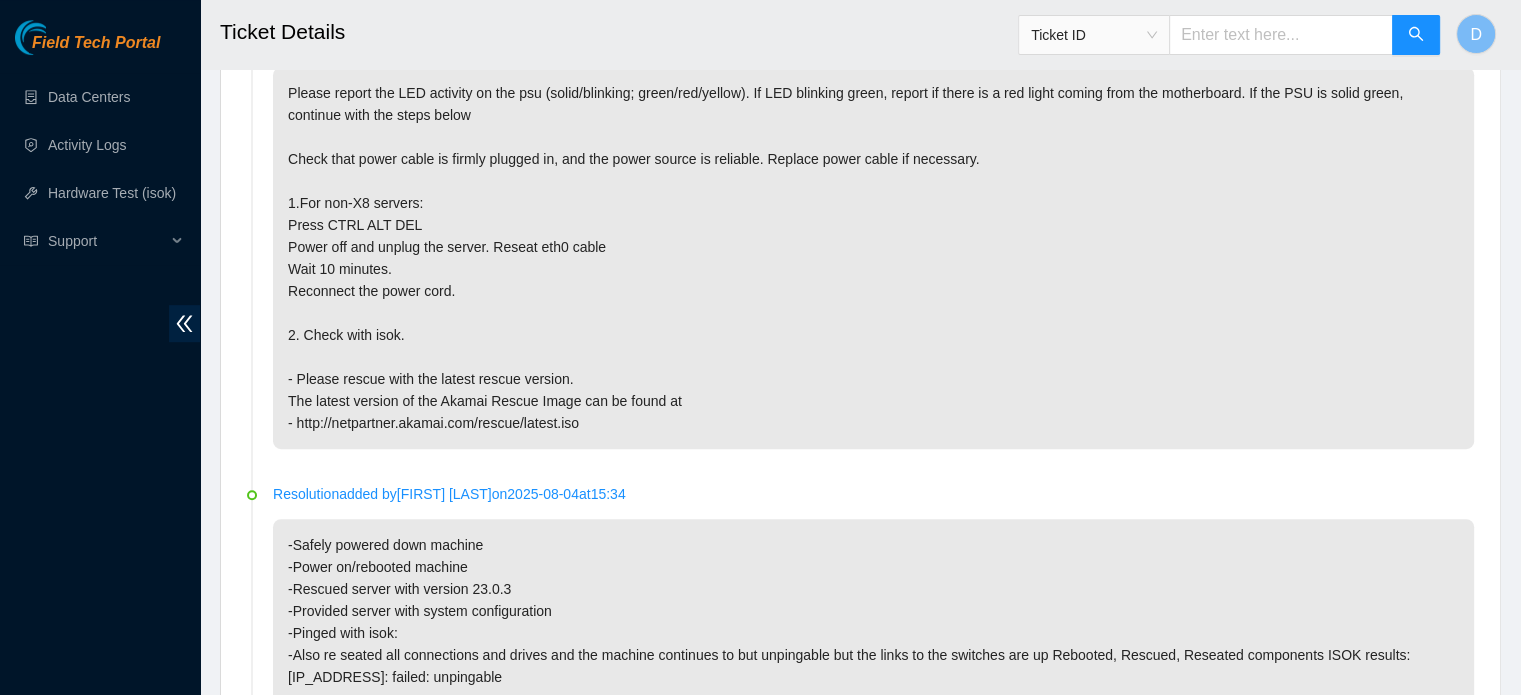 scroll, scrollTop: 1233, scrollLeft: 0, axis: vertical 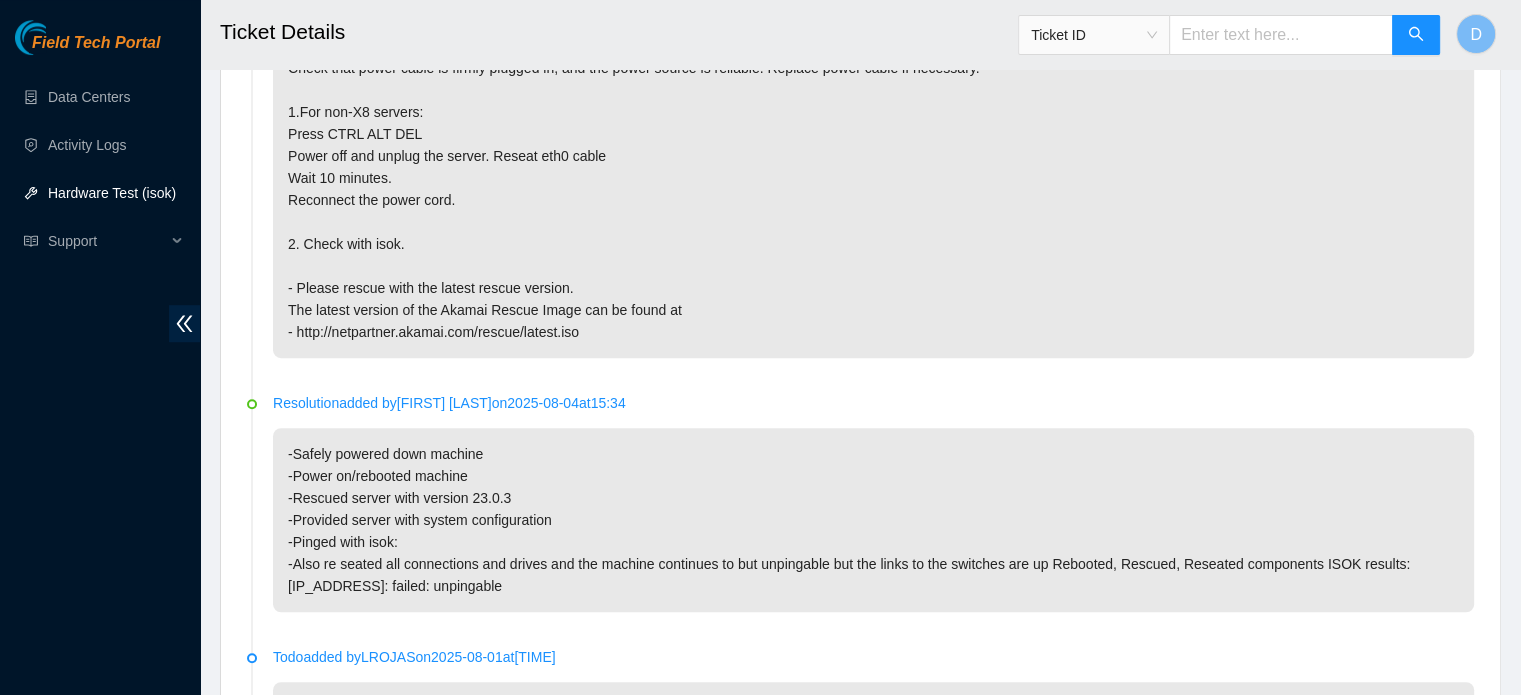 click on "Hardware Test (isok)" at bounding box center [112, 193] 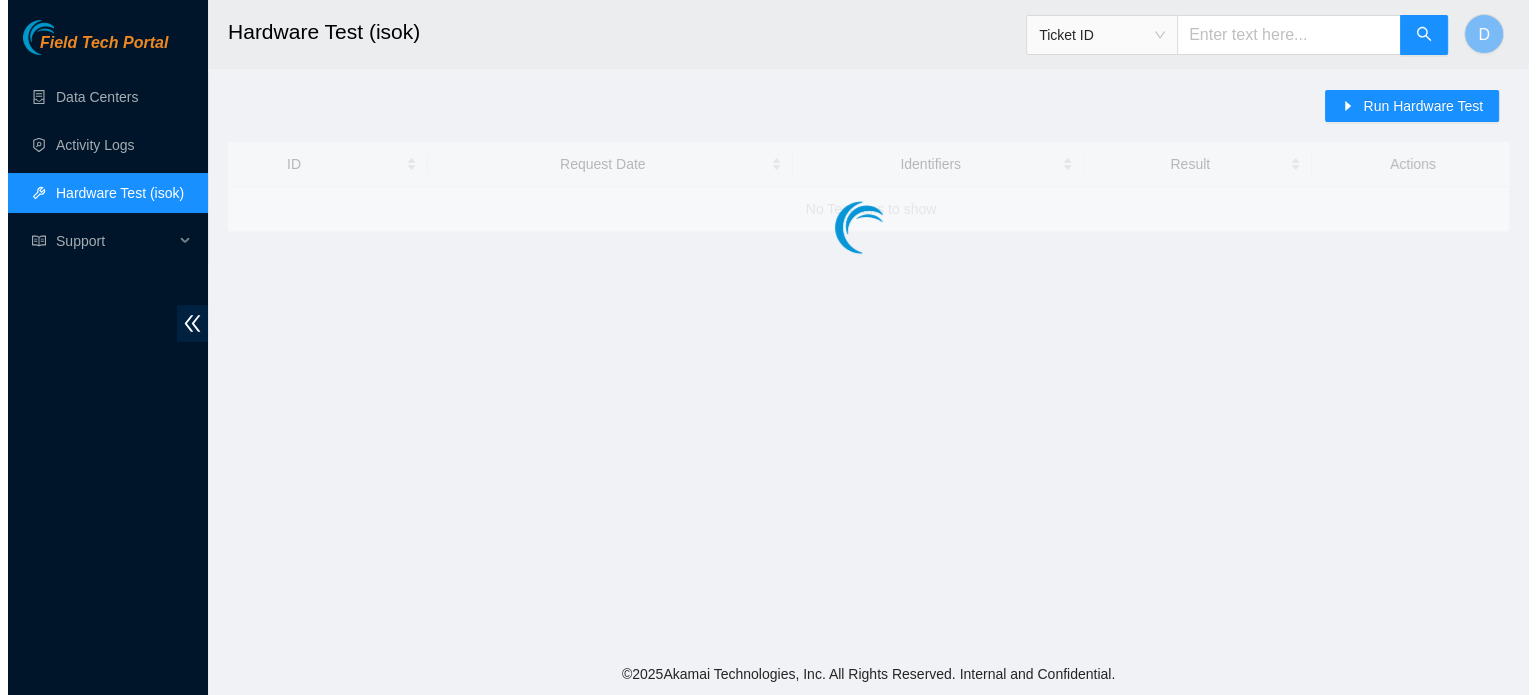 scroll, scrollTop: 0, scrollLeft: 0, axis: both 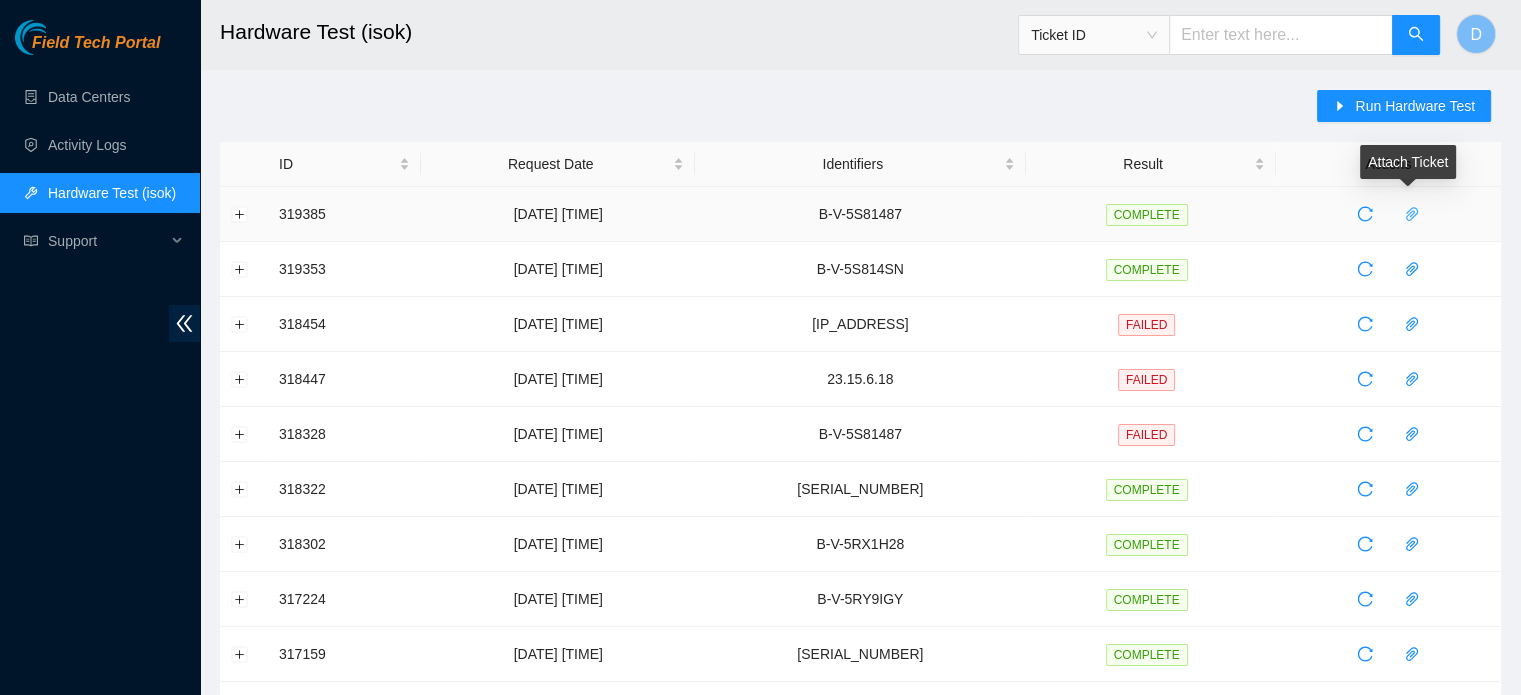 click 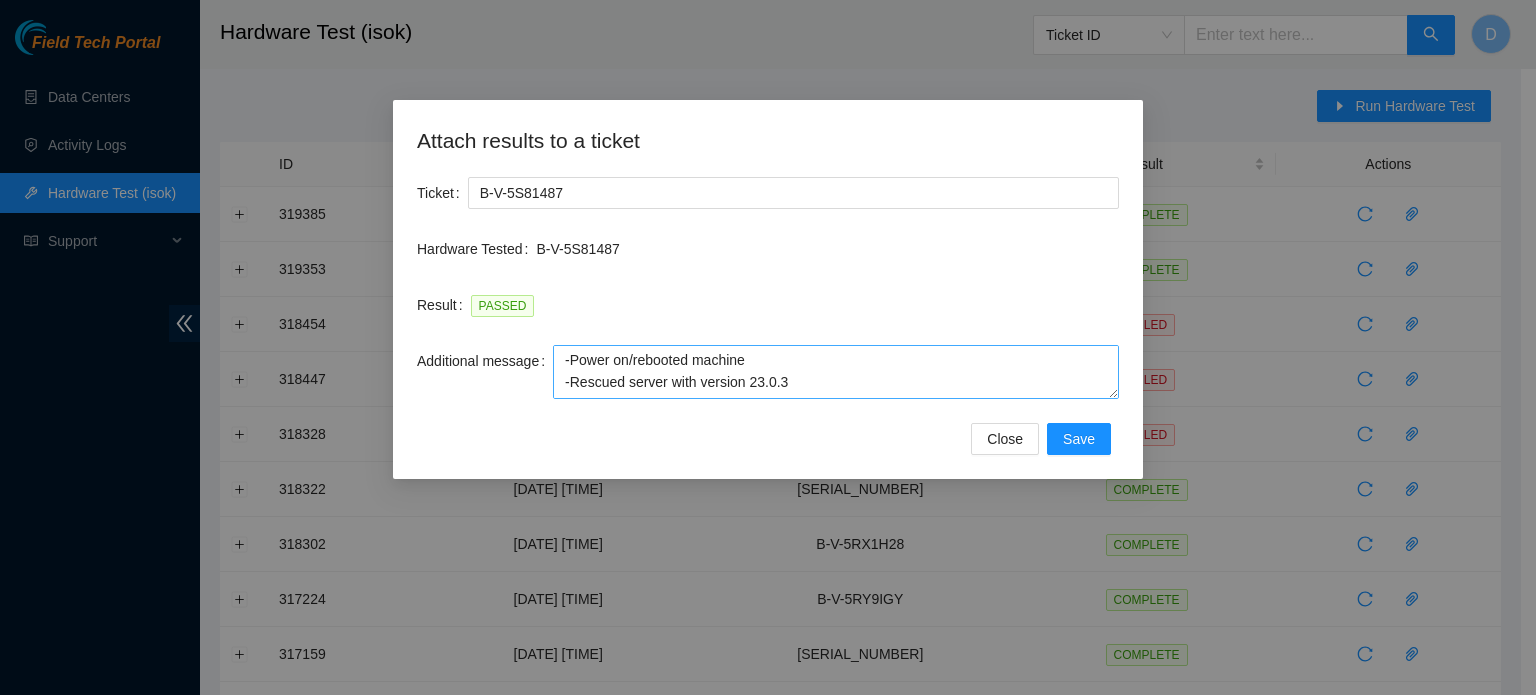 scroll, scrollTop: 0, scrollLeft: 0, axis: both 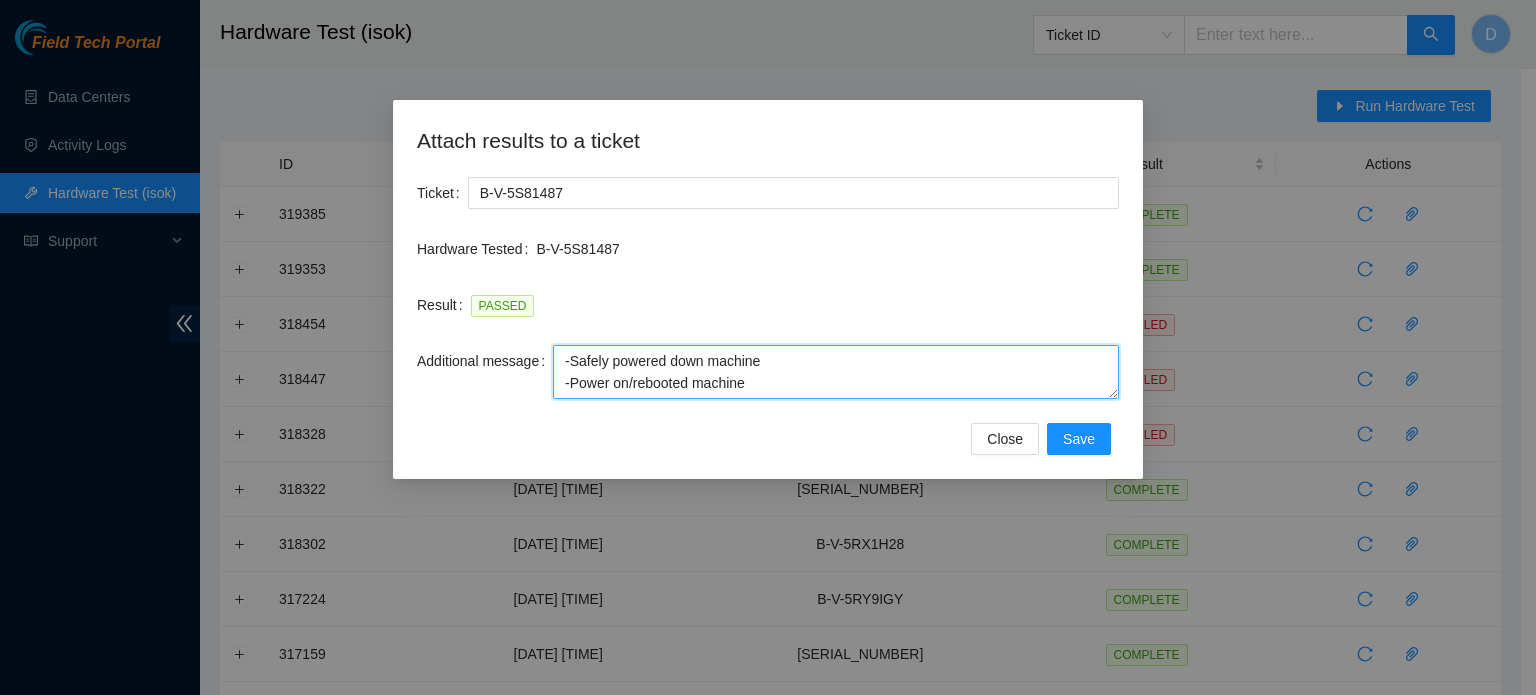 click on "-Safely powered down machine
-Power on/rebooted machine
-Rescued server with version 23.0.3
-Provided server with system configuration
-Pinged with isok:" at bounding box center [836, 372] 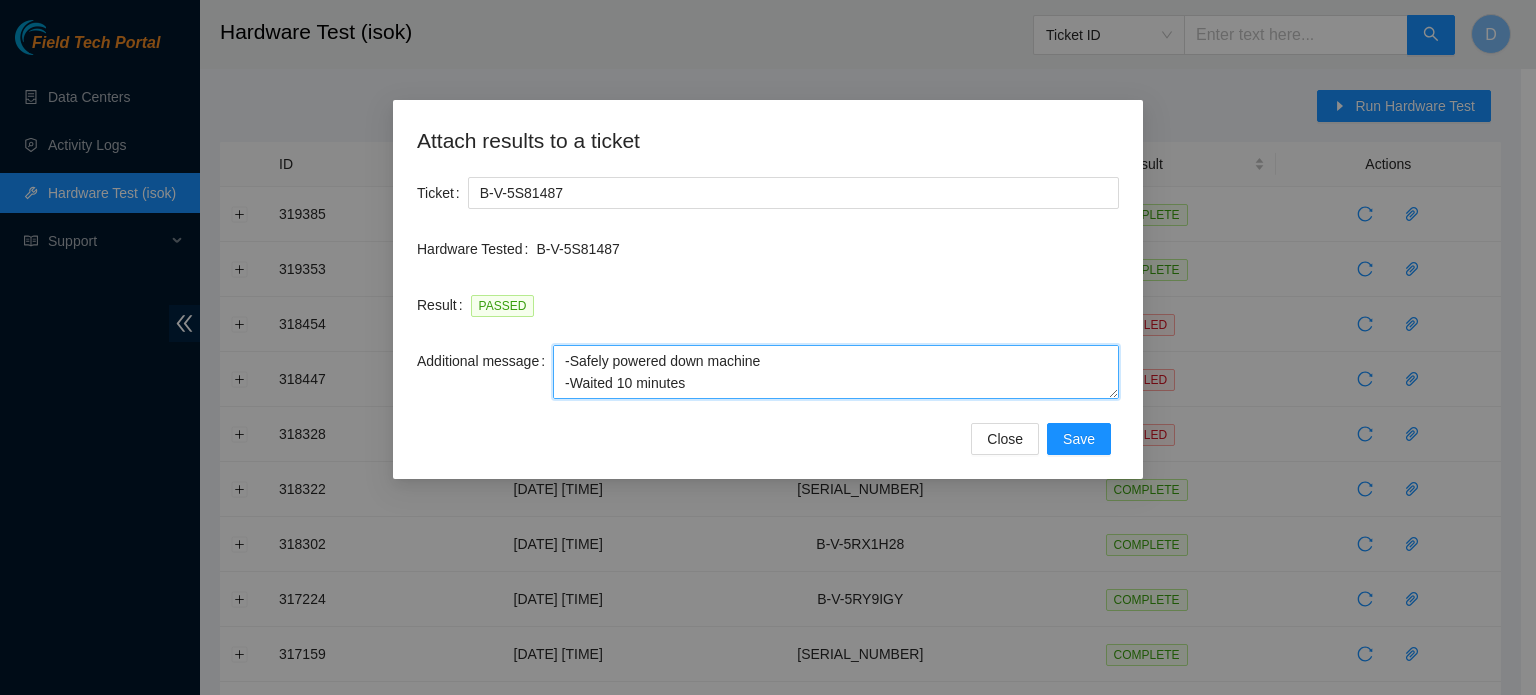 scroll, scrollTop: 16, scrollLeft: 0, axis: vertical 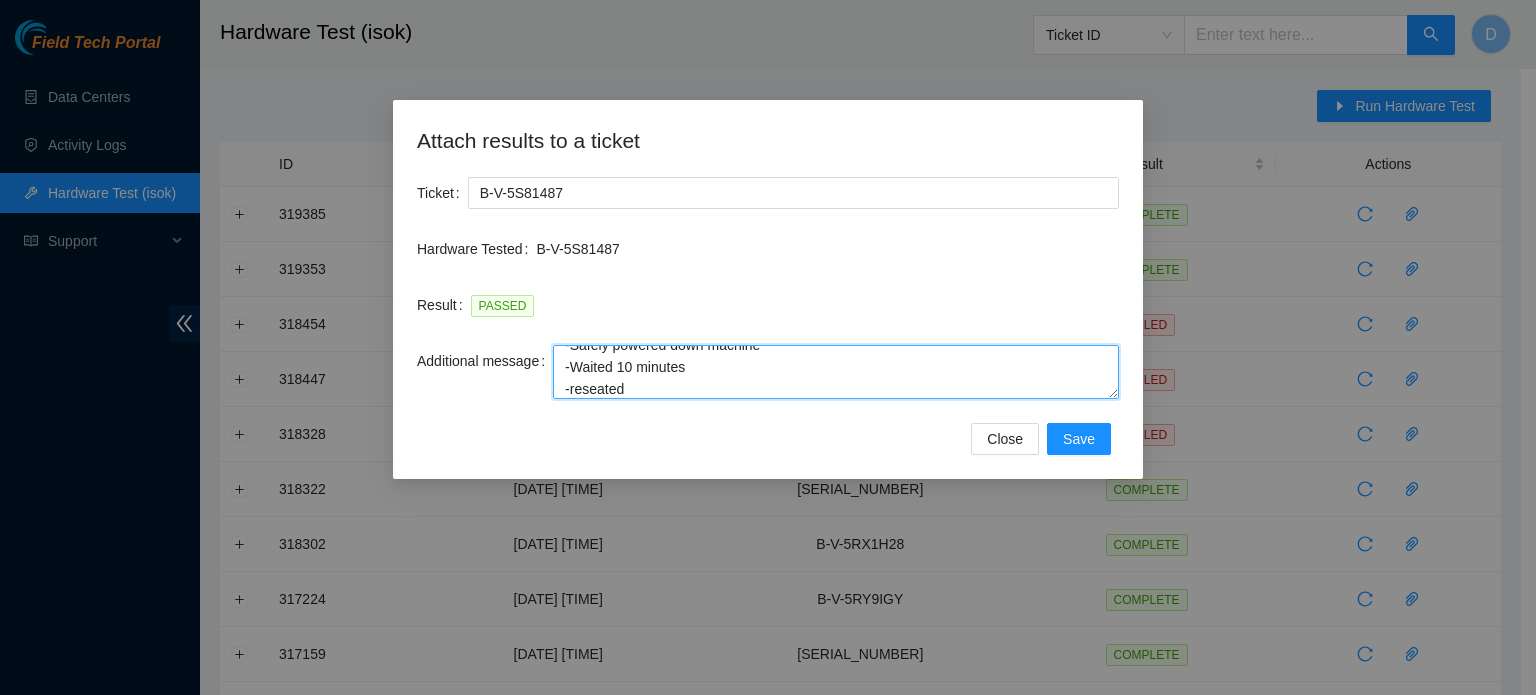 paste on "eth0 cable" 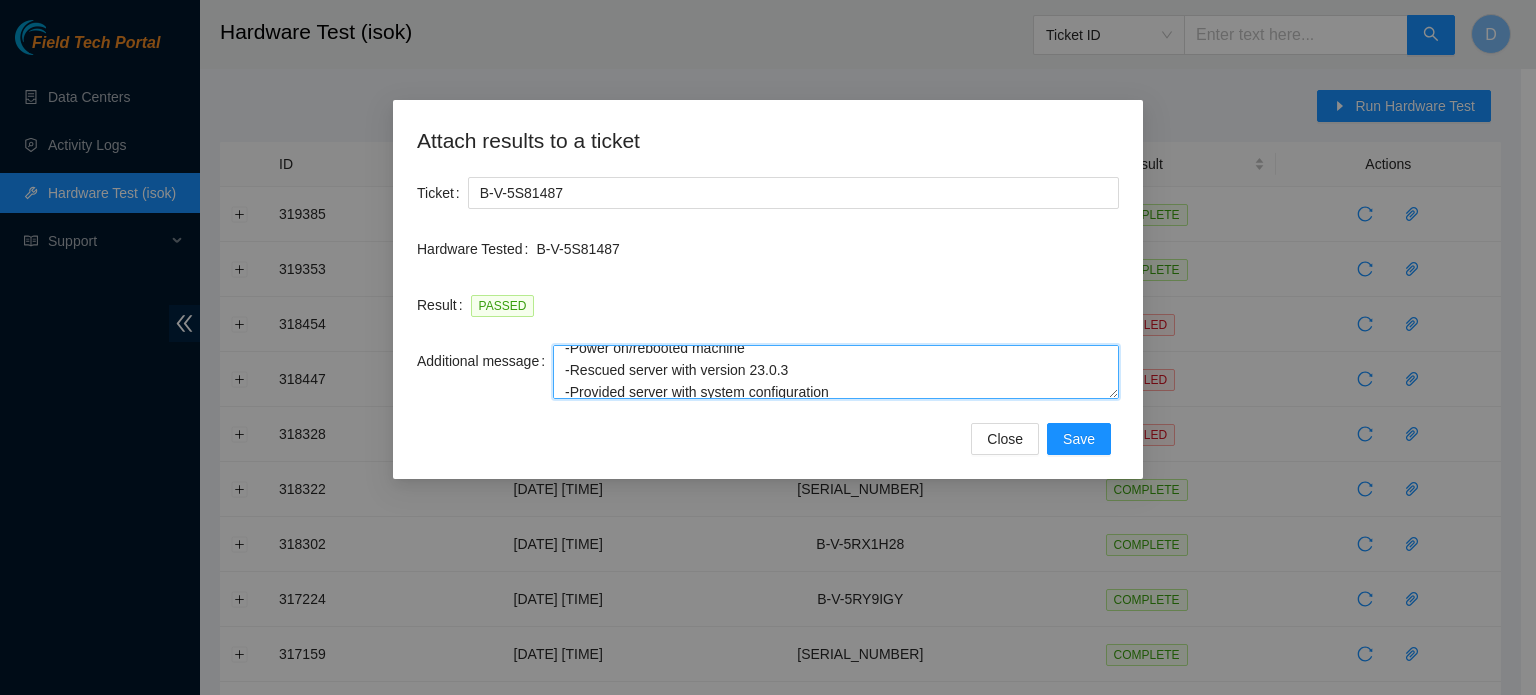 scroll, scrollTop: 110, scrollLeft: 0, axis: vertical 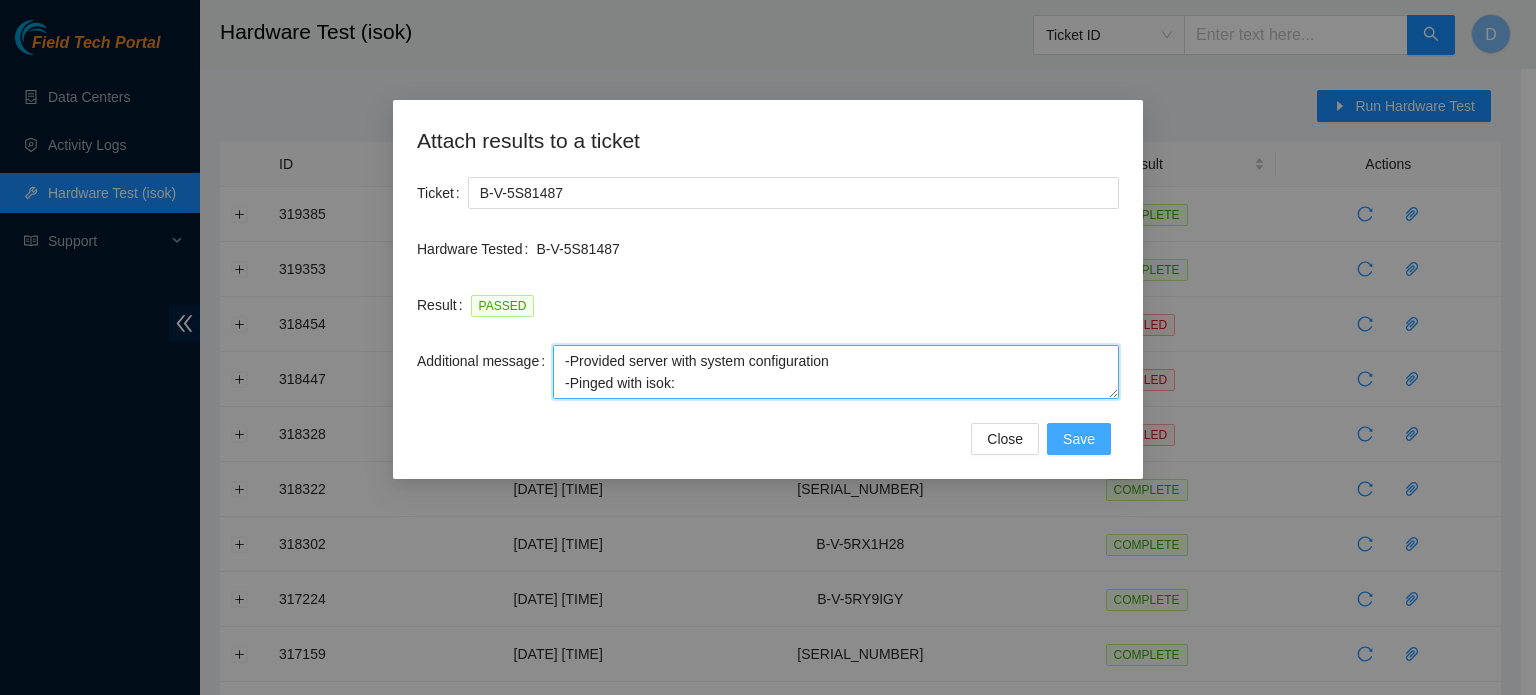 type on "-Safely powered down machine
-Waited 10 minutes
-reseated eth0 cable
-Power on/rebooted machine
-Rescued server with version 23.0.3
-Provided server with system configuration
-Pinged with isok:" 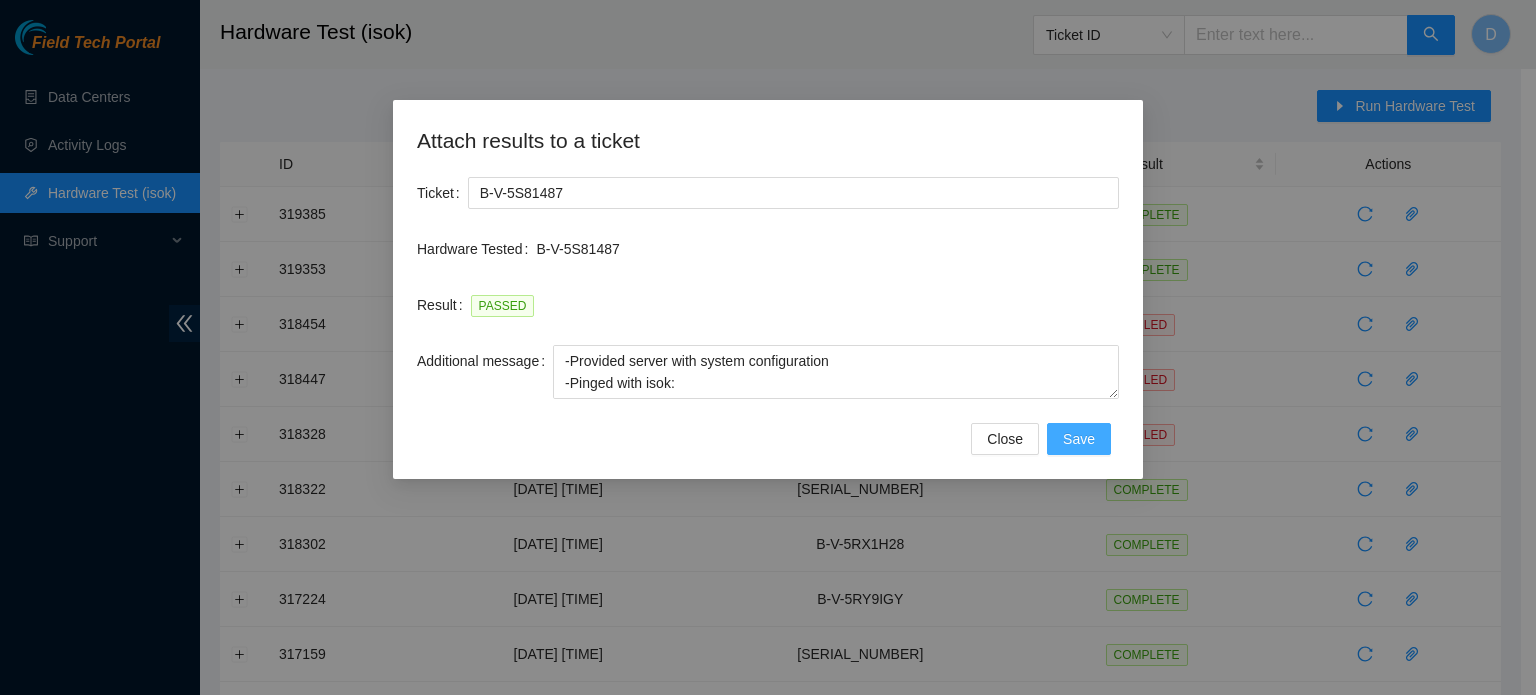 click on "Save" at bounding box center (1079, 439) 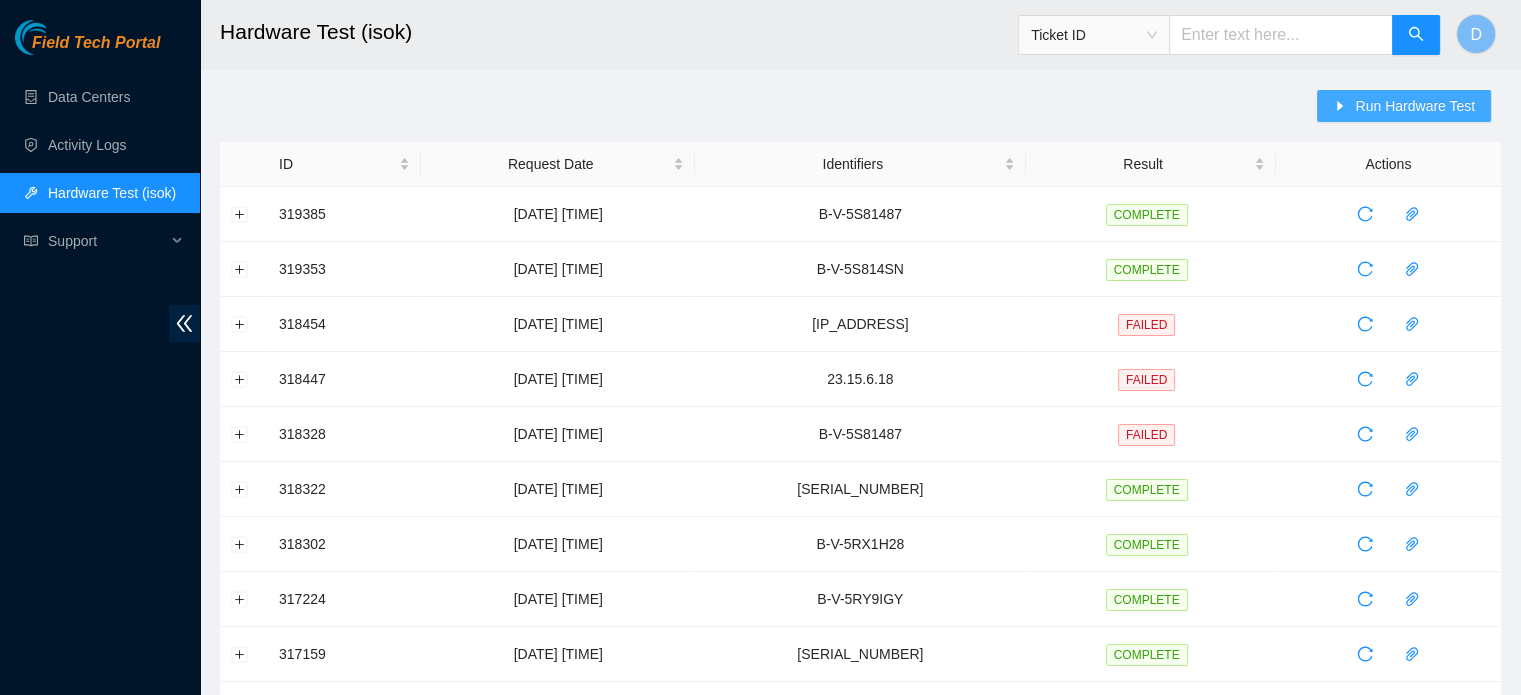 click on "Run Hardware Test" at bounding box center (1415, 106) 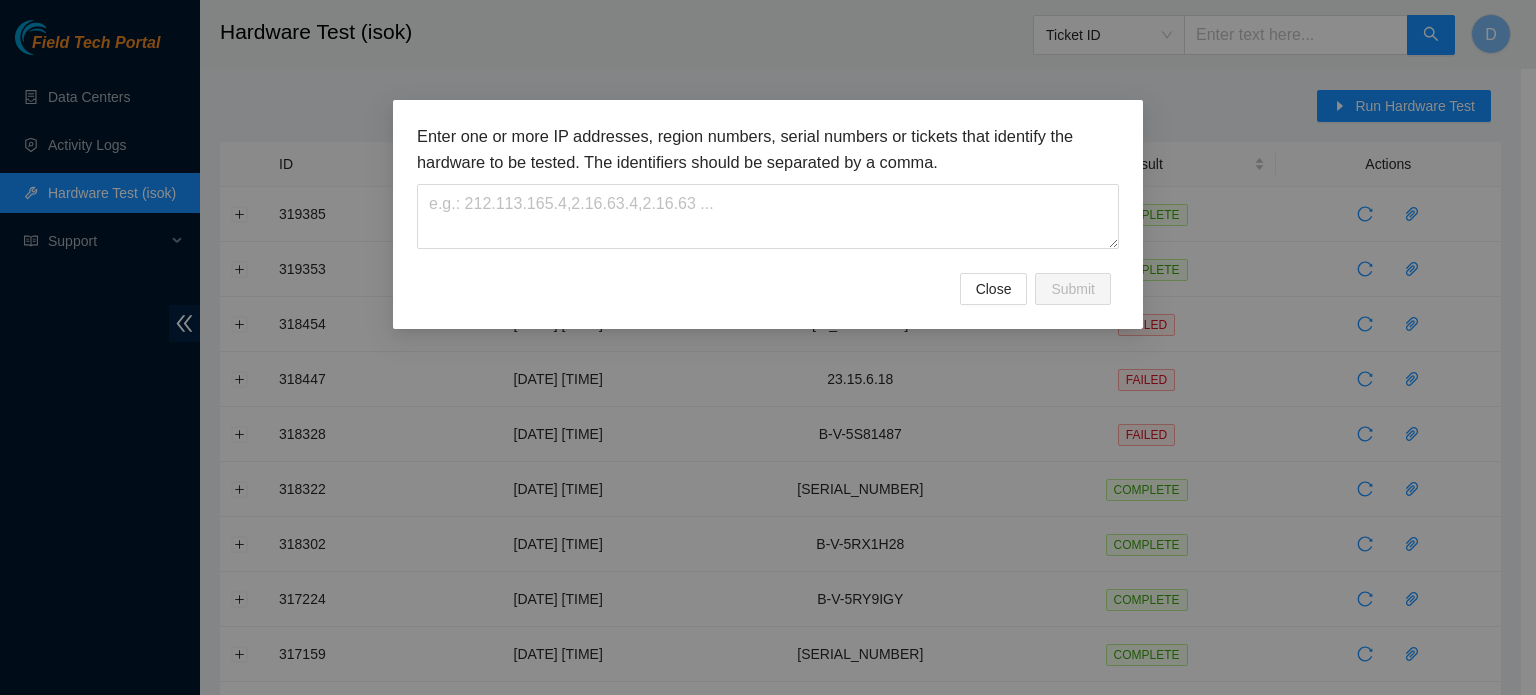 click on "Enter one or more IP addresses, region numbers, serial numbers or tickets that identify the hardware to be tested. The identifiers should be separated by a comma." at bounding box center (768, 198) 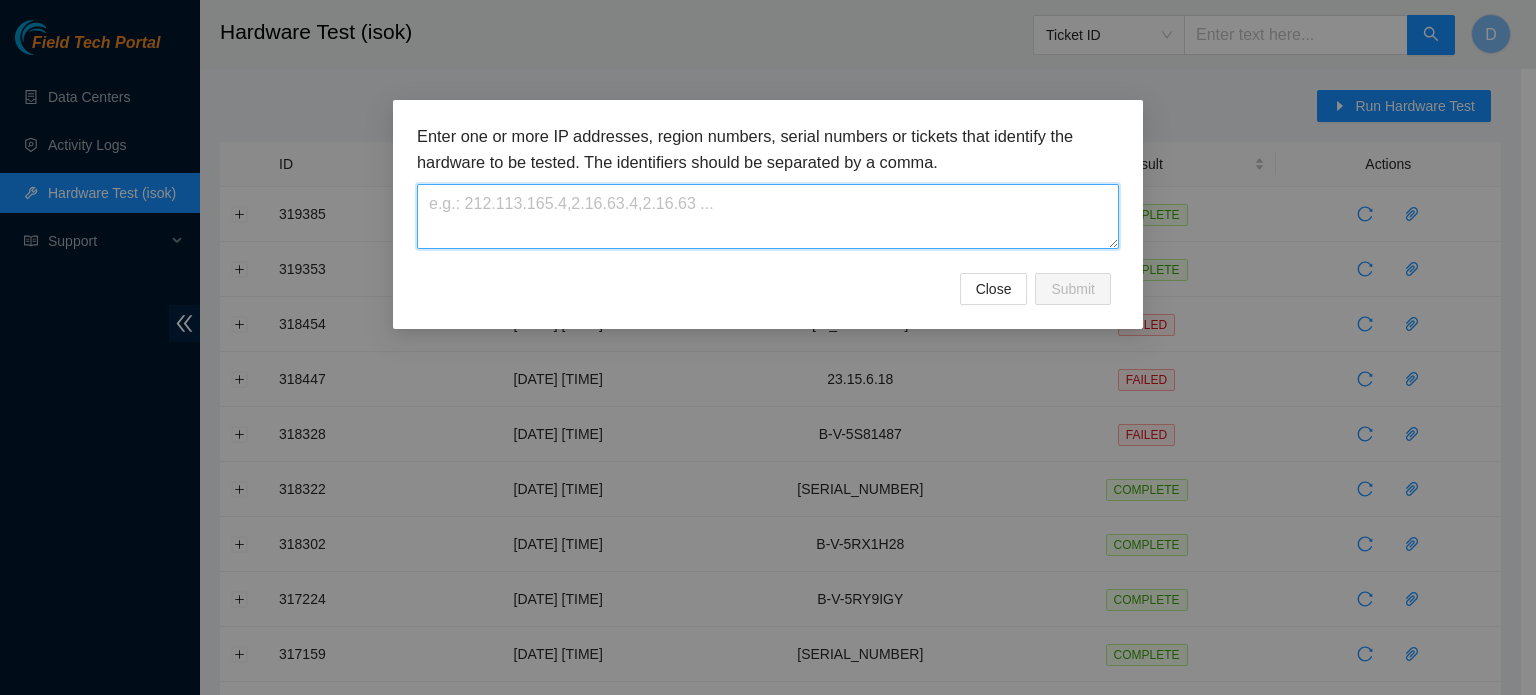 click at bounding box center [768, 216] 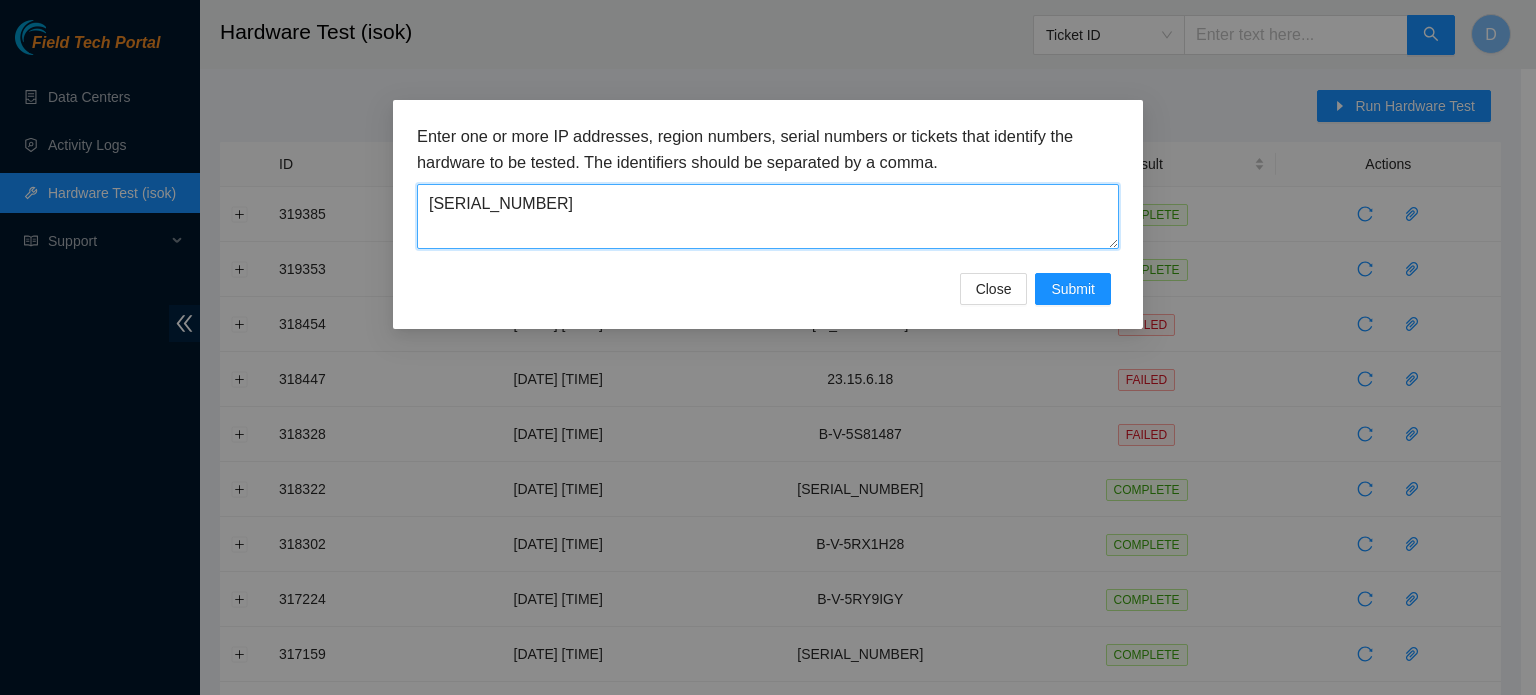 type on "B-V-5SOTAMQ" 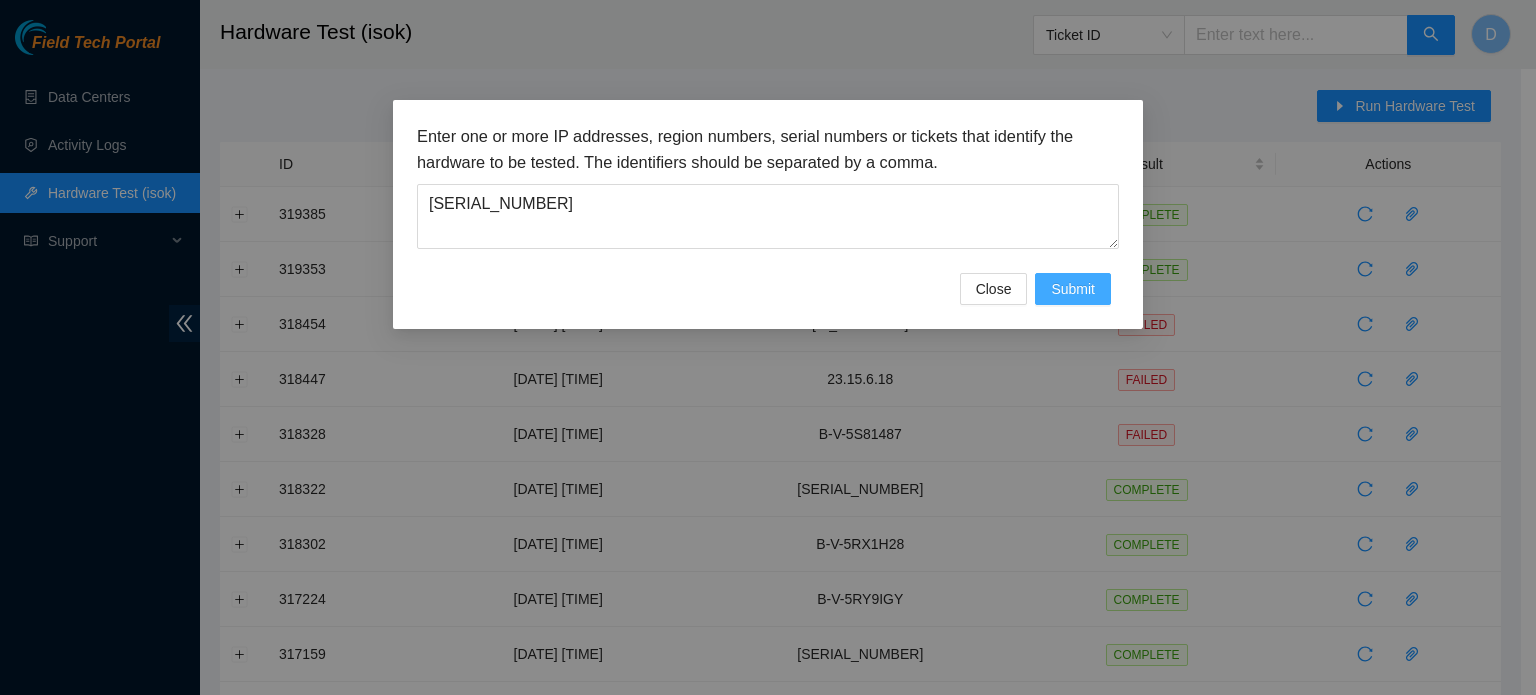 click on "Submit" at bounding box center (1073, 289) 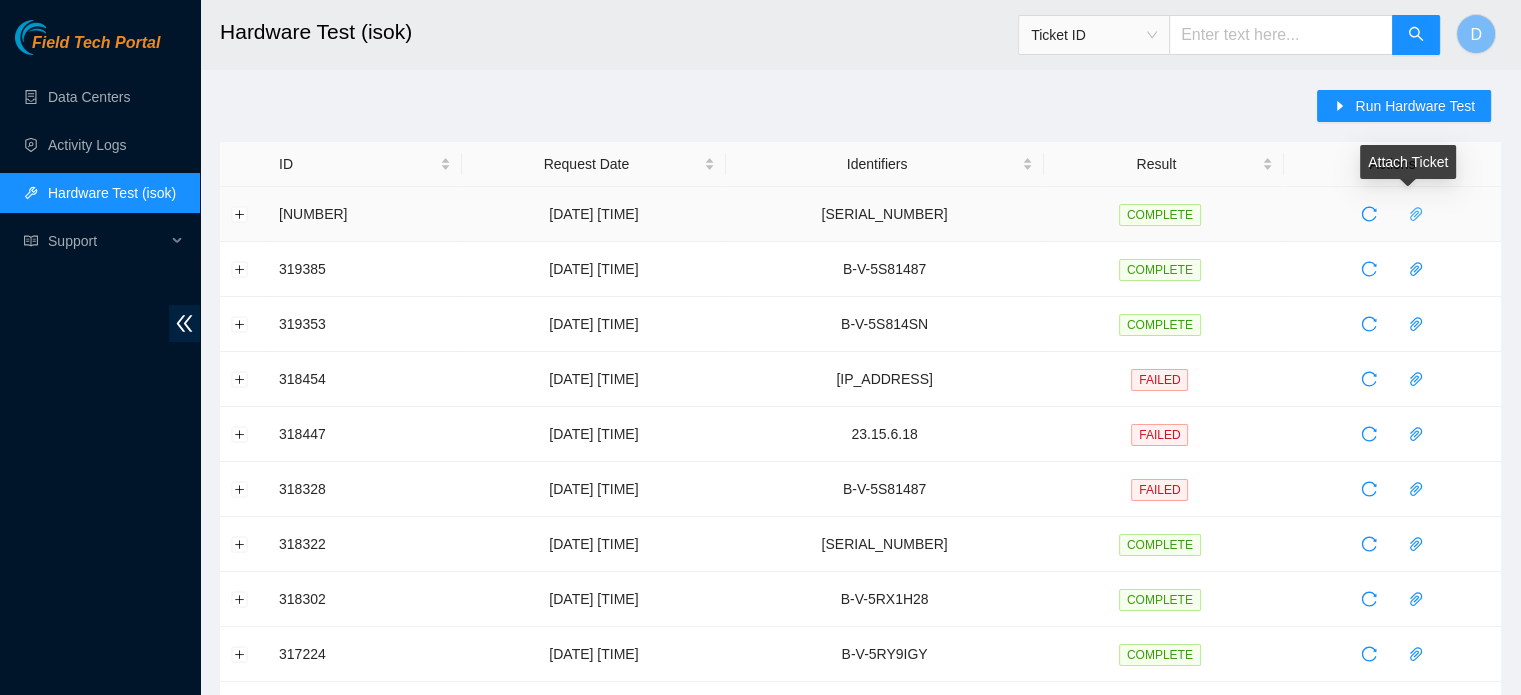 click 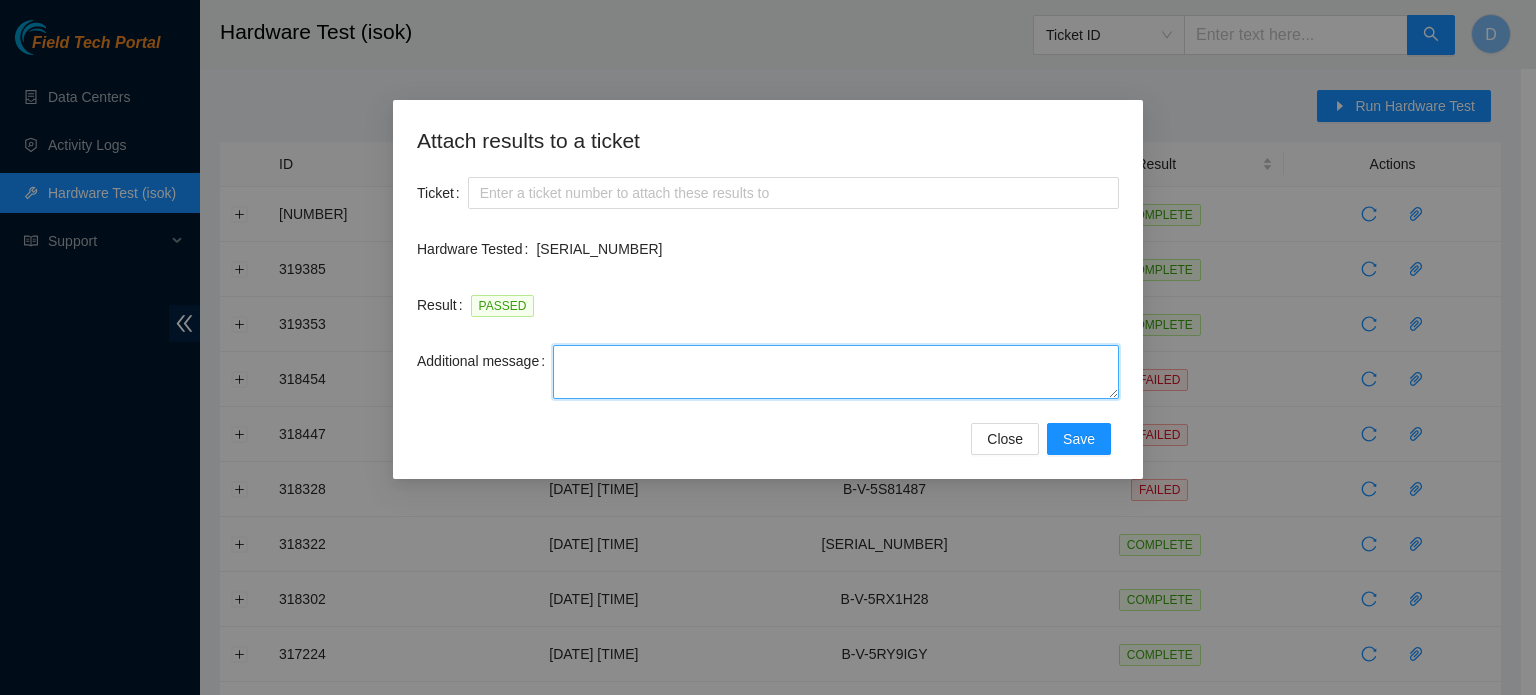 click on "Additional message" at bounding box center (836, 372) 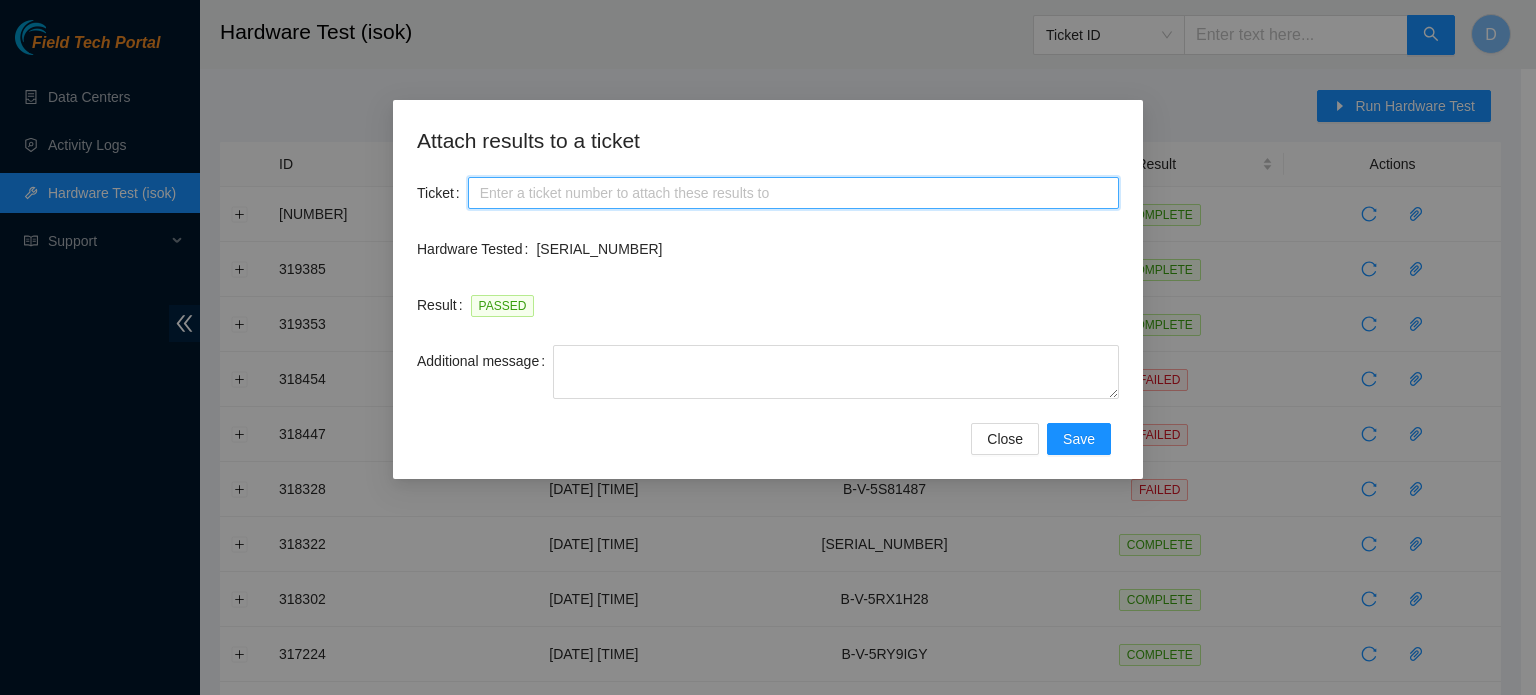 click on "Ticket" at bounding box center [793, 193] 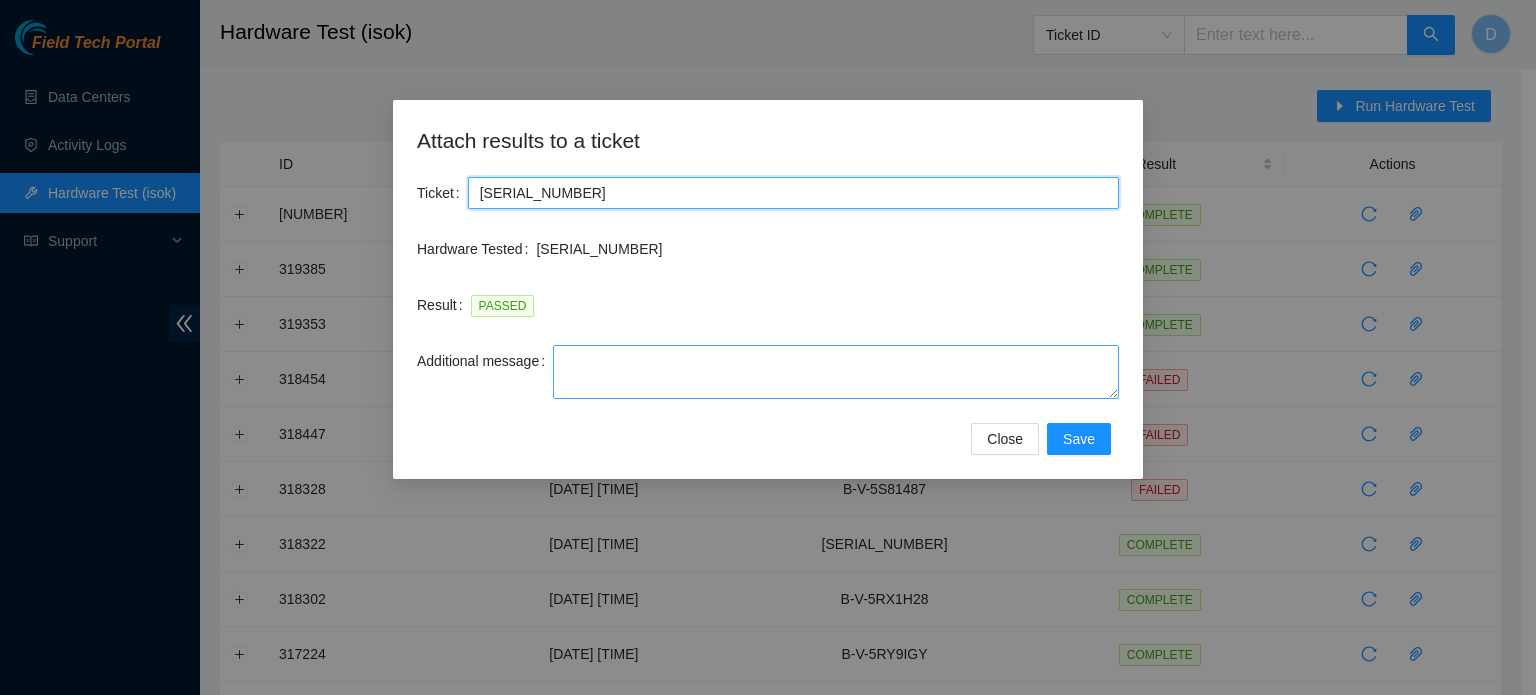 type on "B-V-5SOTAMQ" 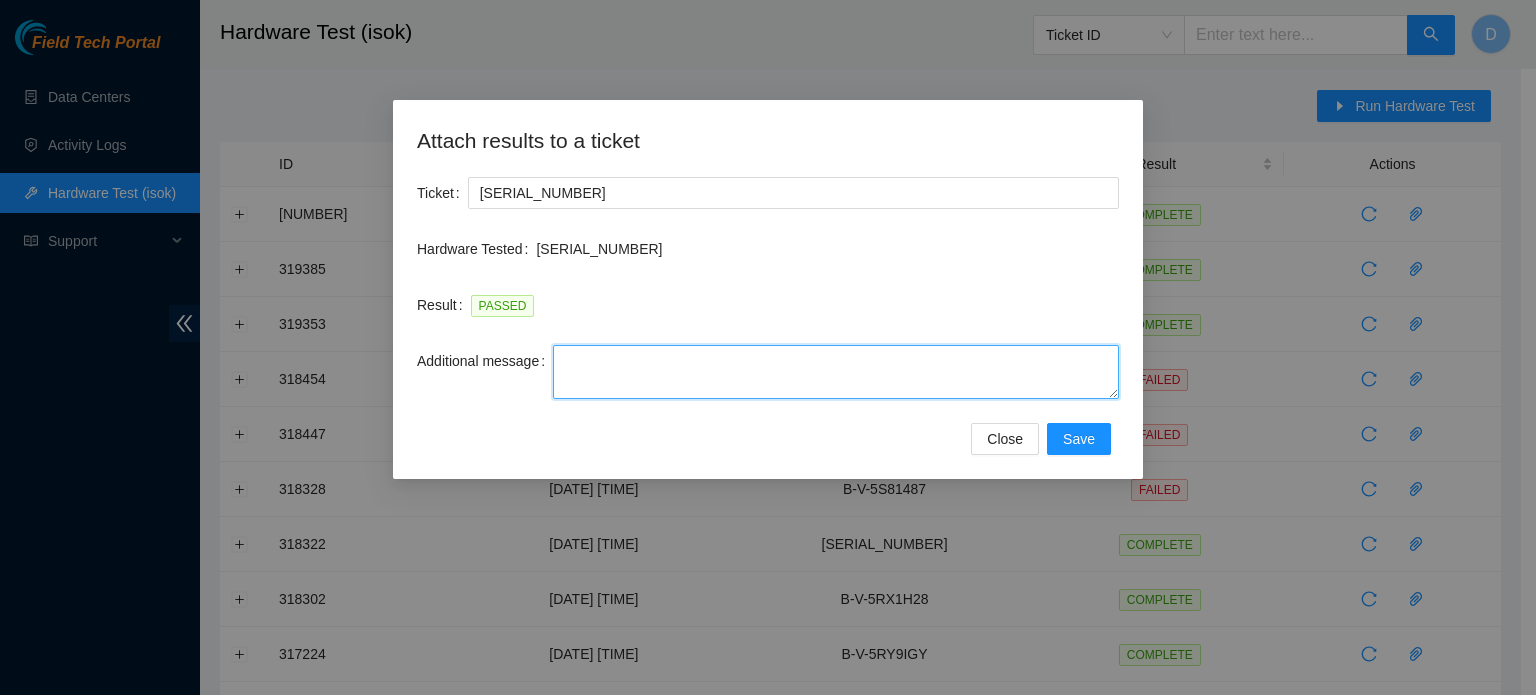 click on "Additional message" at bounding box center [836, 372] 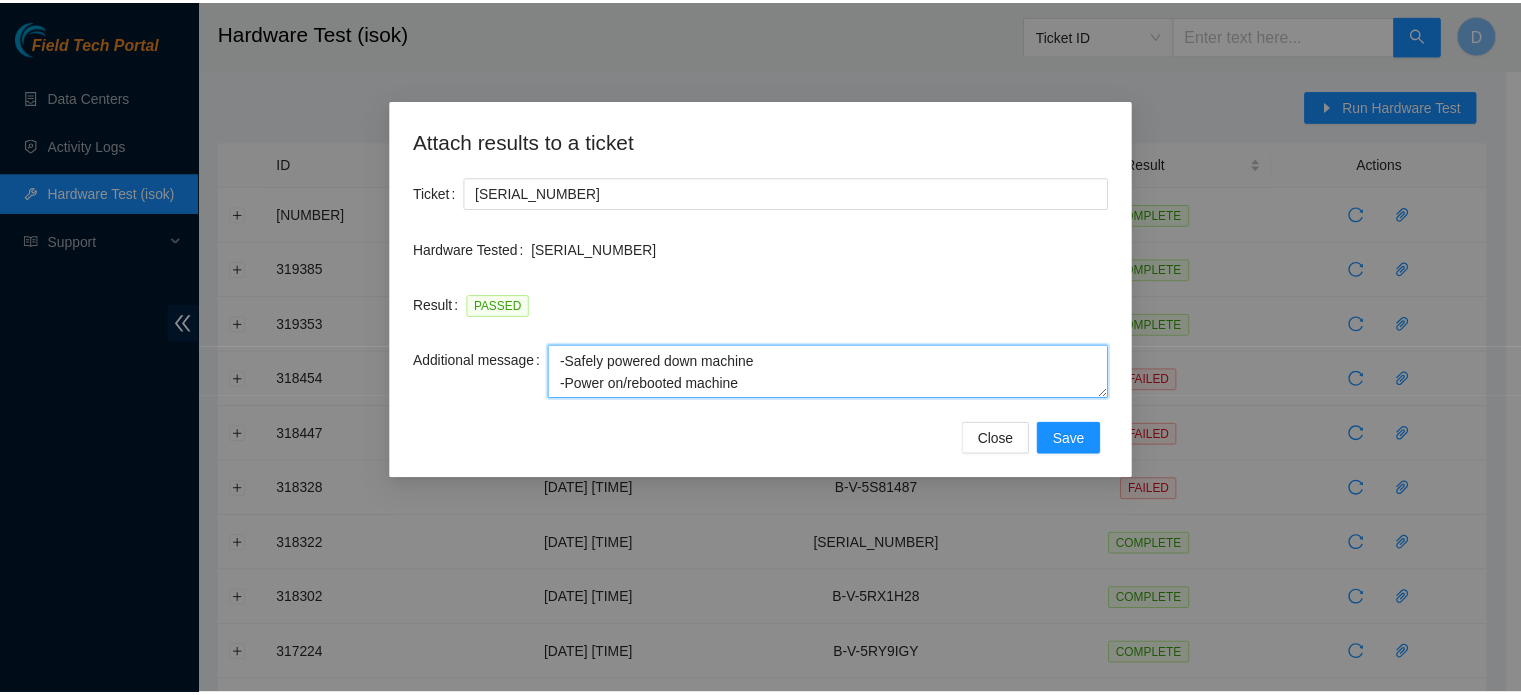 scroll, scrollTop: 82, scrollLeft: 0, axis: vertical 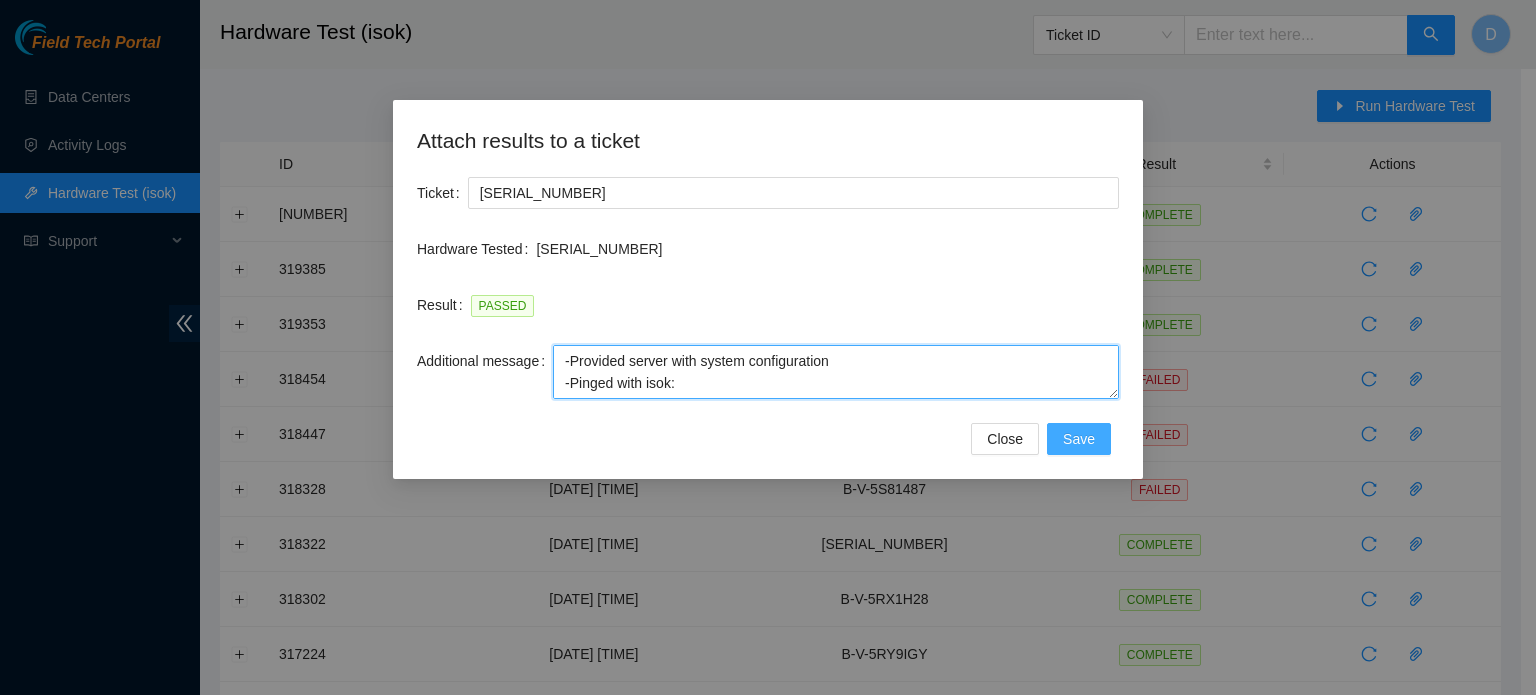 type on "-Safely powered down machine
-Power on/rebooted machine
-Rescued server with version 23.0.3
-Provided server with system configuration
-Pinged with isok:" 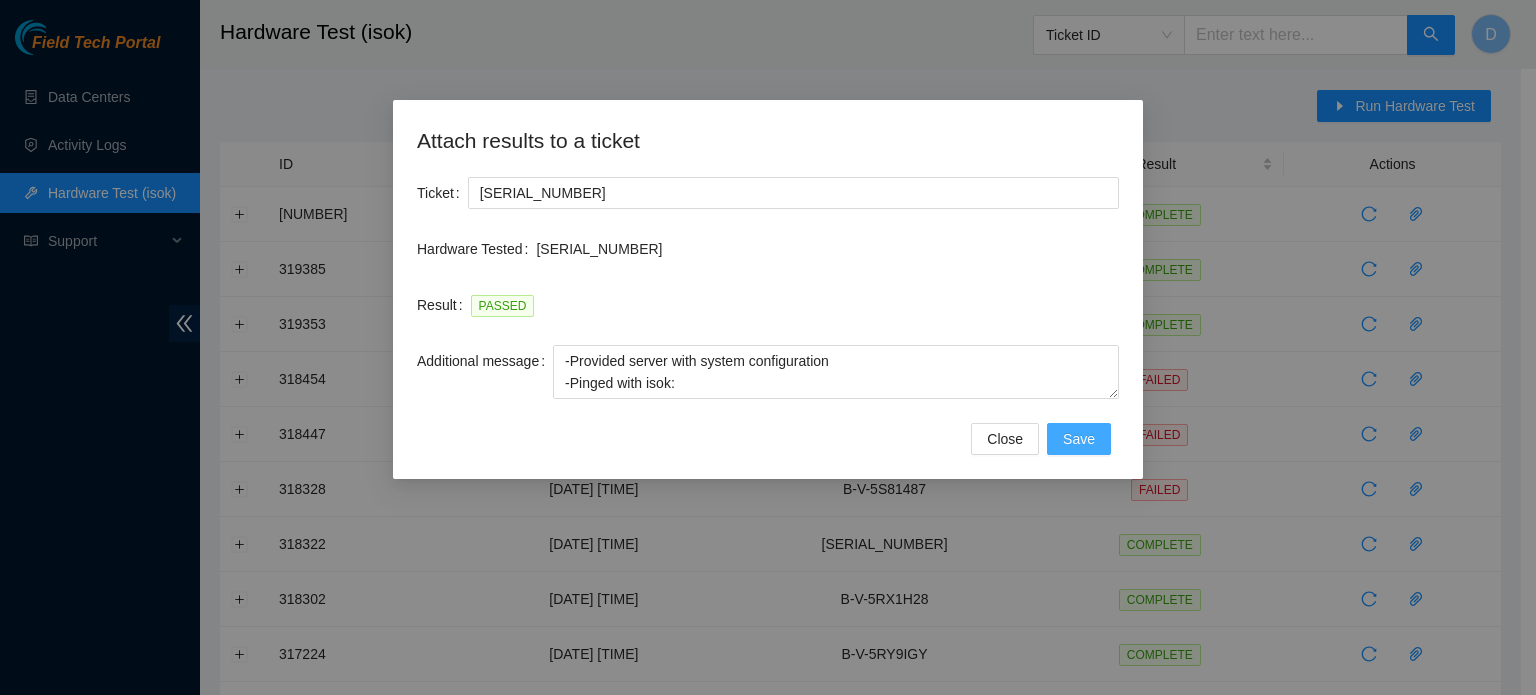 click on "Save" at bounding box center [1079, 439] 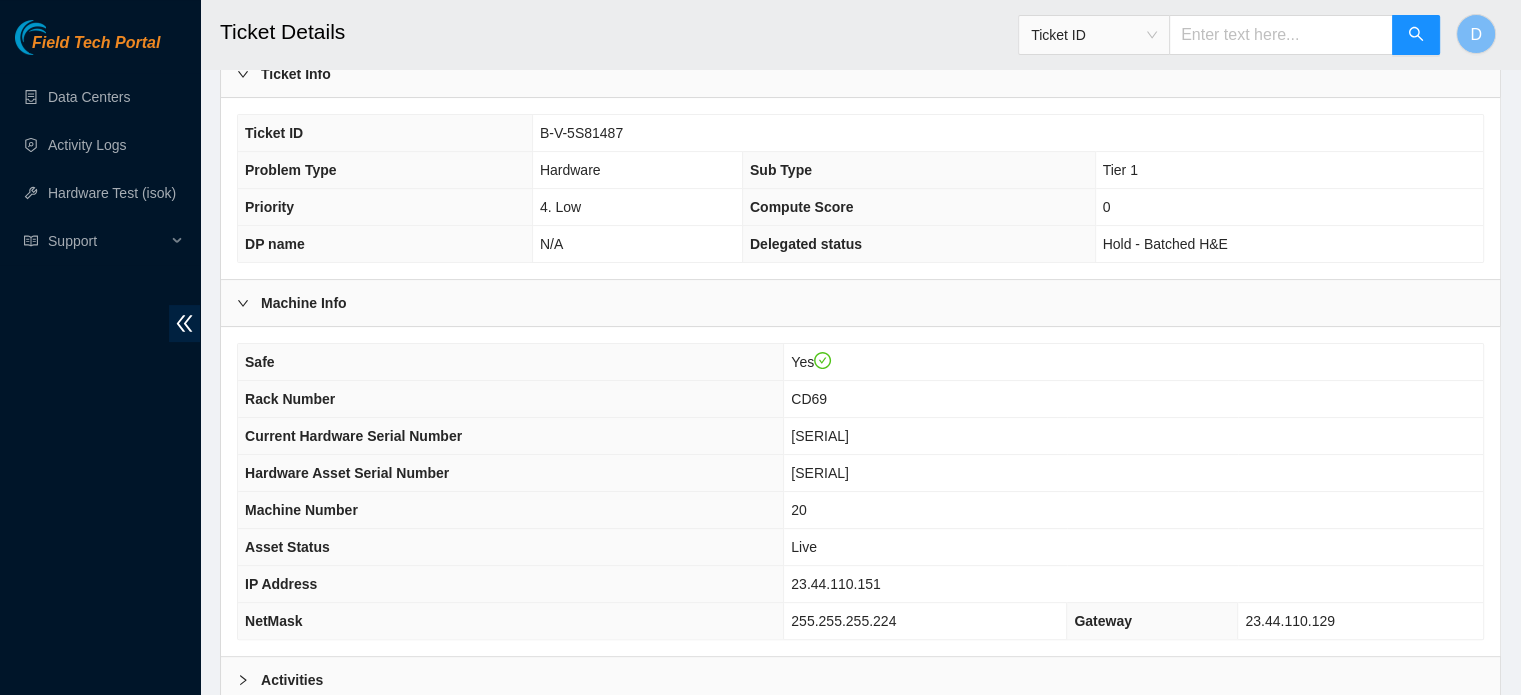 scroll, scrollTop: 633, scrollLeft: 0, axis: vertical 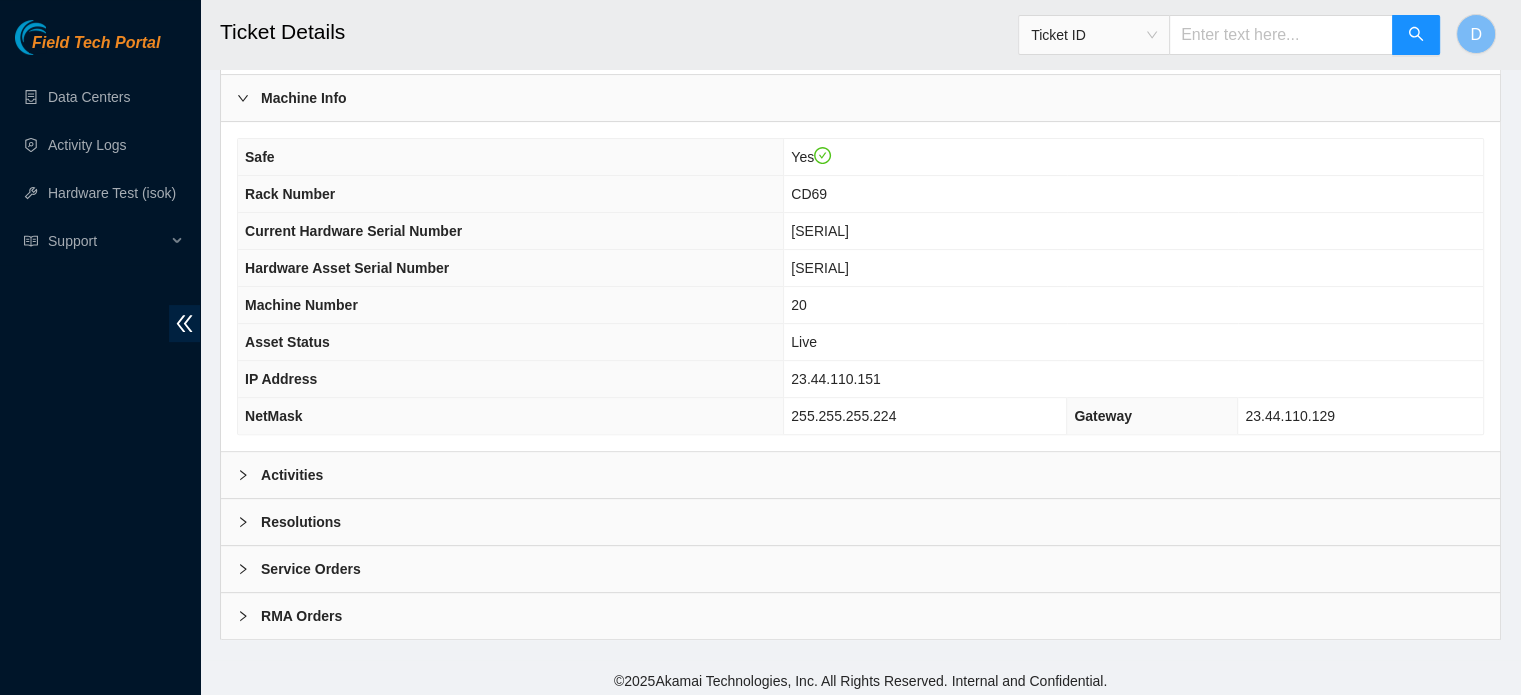 click on "Activities" at bounding box center (860, 475) 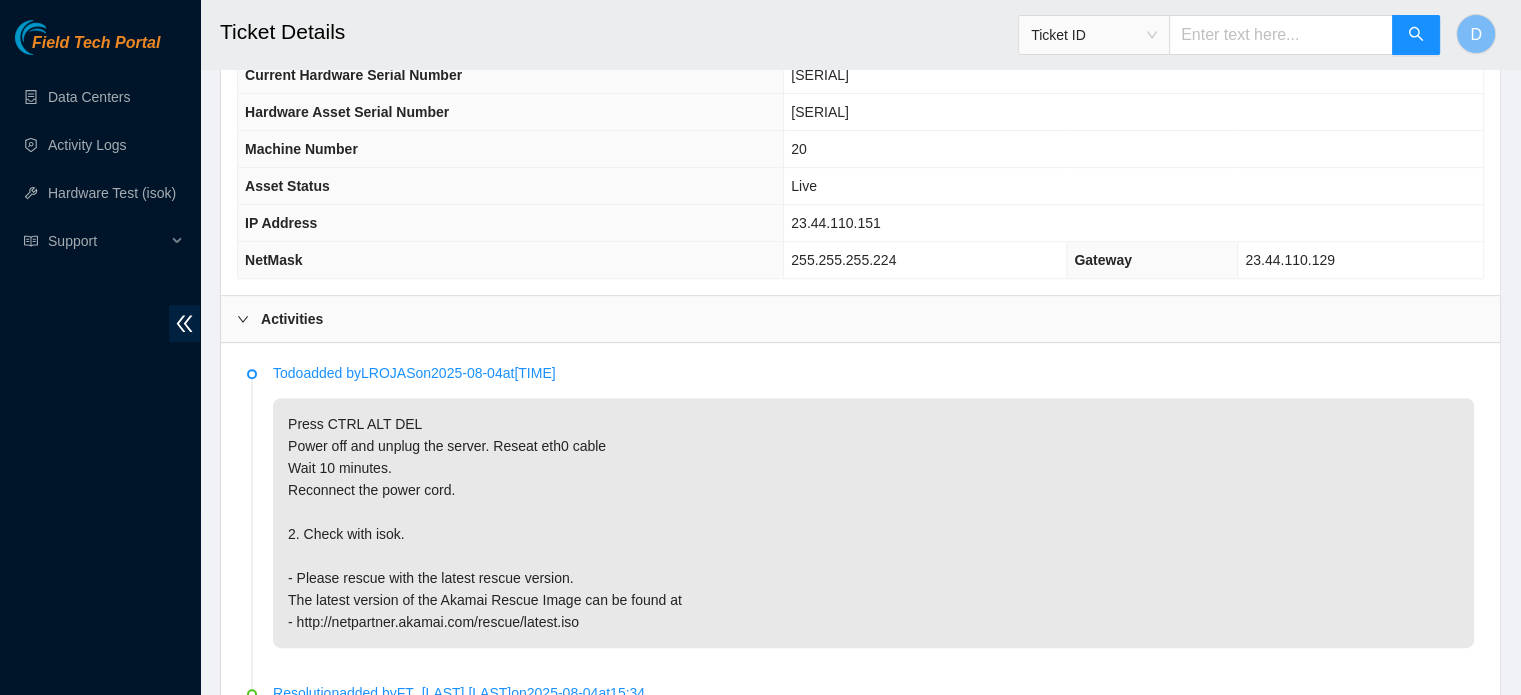 scroll, scrollTop: 1033, scrollLeft: 0, axis: vertical 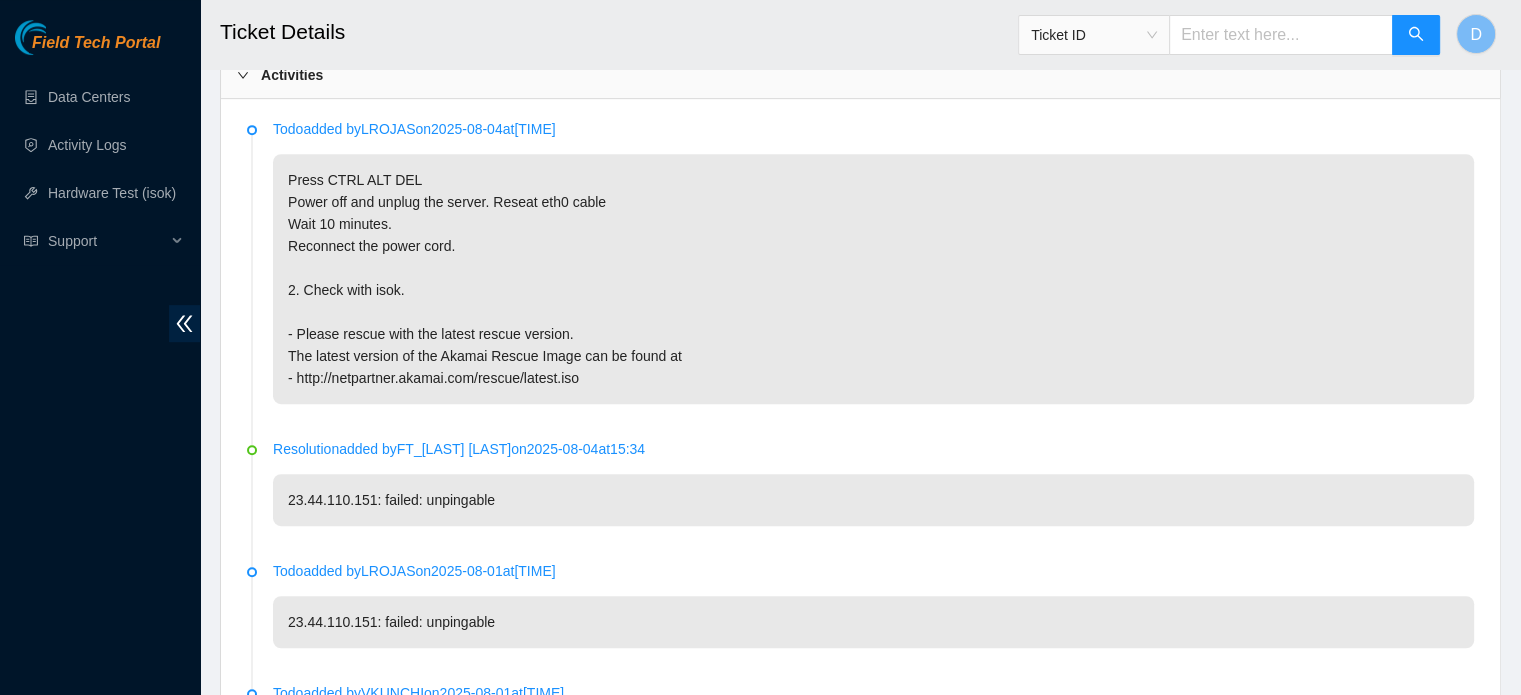 click on "Press CTRL ALT DEL
Power off and unplug the server. Reseat eth0 cable
Wait 10 minutes.
Reconnect the power cord.
2. Check with isok.
- Please rescue with the latest rescue version.
The latest version of the Akamai Rescue Image can be found at
- http://netpartner.akamai.com/rescue/latest.iso" at bounding box center [873, 279] 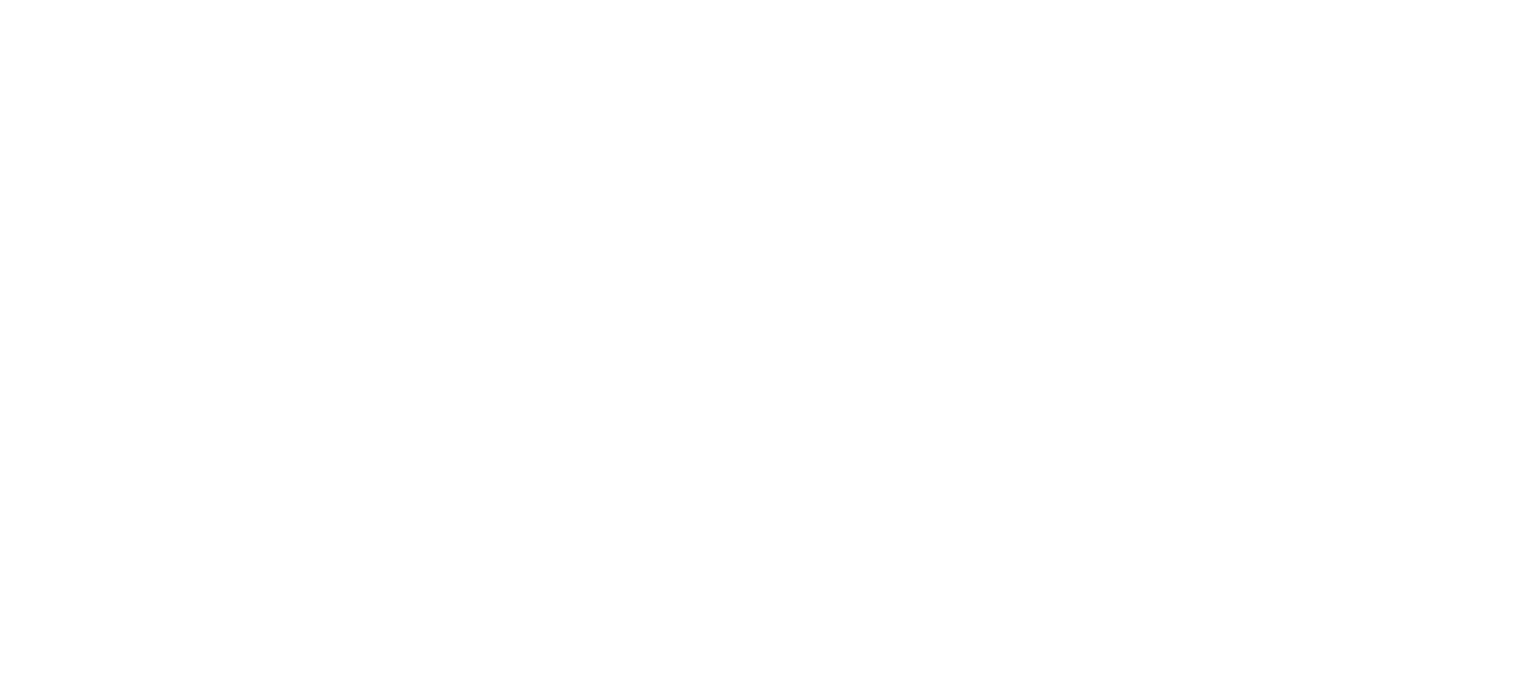 scroll, scrollTop: 0, scrollLeft: 0, axis: both 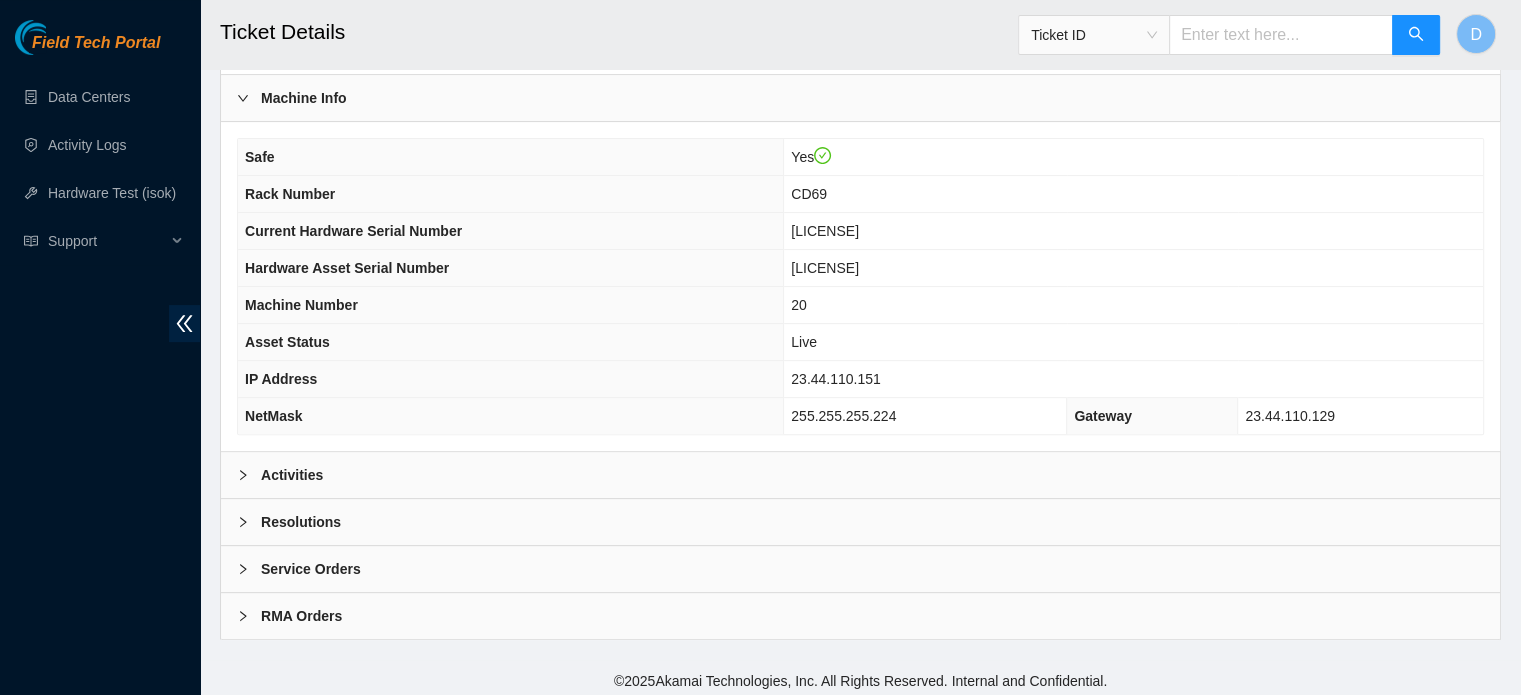 click on "Resolutions" at bounding box center [301, 522] 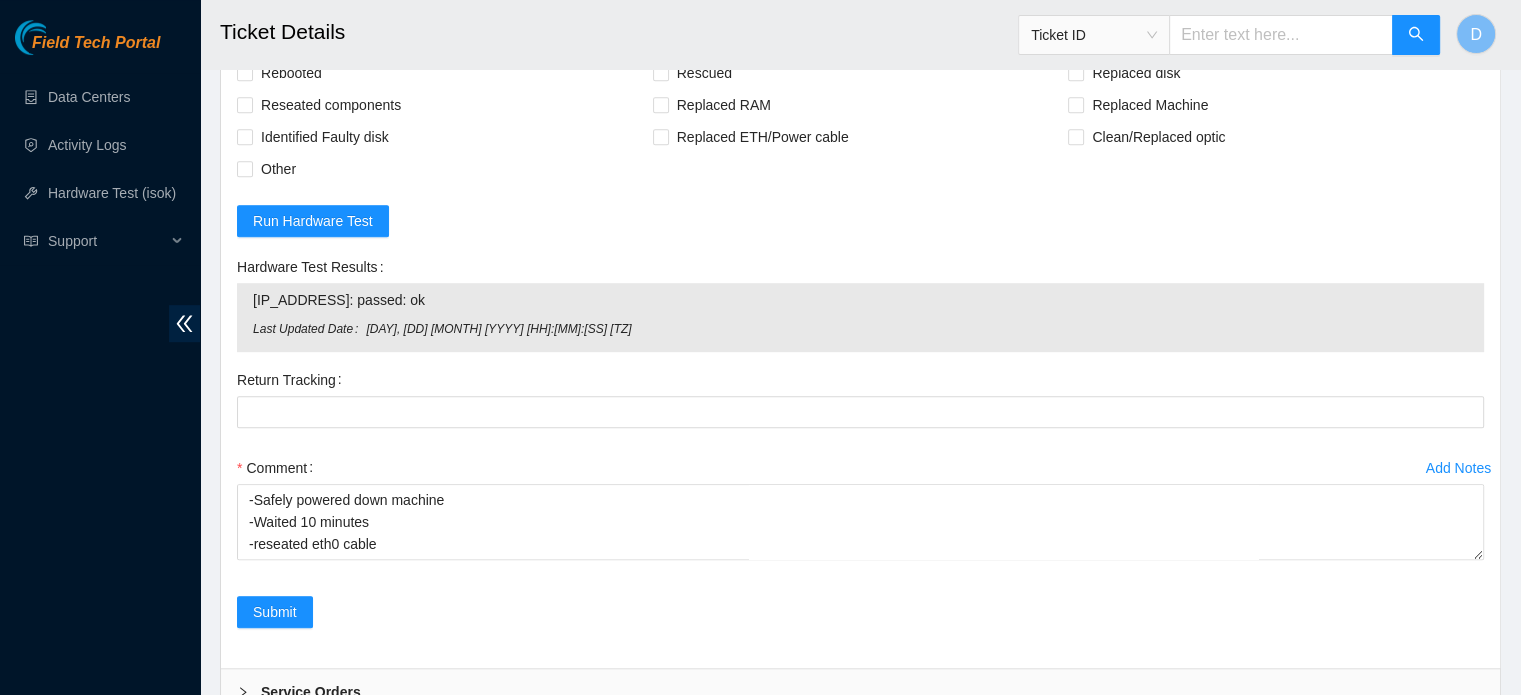 scroll, scrollTop: 1033, scrollLeft: 0, axis: vertical 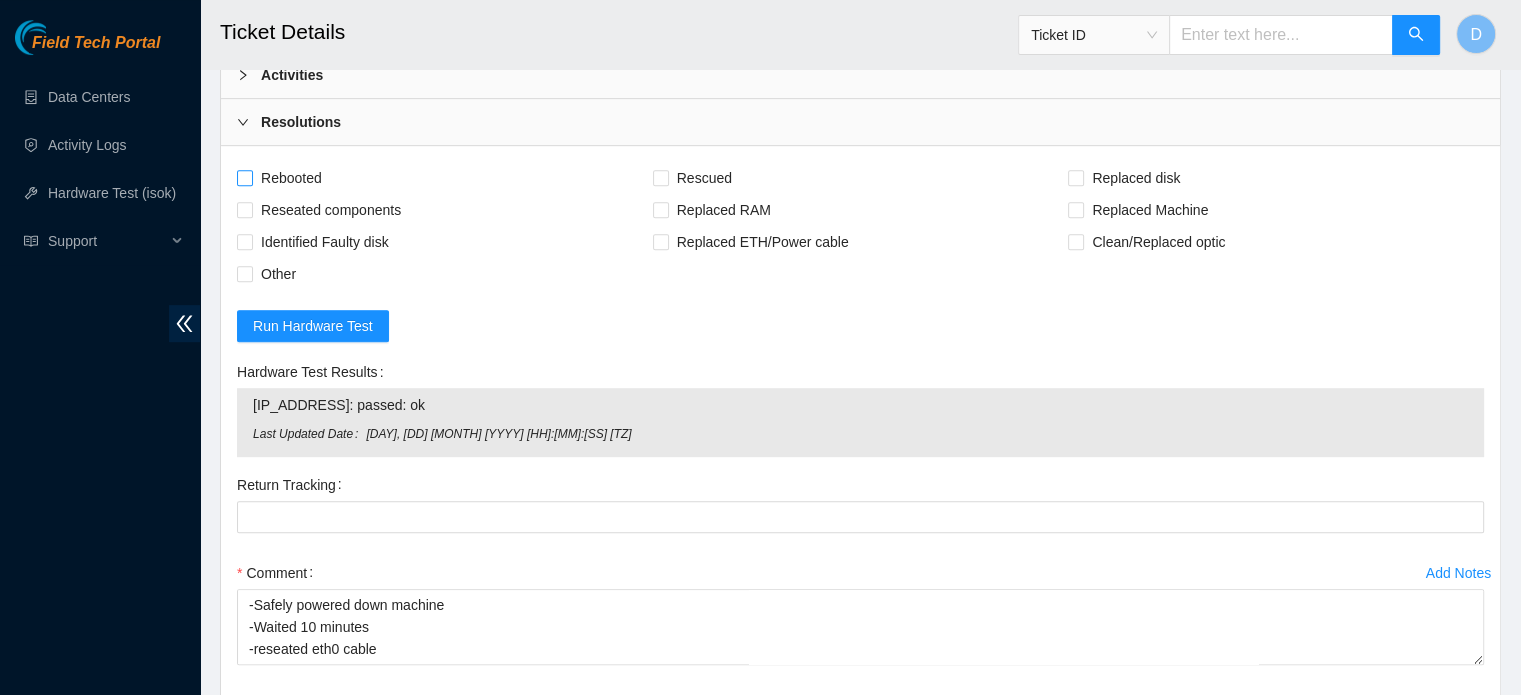 click on "Rebooted" at bounding box center (291, 178) 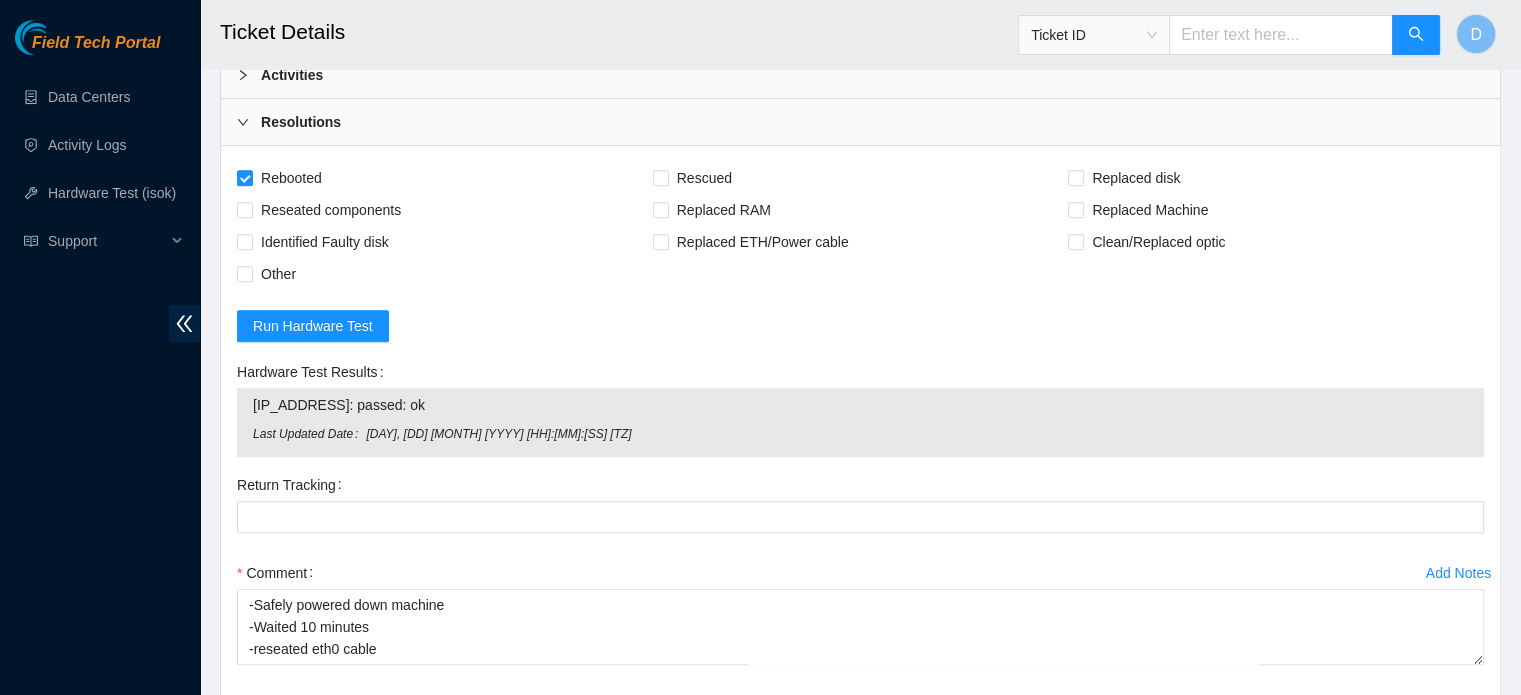 click on "Rebooted" at bounding box center (445, 178) 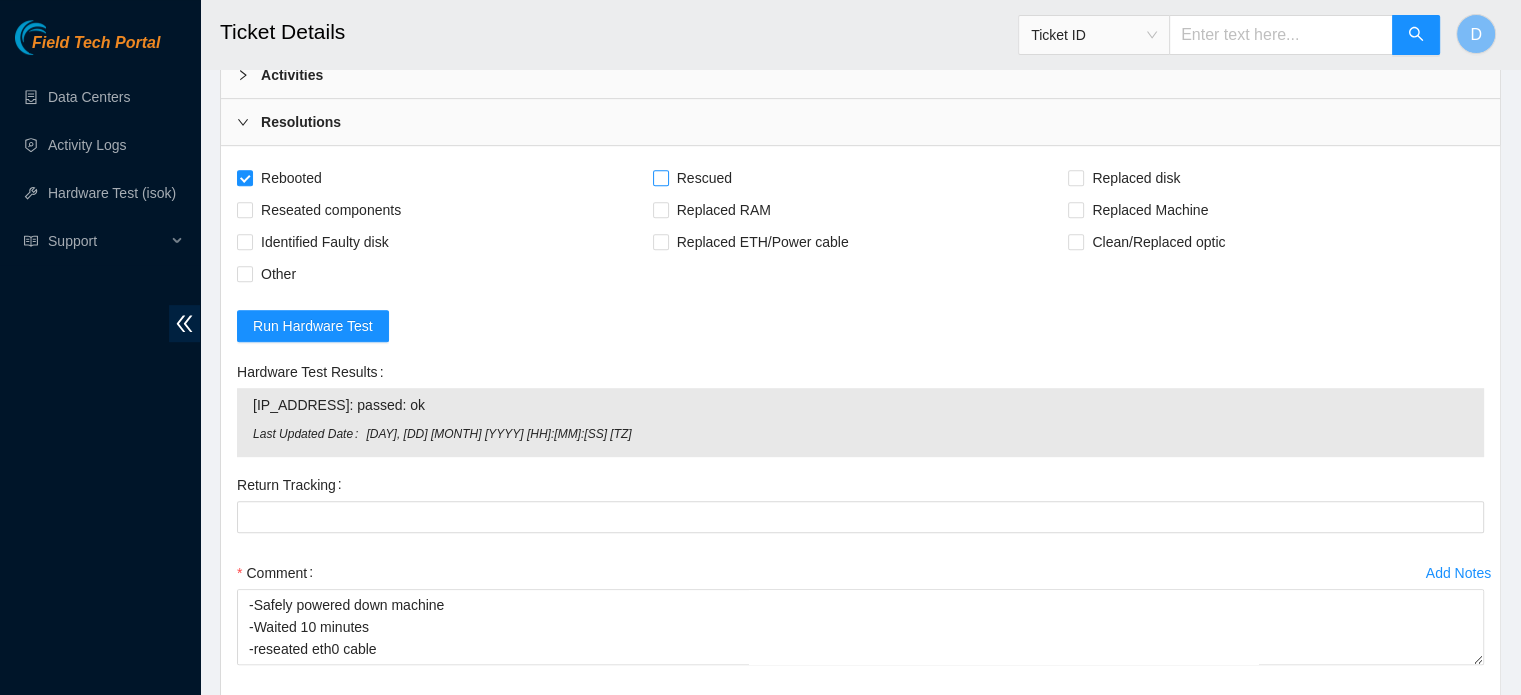 click on "Rescued" at bounding box center (704, 178) 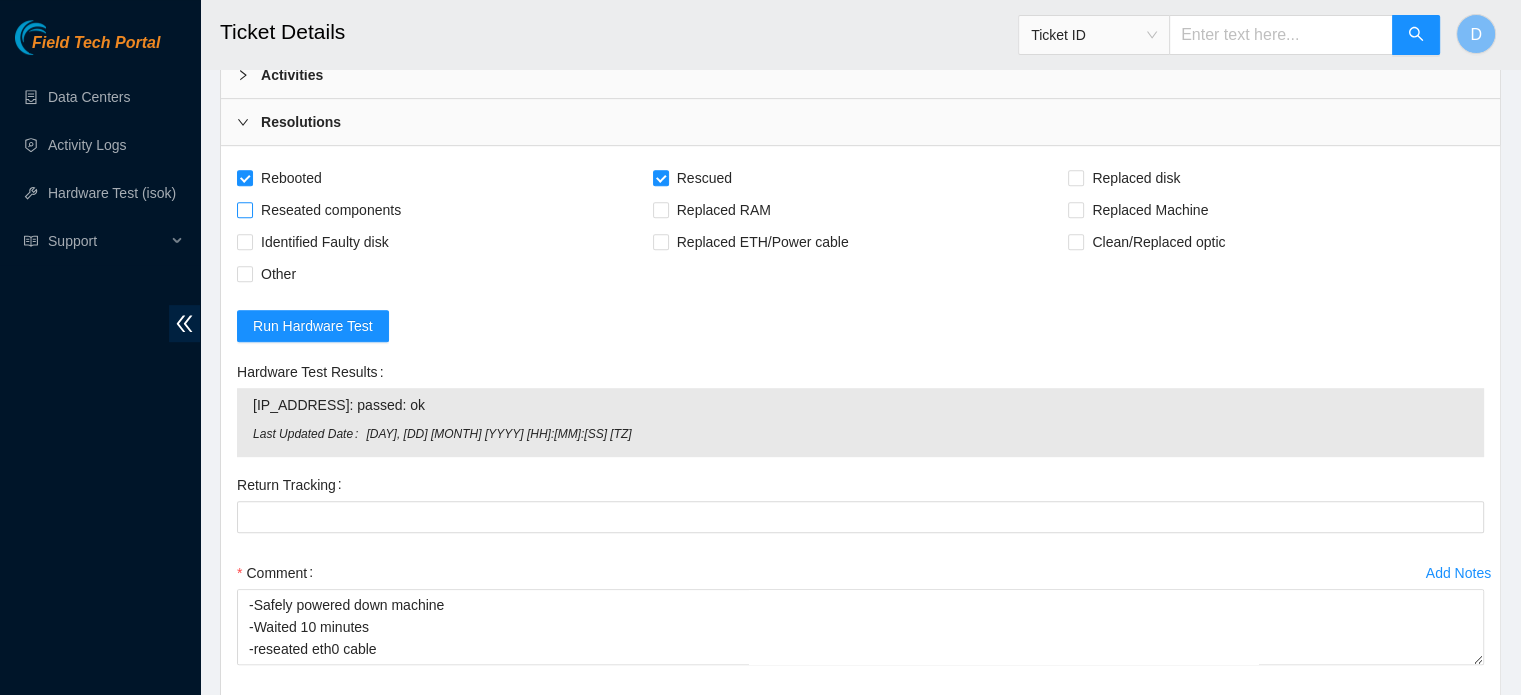 click on "Reseated components" at bounding box center (331, 210) 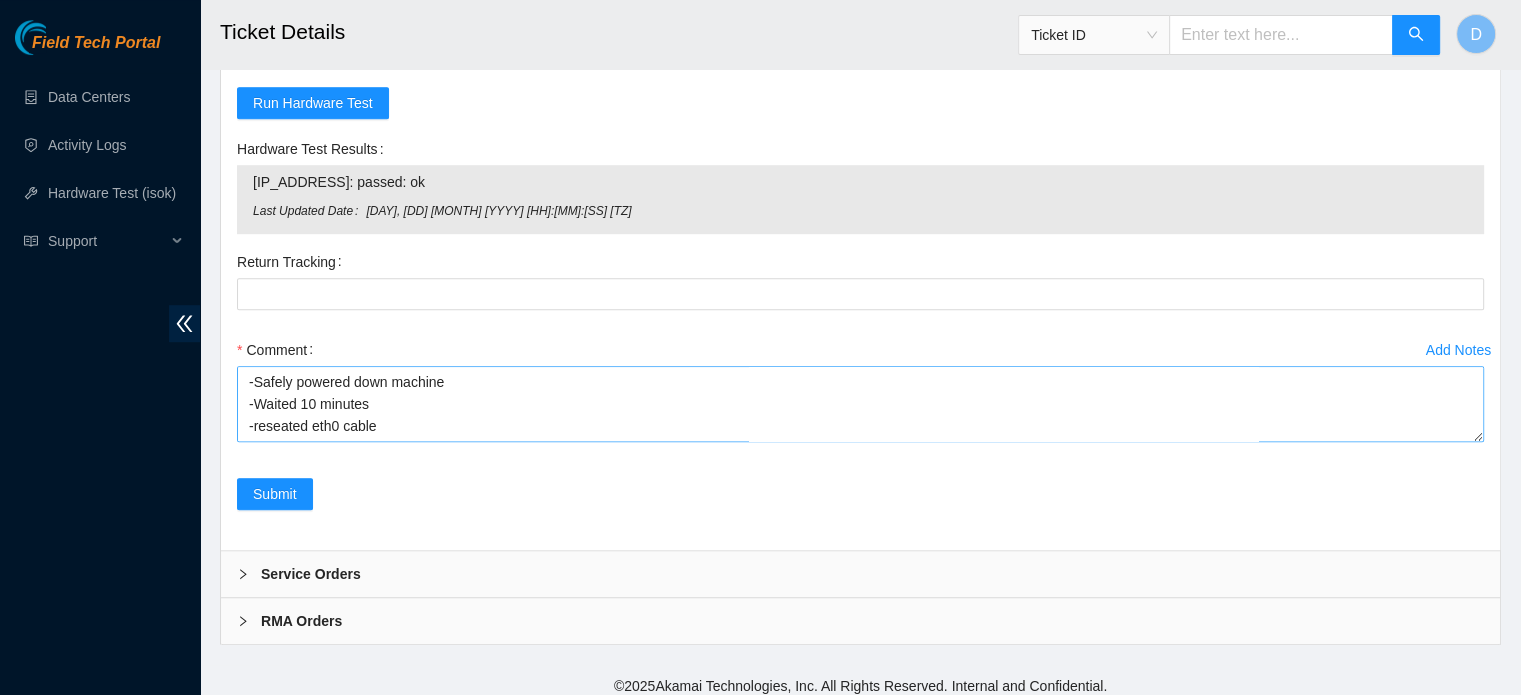 scroll, scrollTop: 1260, scrollLeft: 0, axis: vertical 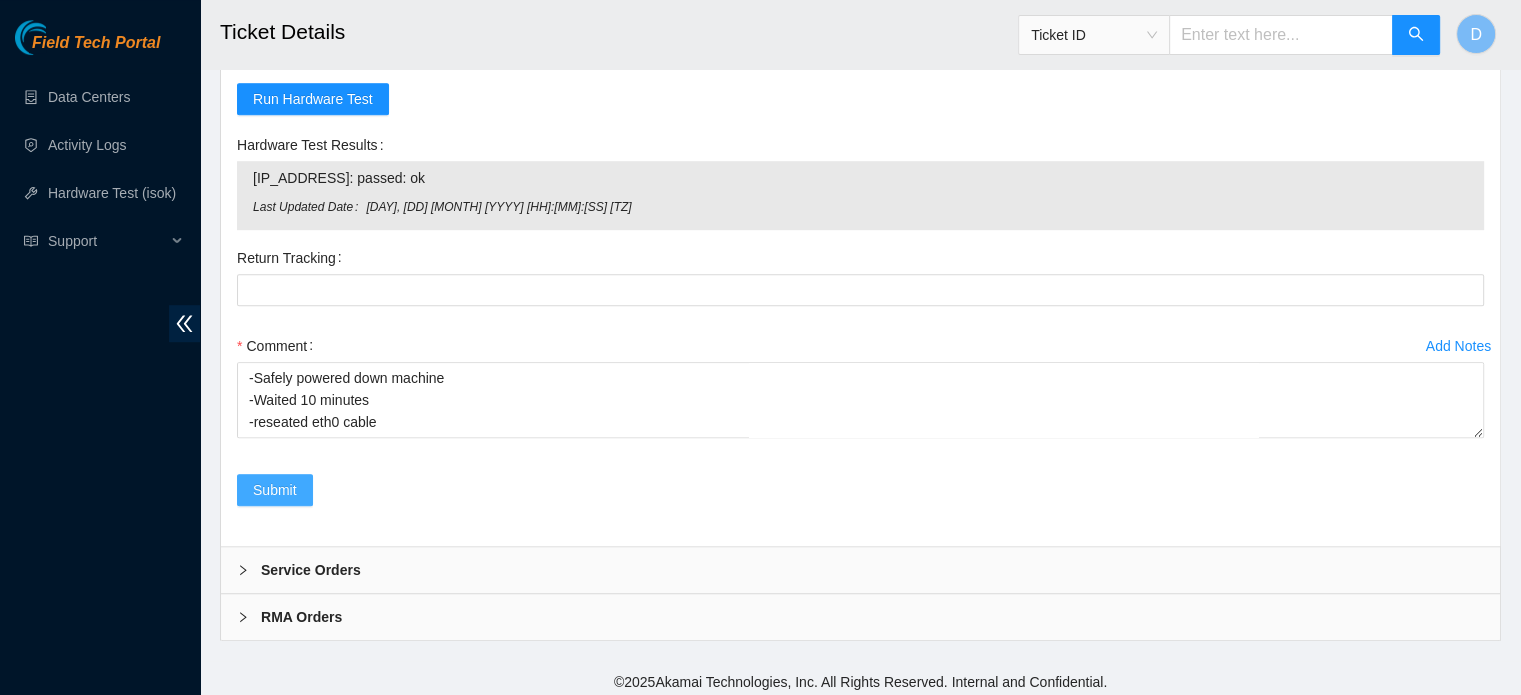 click on "Submit" at bounding box center (275, 490) 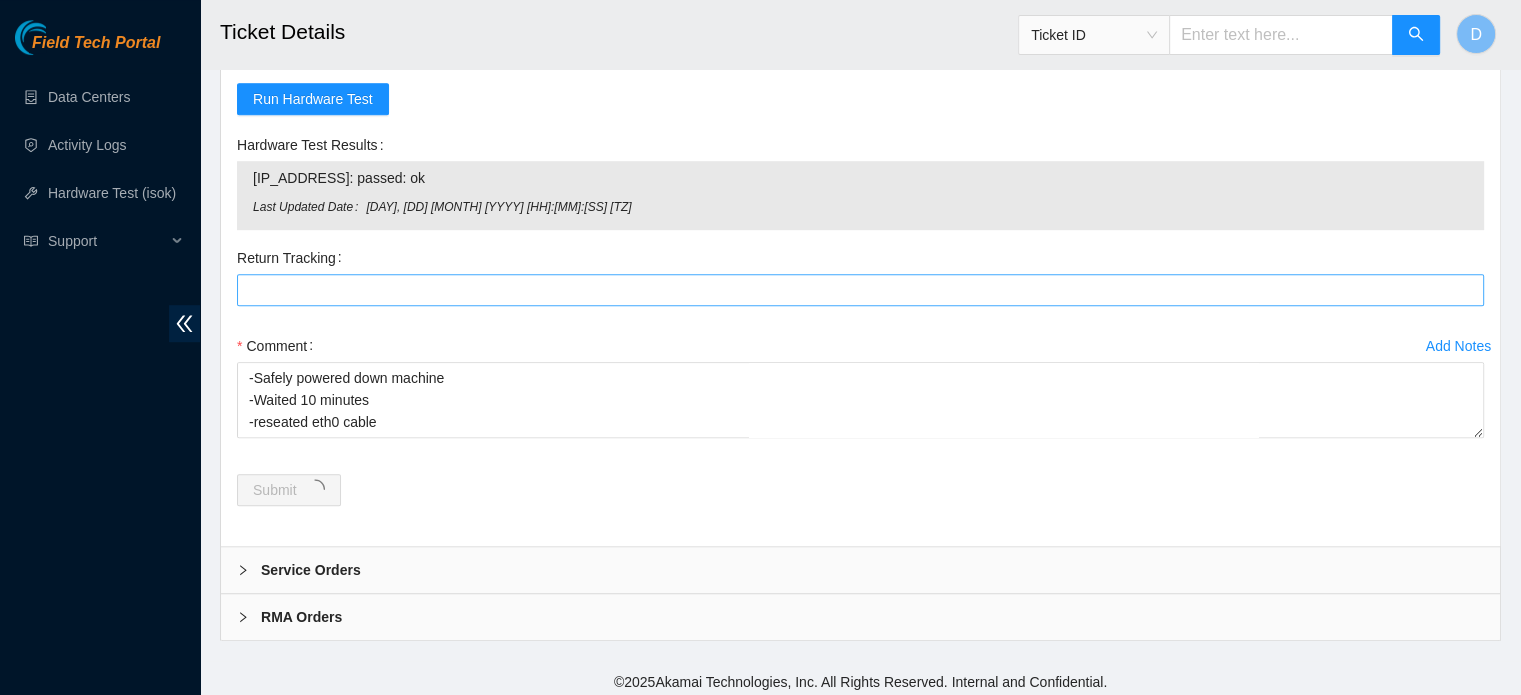 scroll, scrollTop: 0, scrollLeft: 0, axis: both 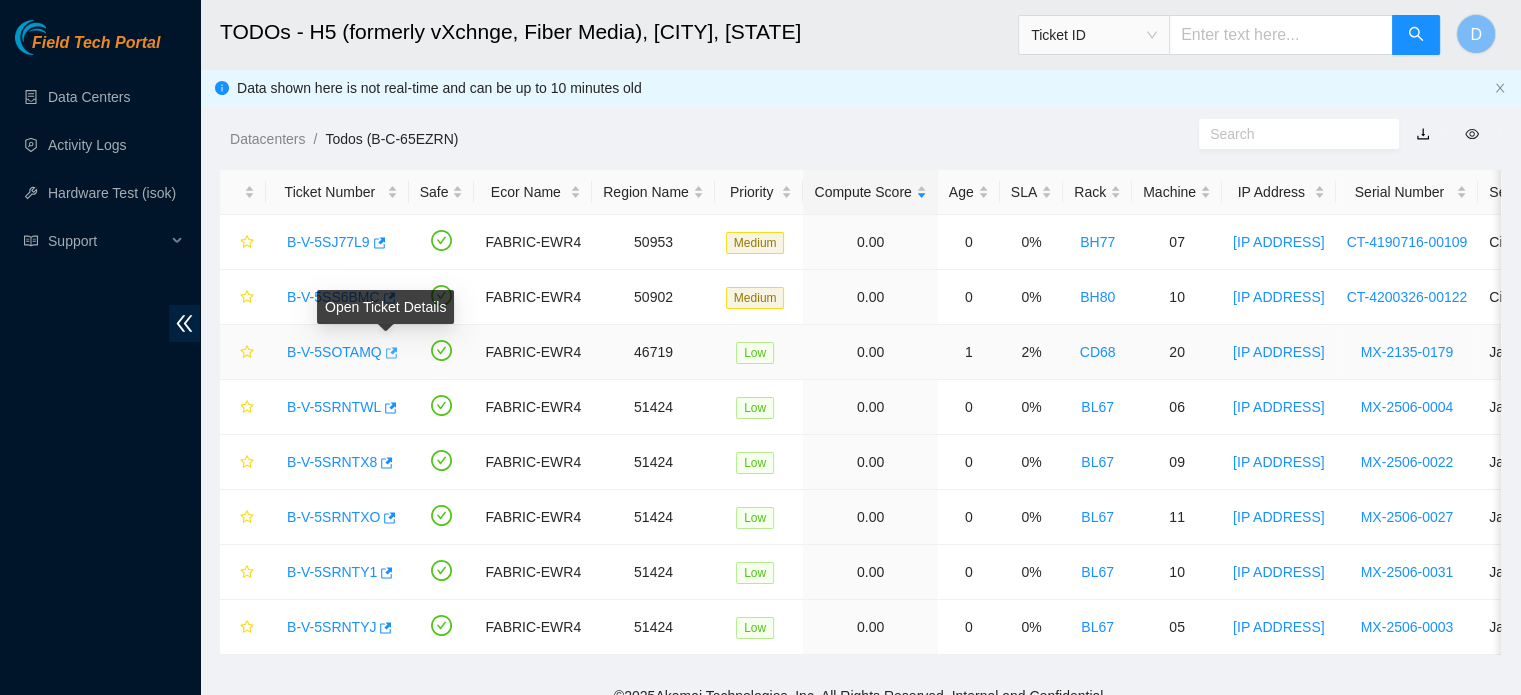 click 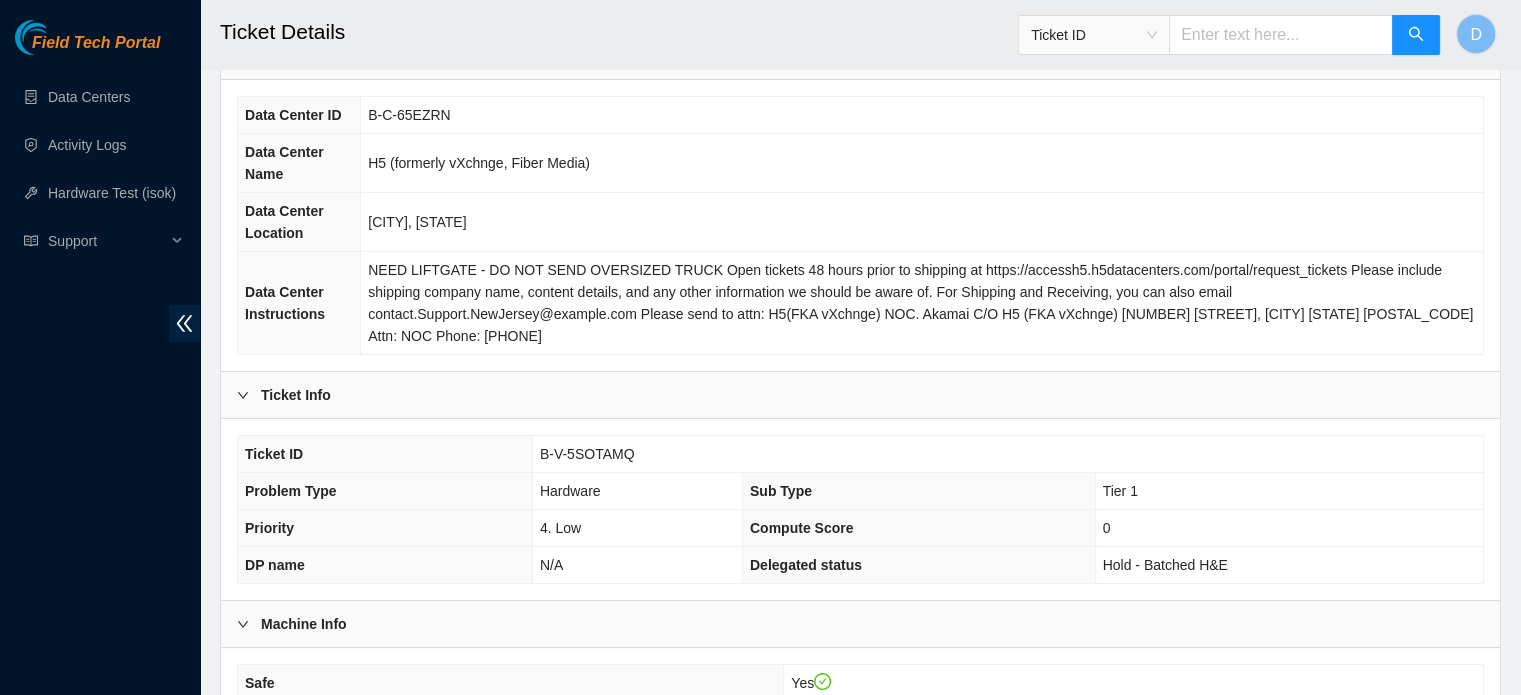 scroll, scrollTop: 500, scrollLeft: 0, axis: vertical 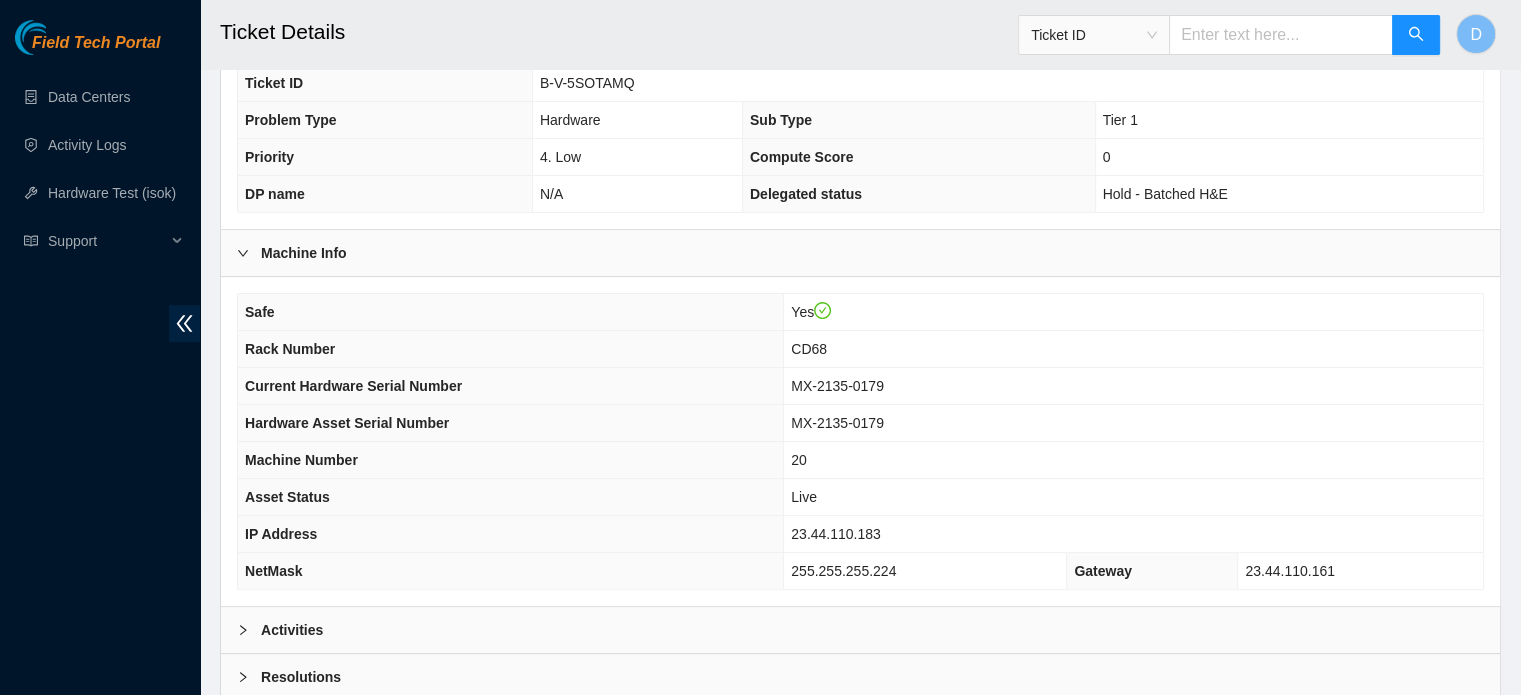 click on "Activities" at bounding box center [860, 630] 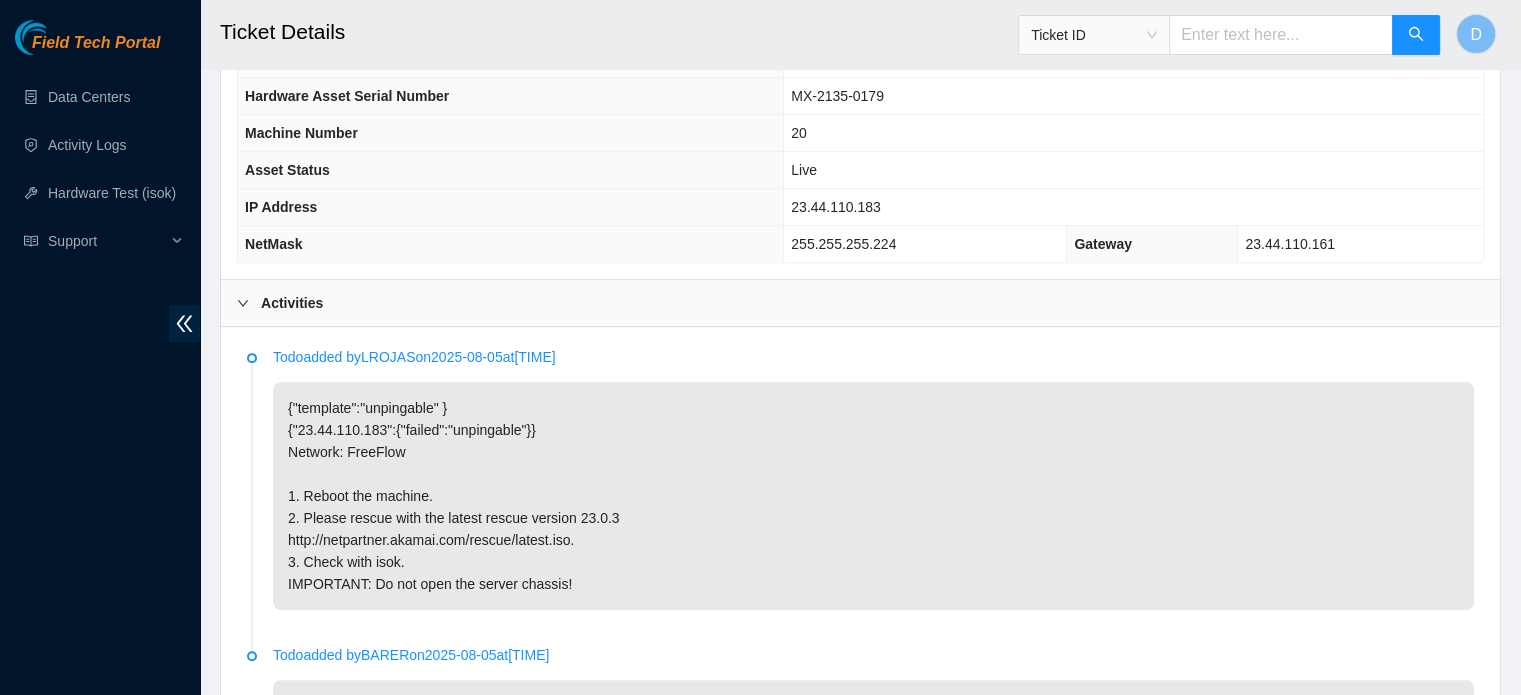 scroll, scrollTop: 766, scrollLeft: 0, axis: vertical 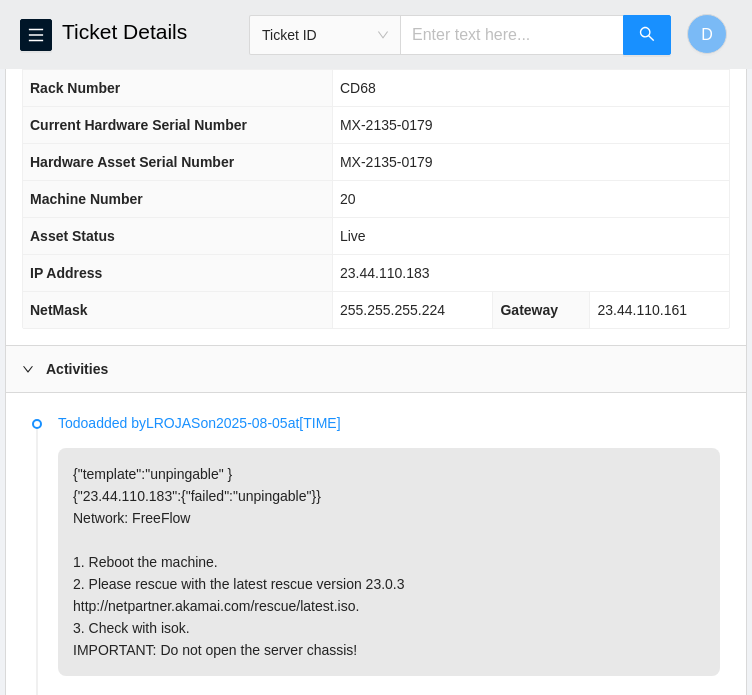 drag, startPoint x: 344, startPoint y: 267, endPoint x: 402, endPoint y: 262, distance: 58.21512 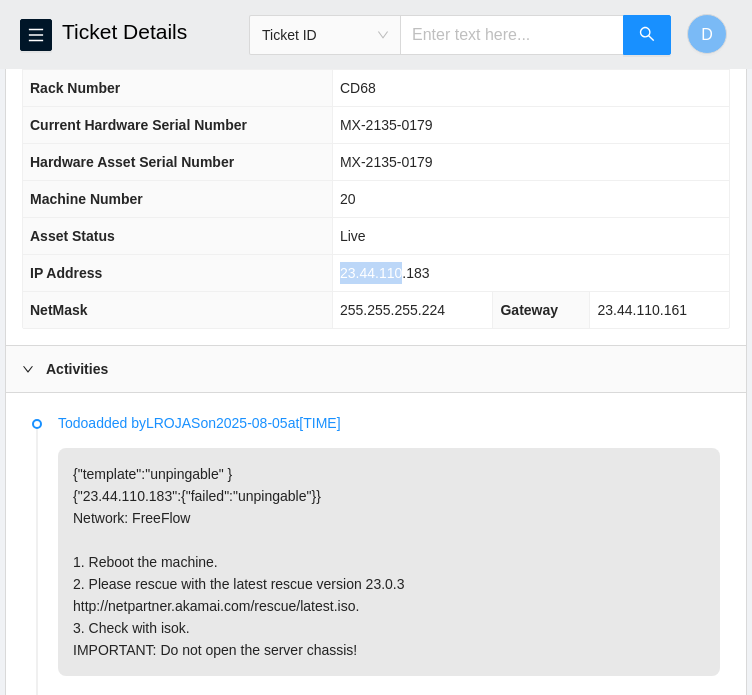 click on "23.44.110.183" at bounding box center (530, 273) 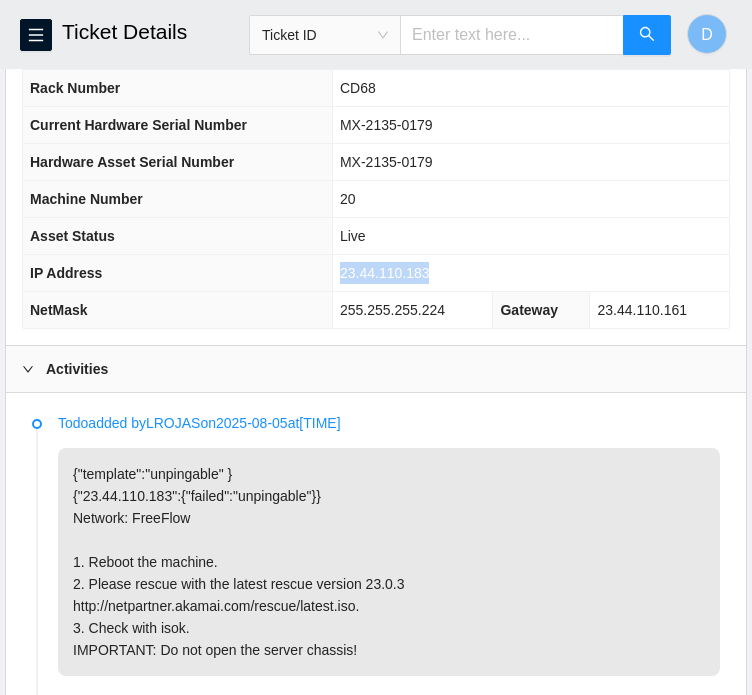 drag, startPoint x: 347, startPoint y: 266, endPoint x: 452, endPoint y: 264, distance: 105.01904 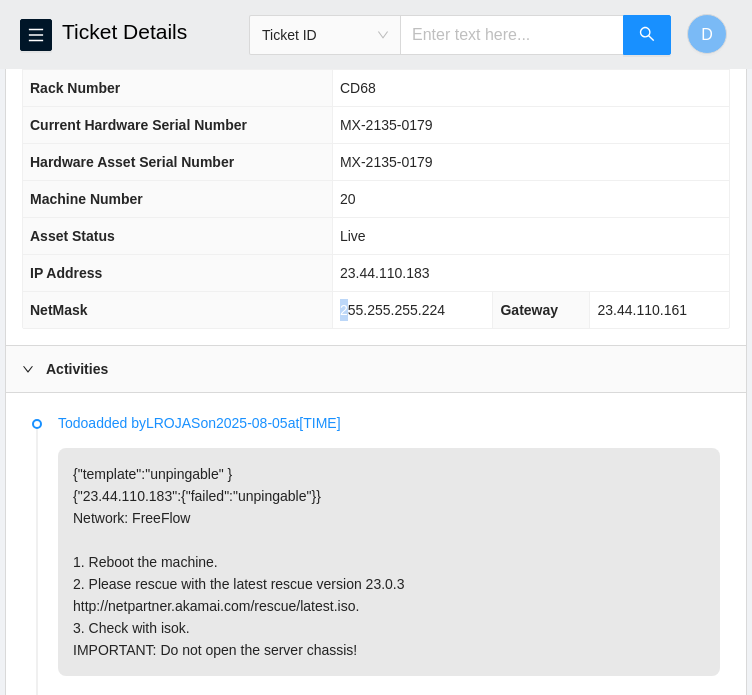drag, startPoint x: 349, startPoint y: 303, endPoint x: 402, endPoint y: 295, distance: 53.600372 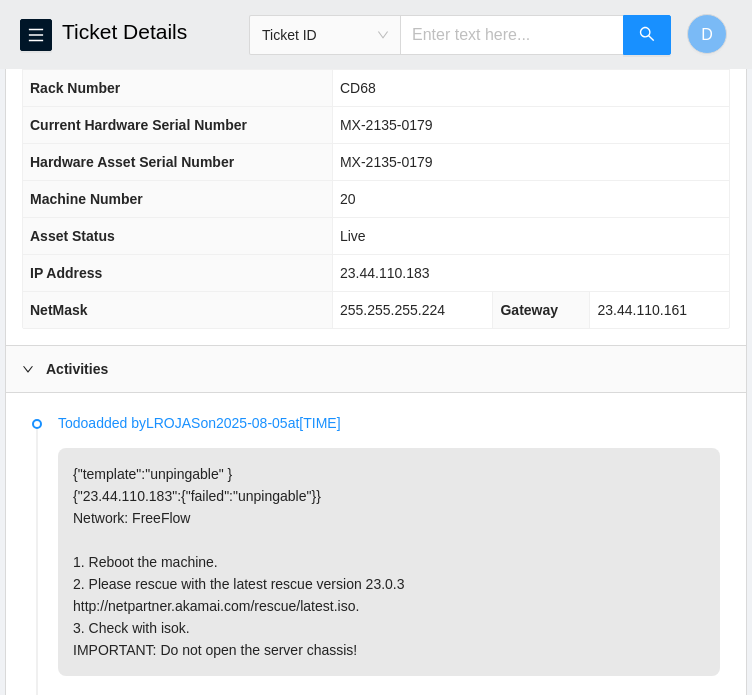 click on "Activities" at bounding box center [376, 369] 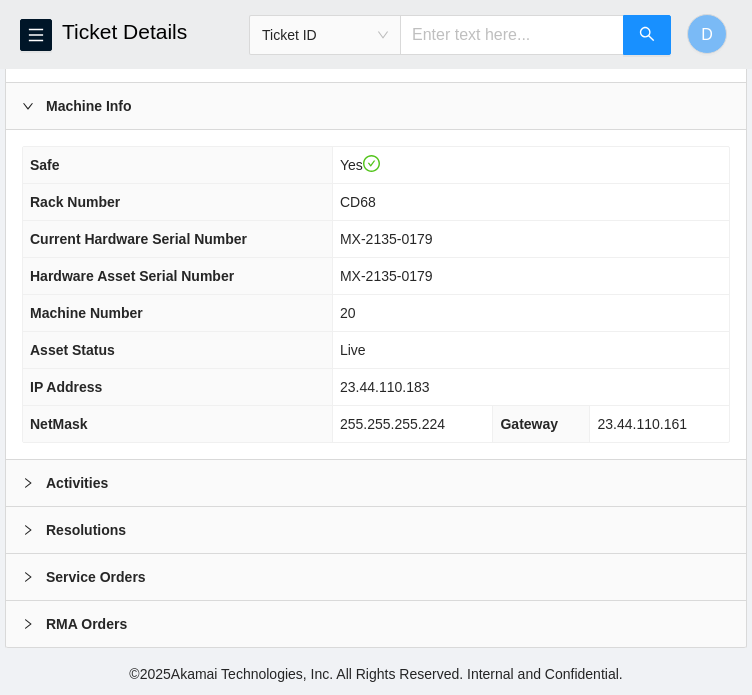 scroll, scrollTop: 706, scrollLeft: 0, axis: vertical 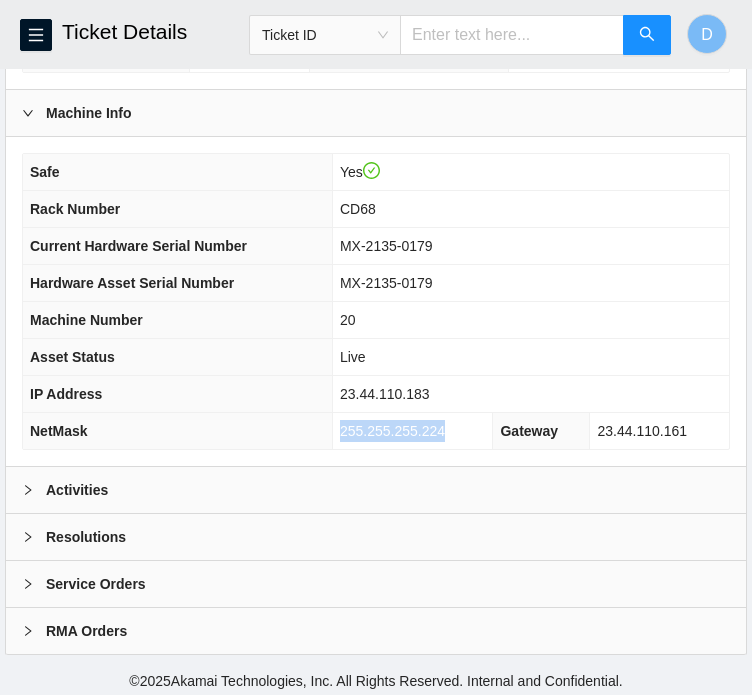 drag, startPoint x: 344, startPoint y: 423, endPoint x: 461, endPoint y: 419, distance: 117.06836 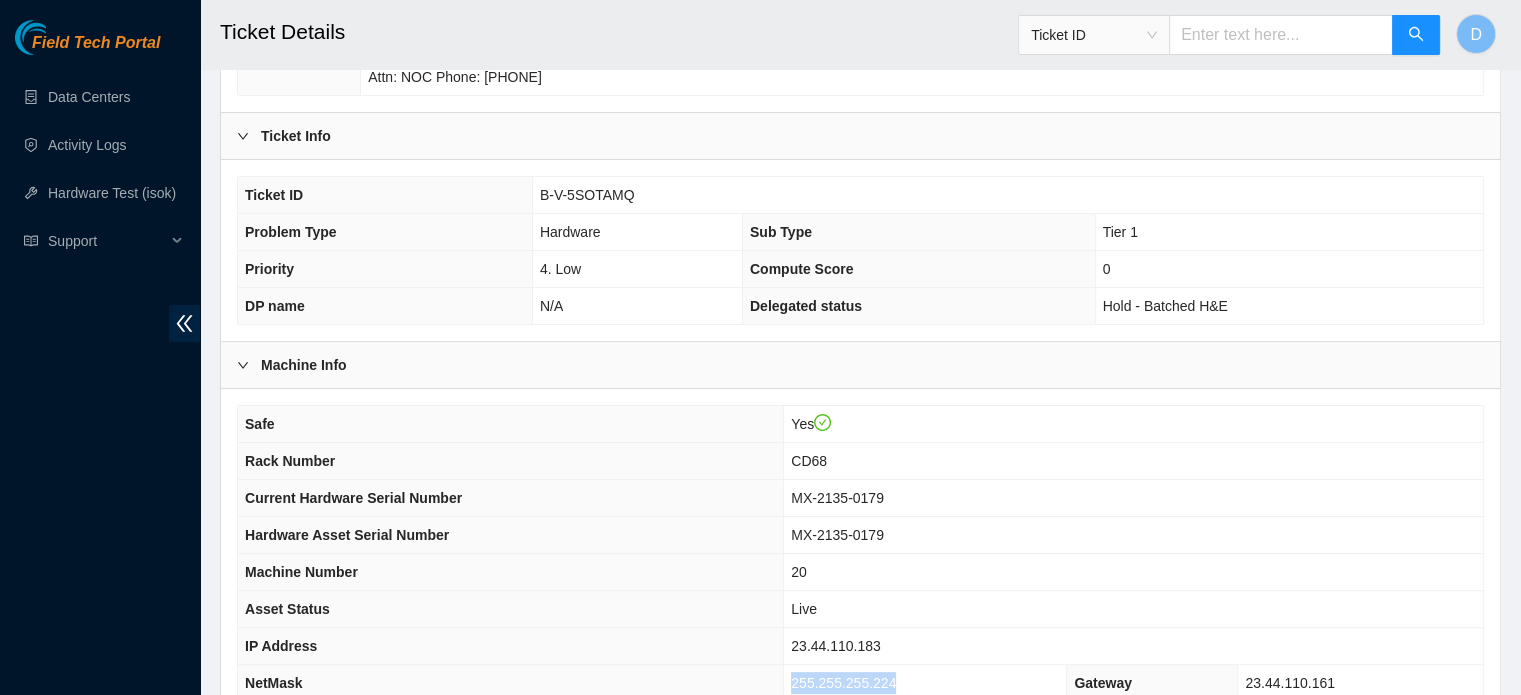 scroll, scrollTop: 384, scrollLeft: 0, axis: vertical 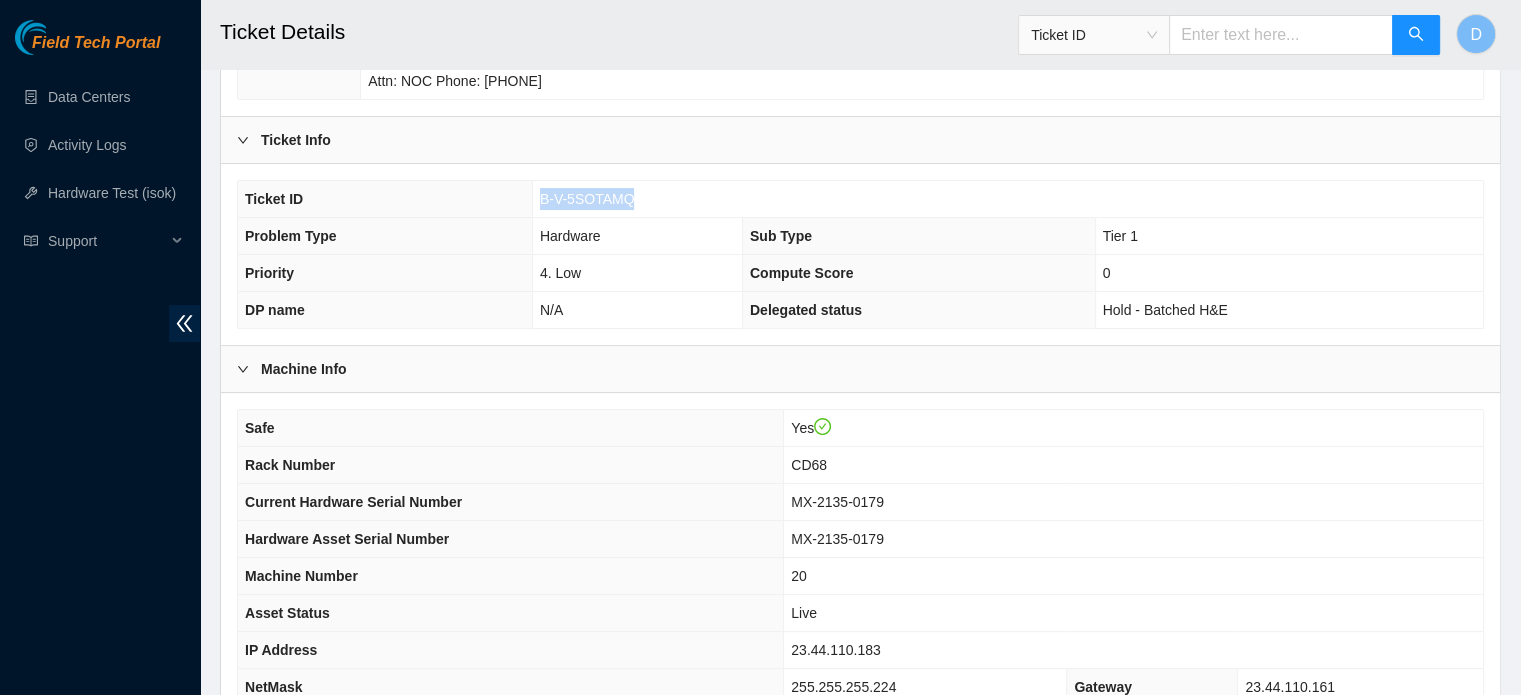 drag, startPoint x: 540, startPoint y: 174, endPoint x: 652, endPoint y: 175, distance: 112.00446 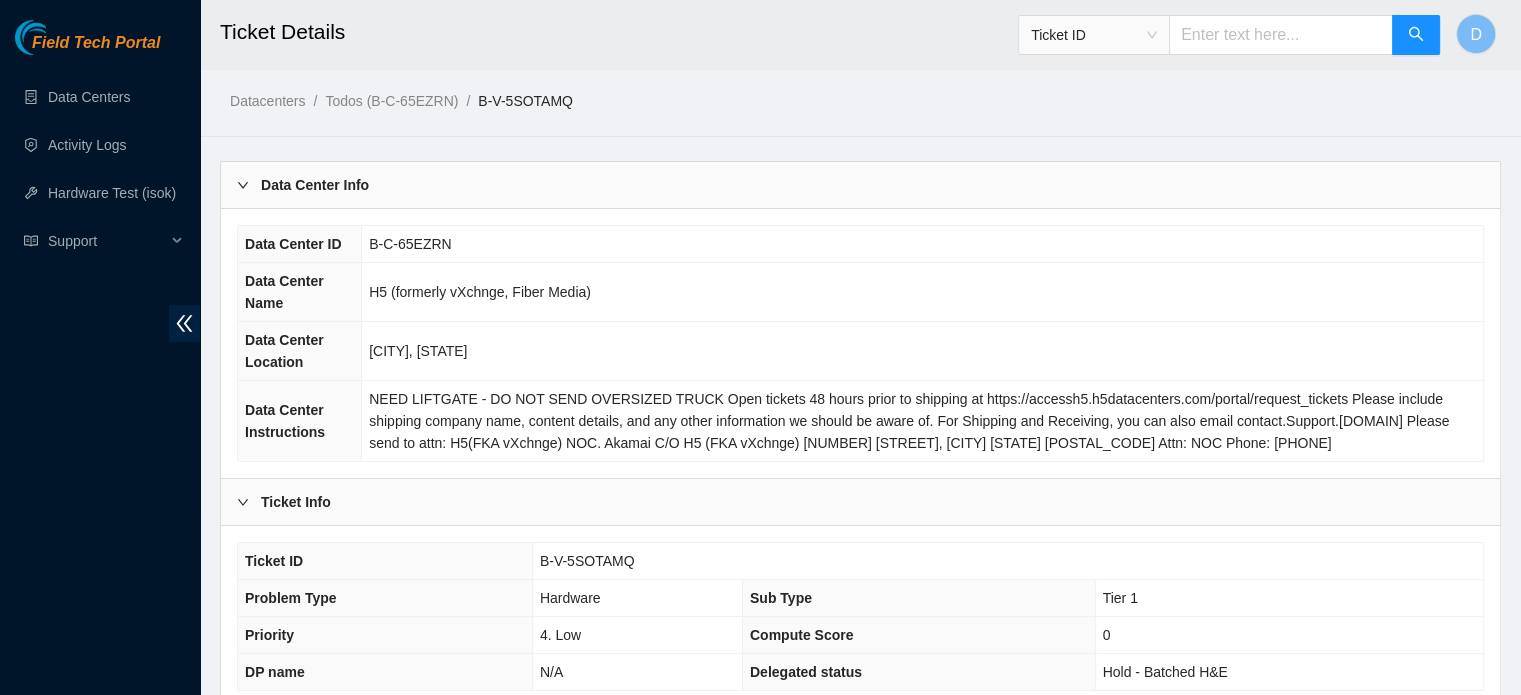 scroll, scrollTop: 633, scrollLeft: 0, axis: vertical 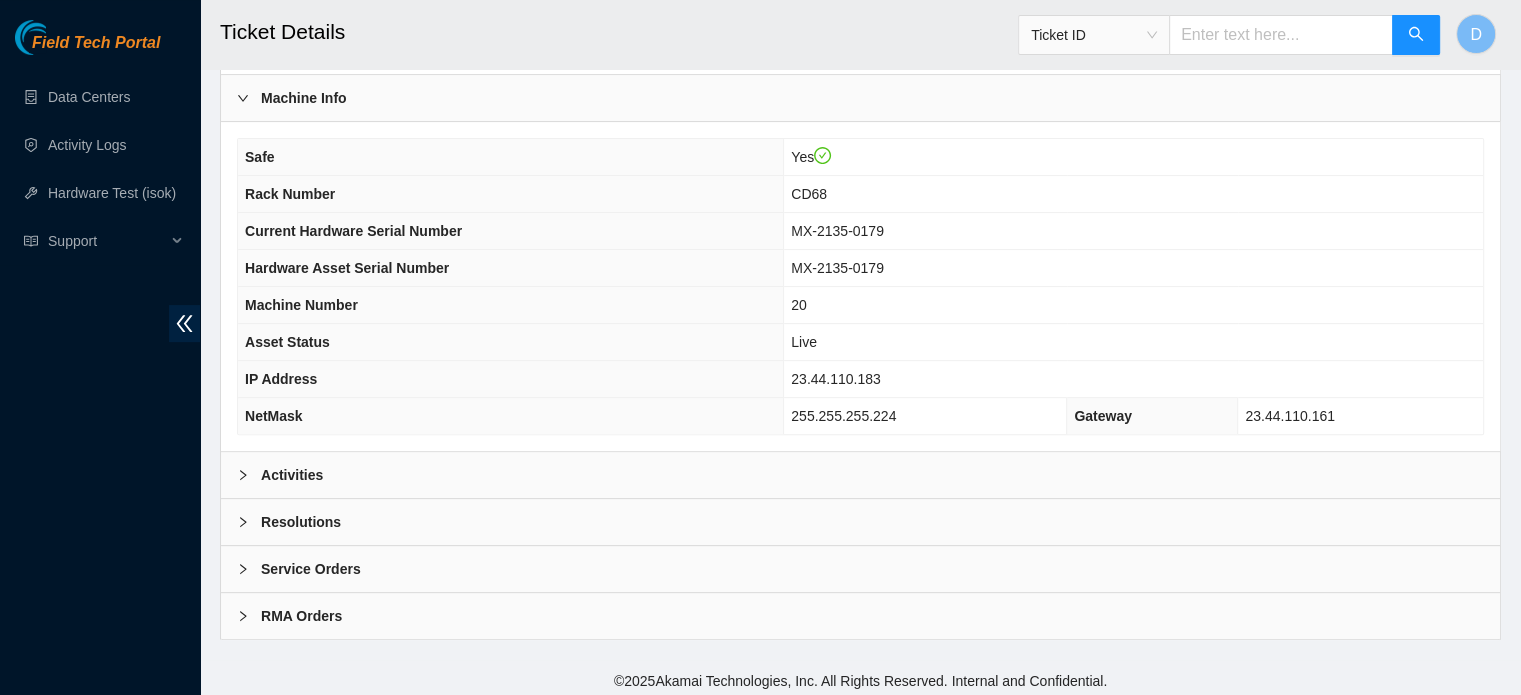 click on "Activities" at bounding box center (860, 475) 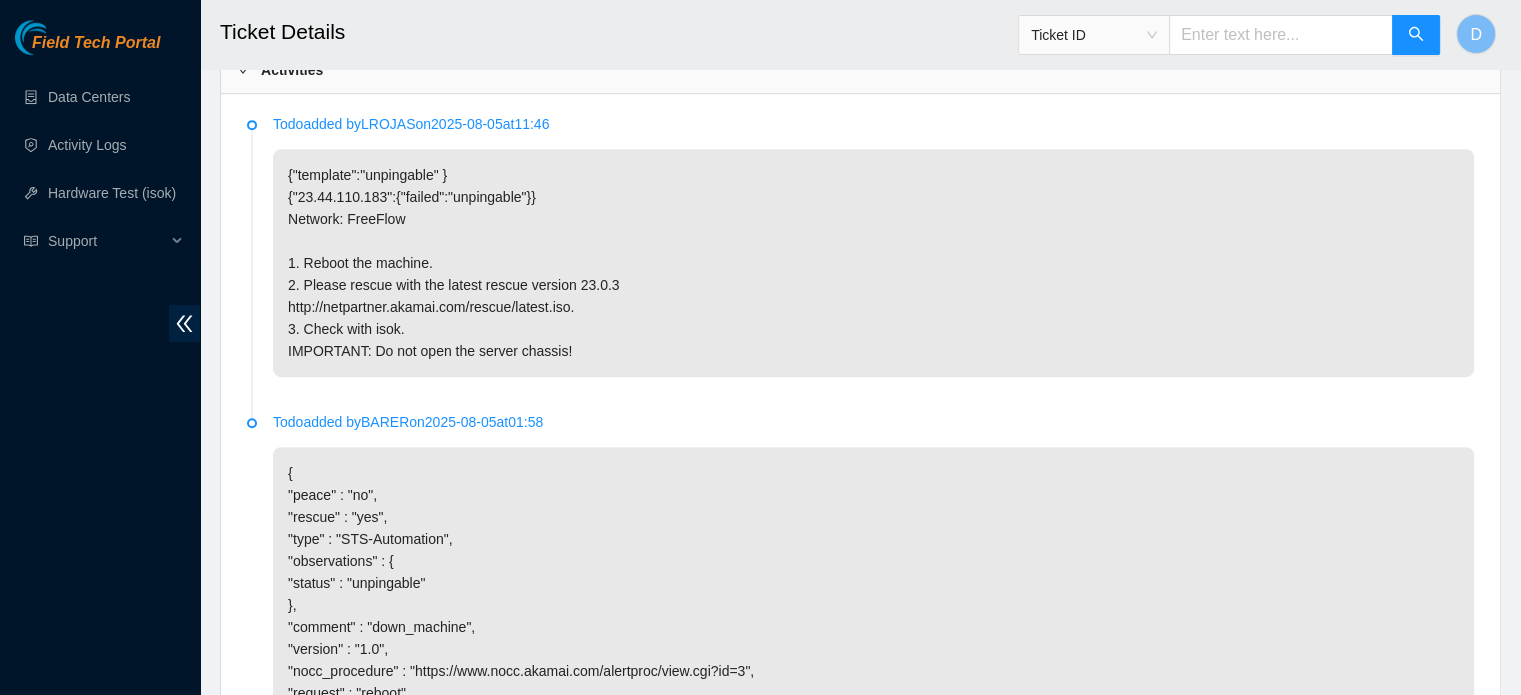 scroll, scrollTop: 1392, scrollLeft: 0, axis: vertical 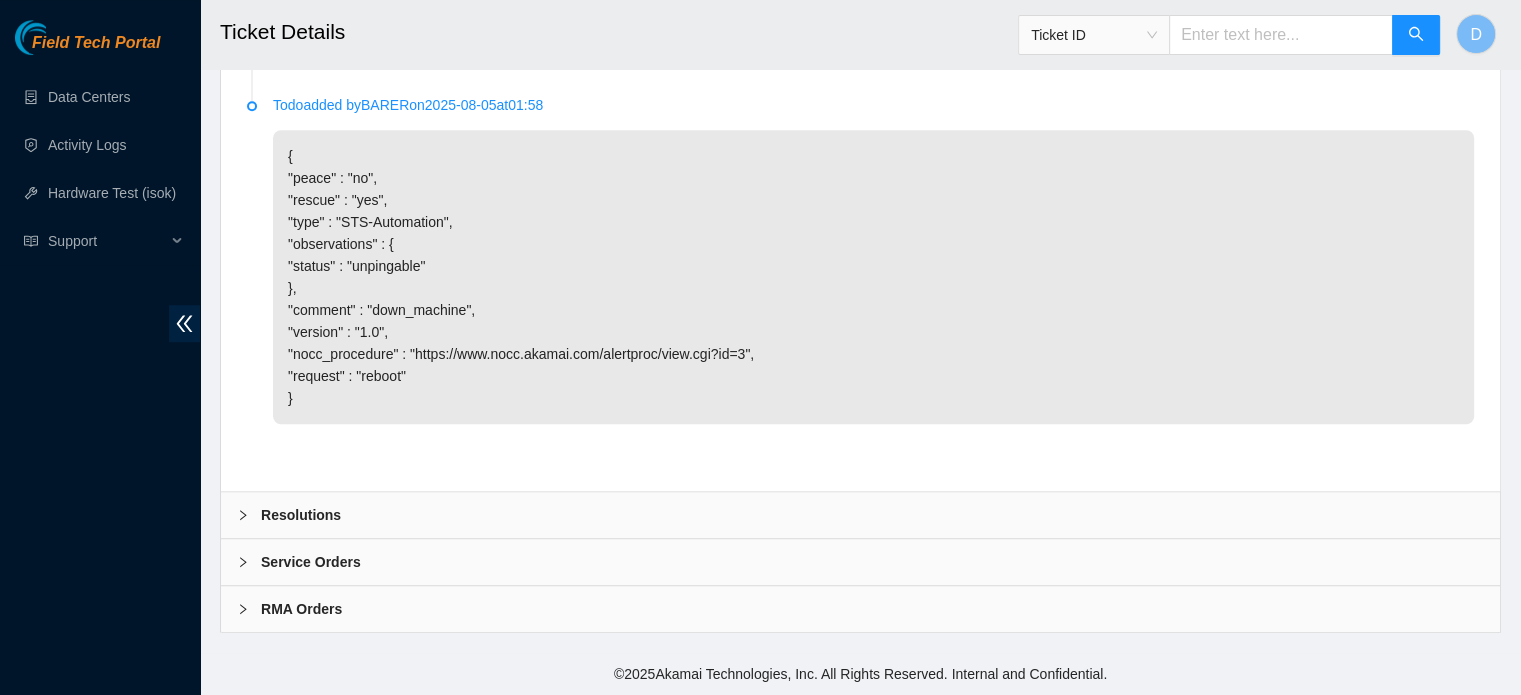 click on "Resolutions" at bounding box center (860, 515) 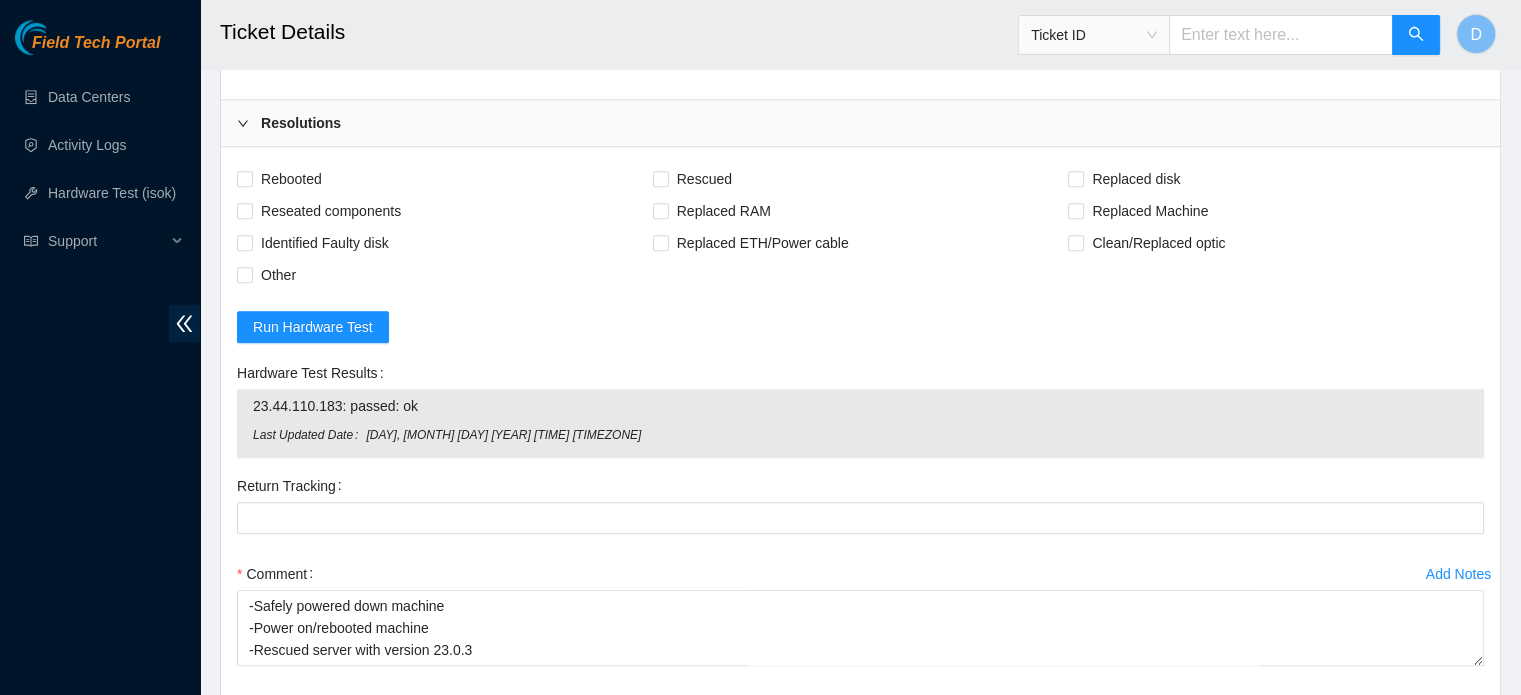 scroll, scrollTop: 1756, scrollLeft: 0, axis: vertical 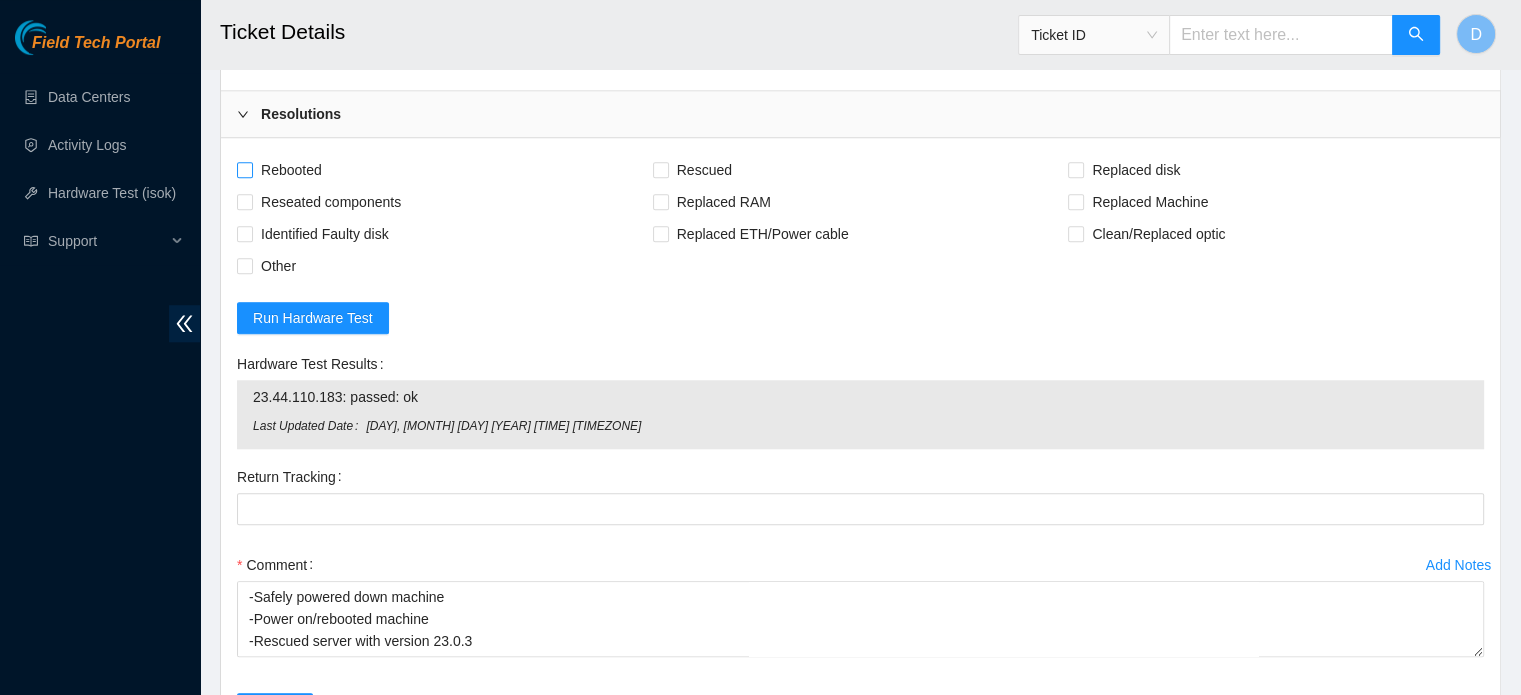 click at bounding box center (245, 170) 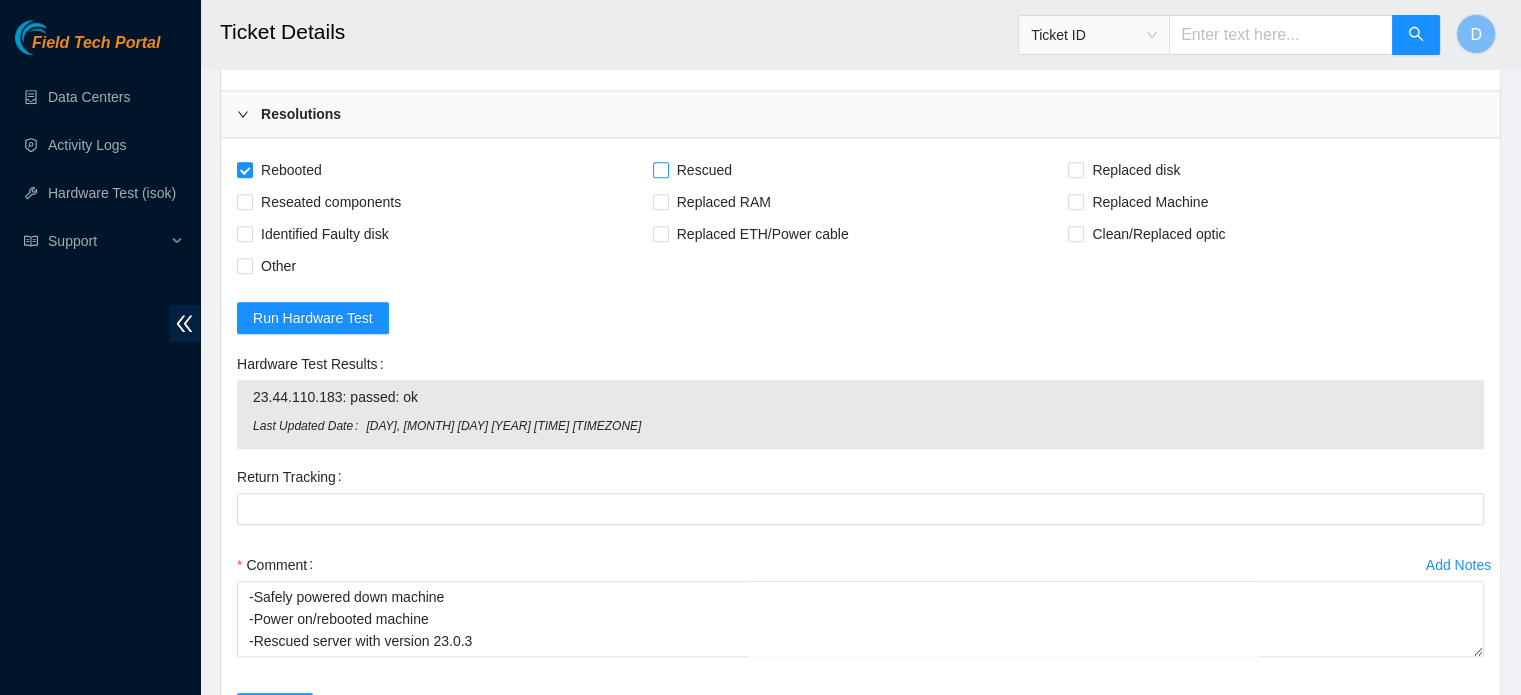 click on "Rescued" at bounding box center (660, 169) 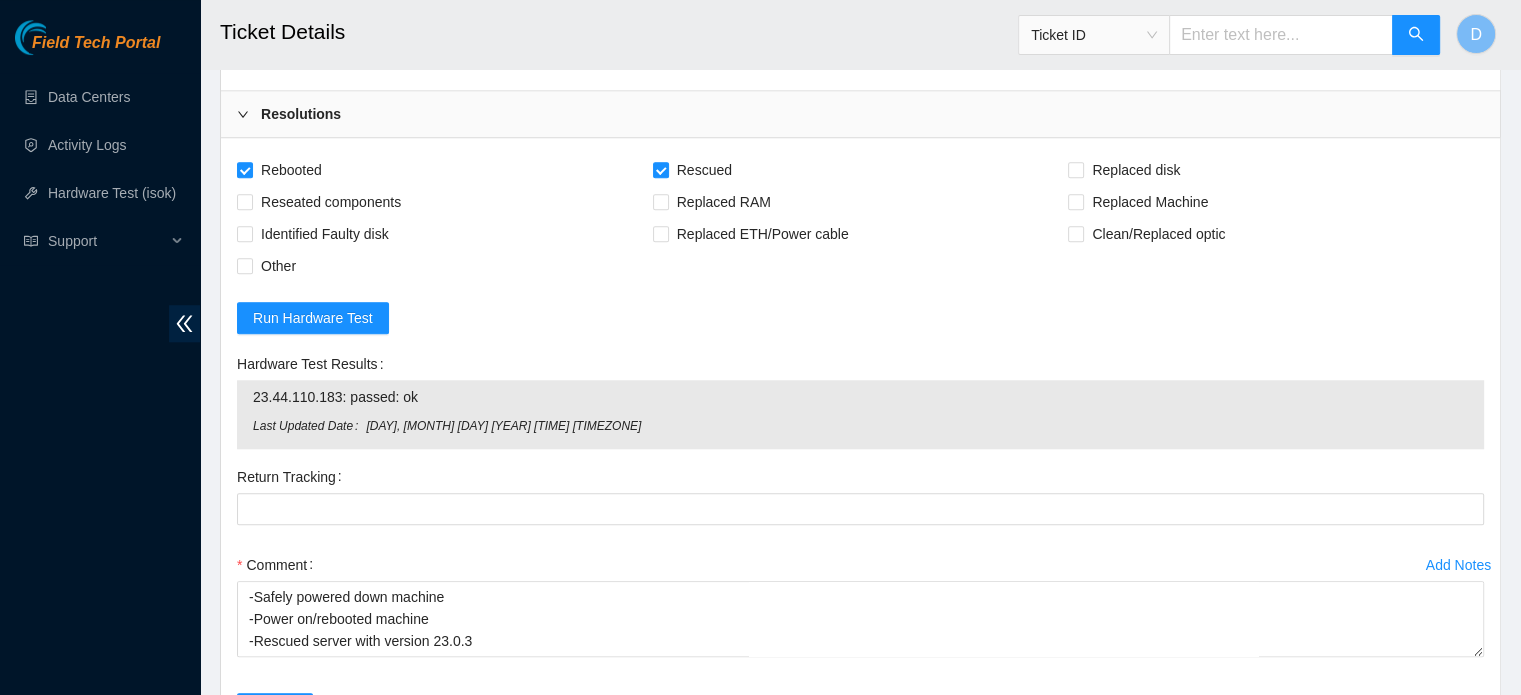 scroll, scrollTop: 2020, scrollLeft: 0, axis: vertical 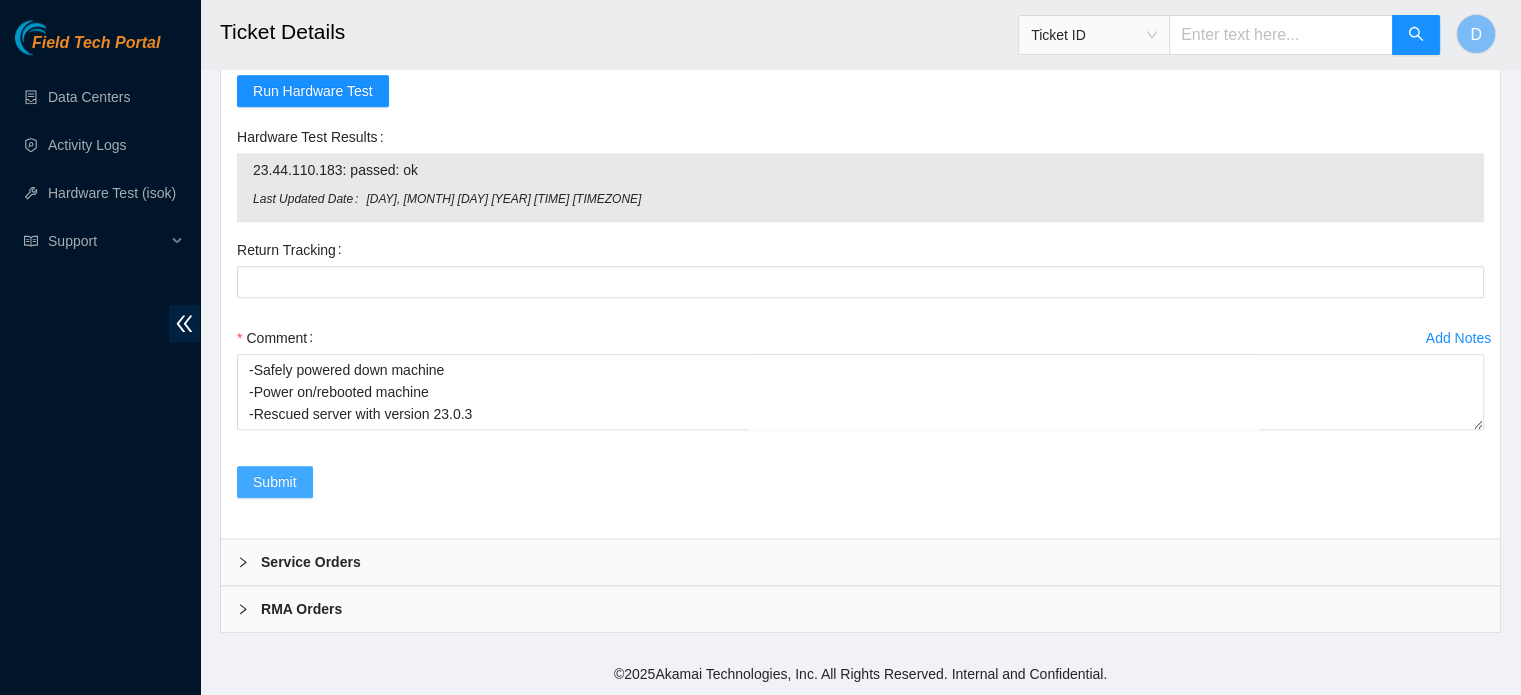 click on "Submit" at bounding box center [275, 482] 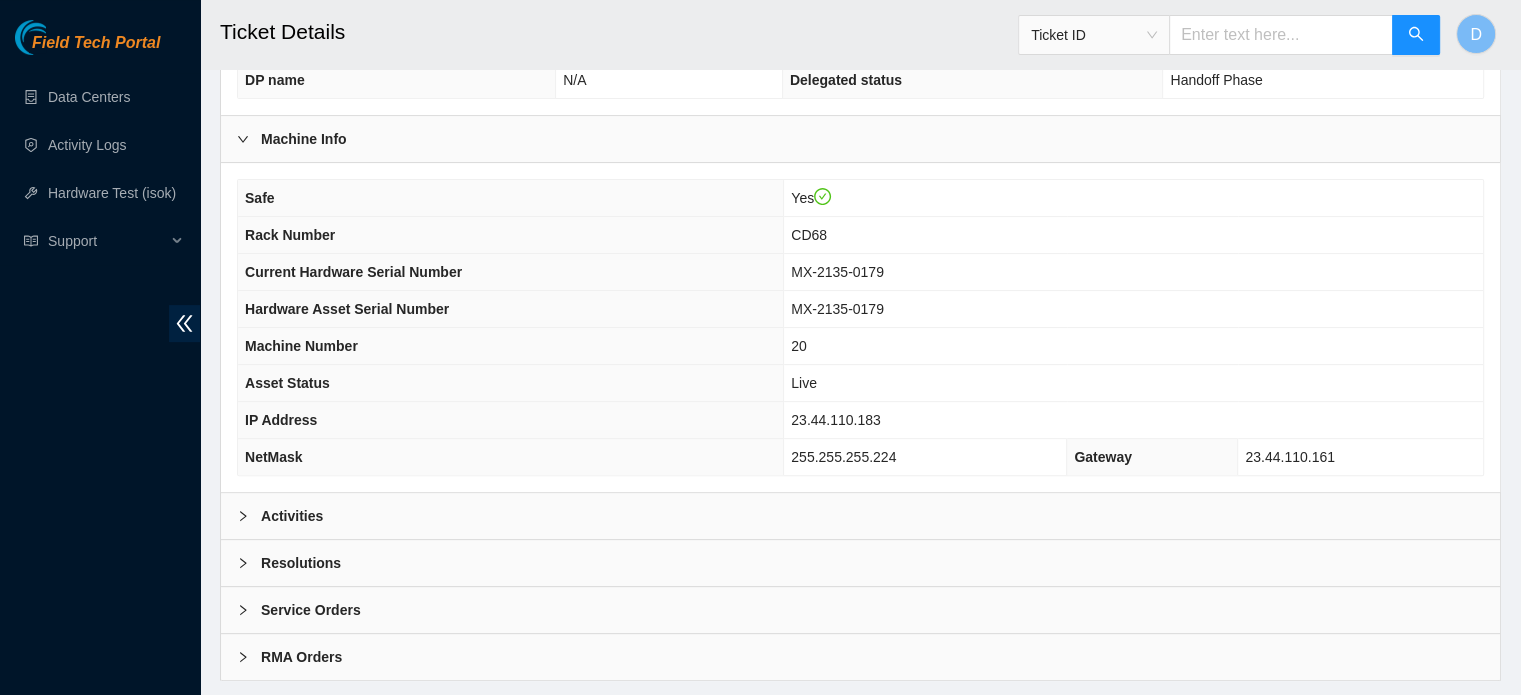 scroll, scrollTop: 633, scrollLeft: 0, axis: vertical 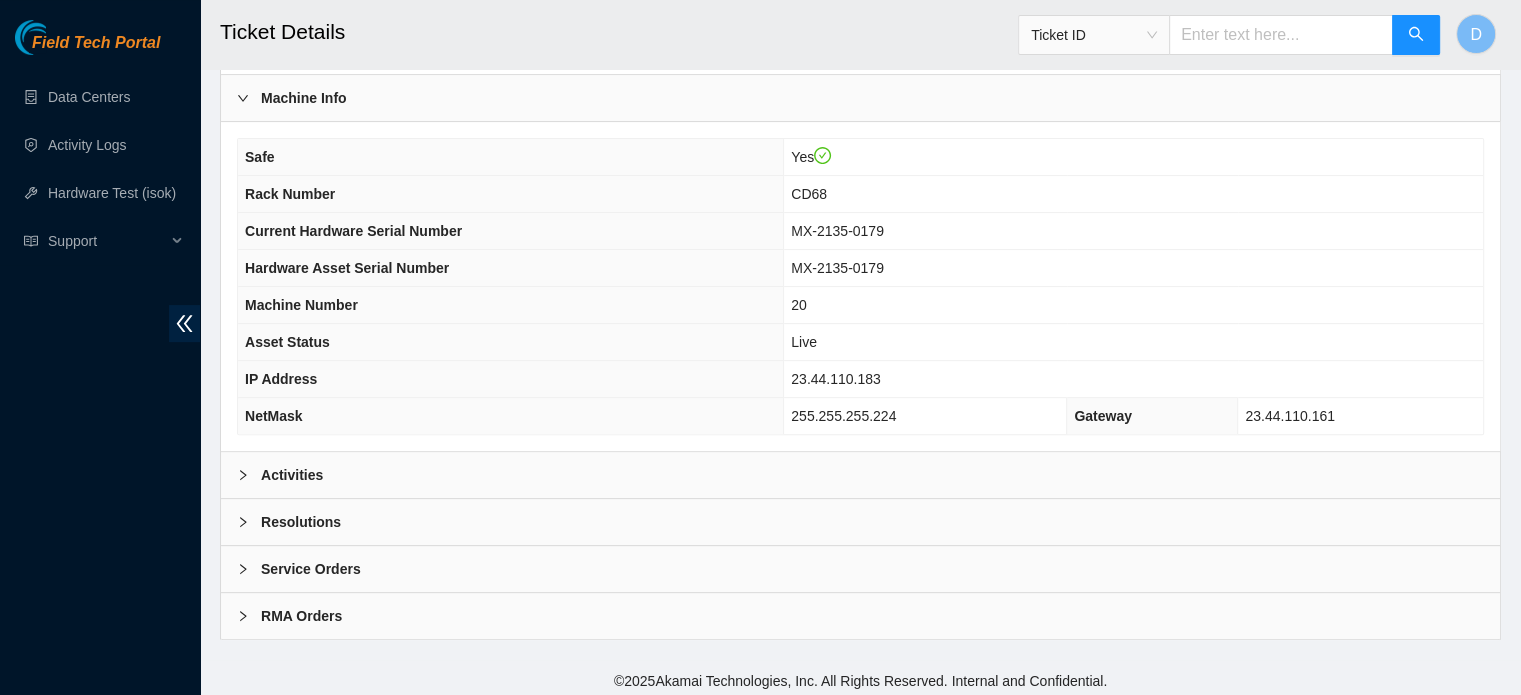 click on "Activities" at bounding box center (860, 475) 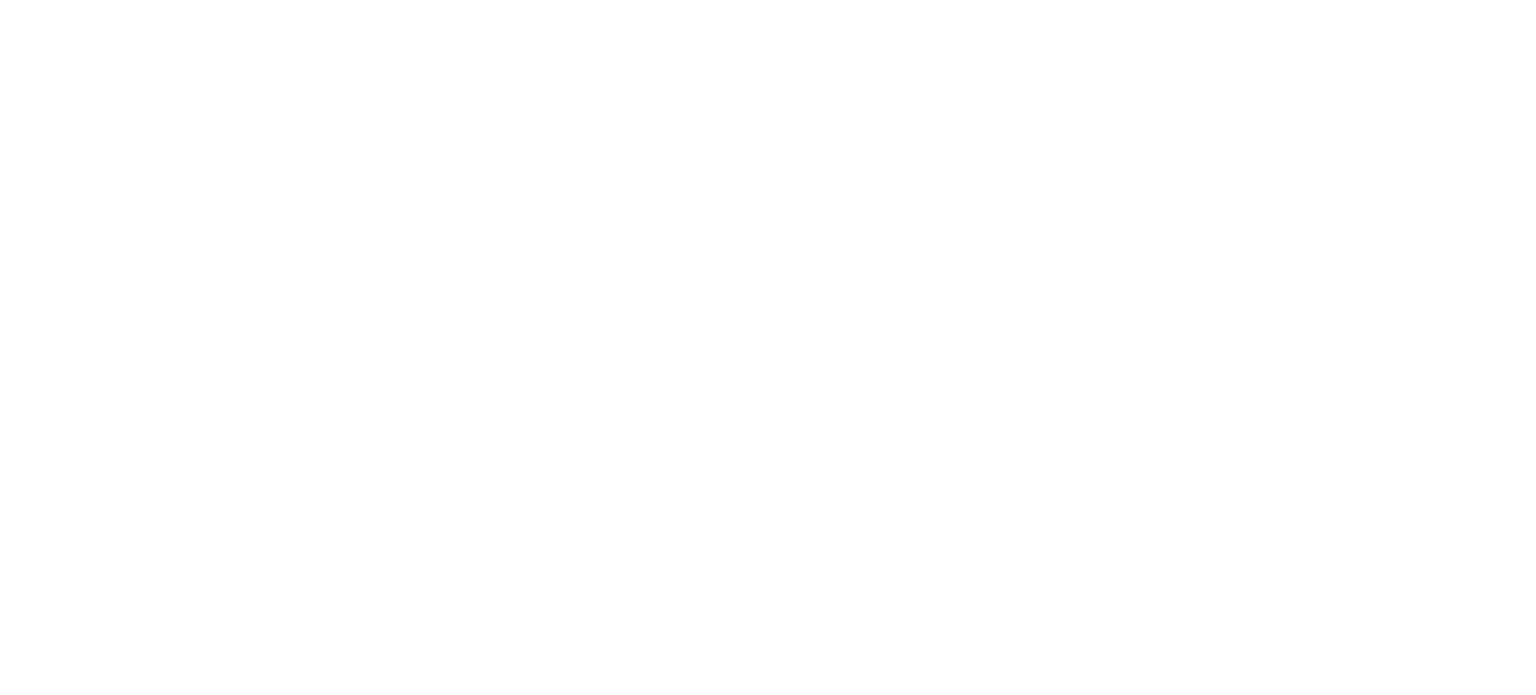 scroll, scrollTop: 0, scrollLeft: 0, axis: both 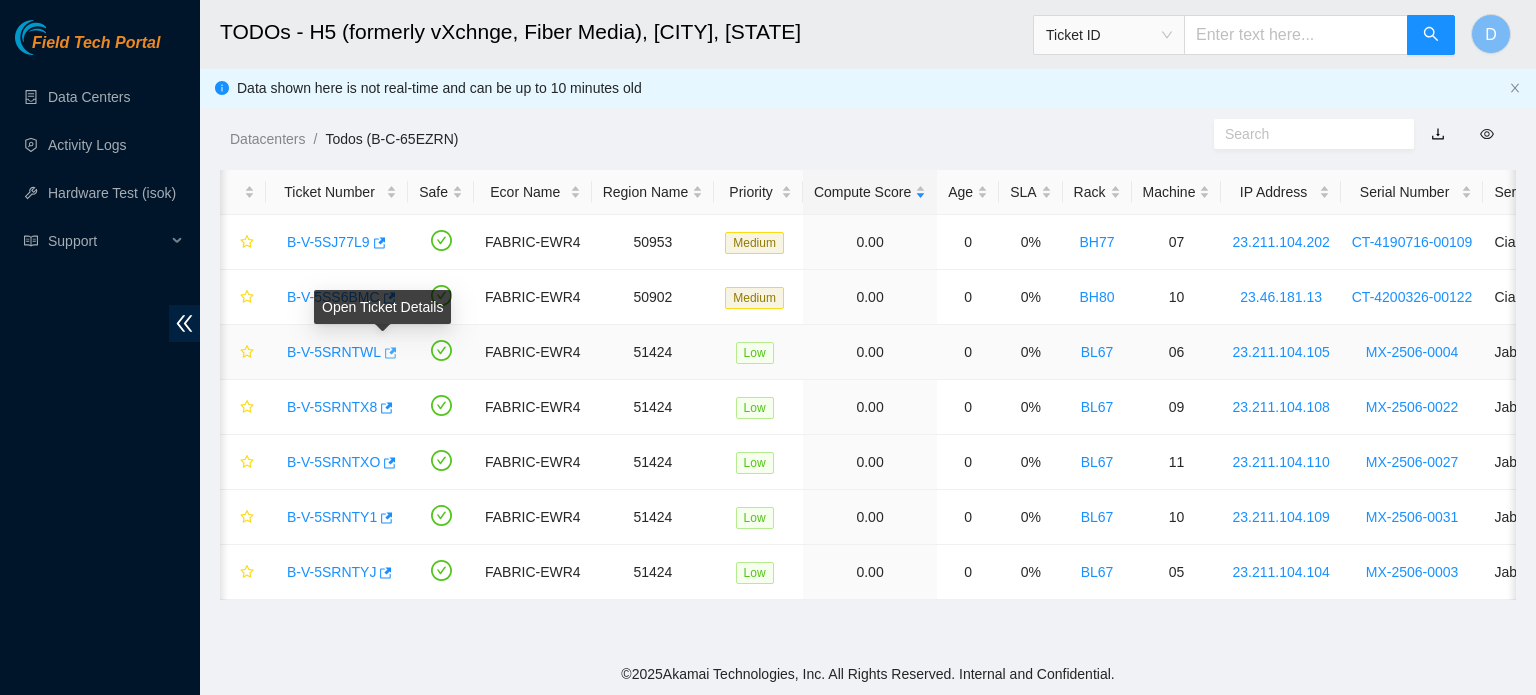 click 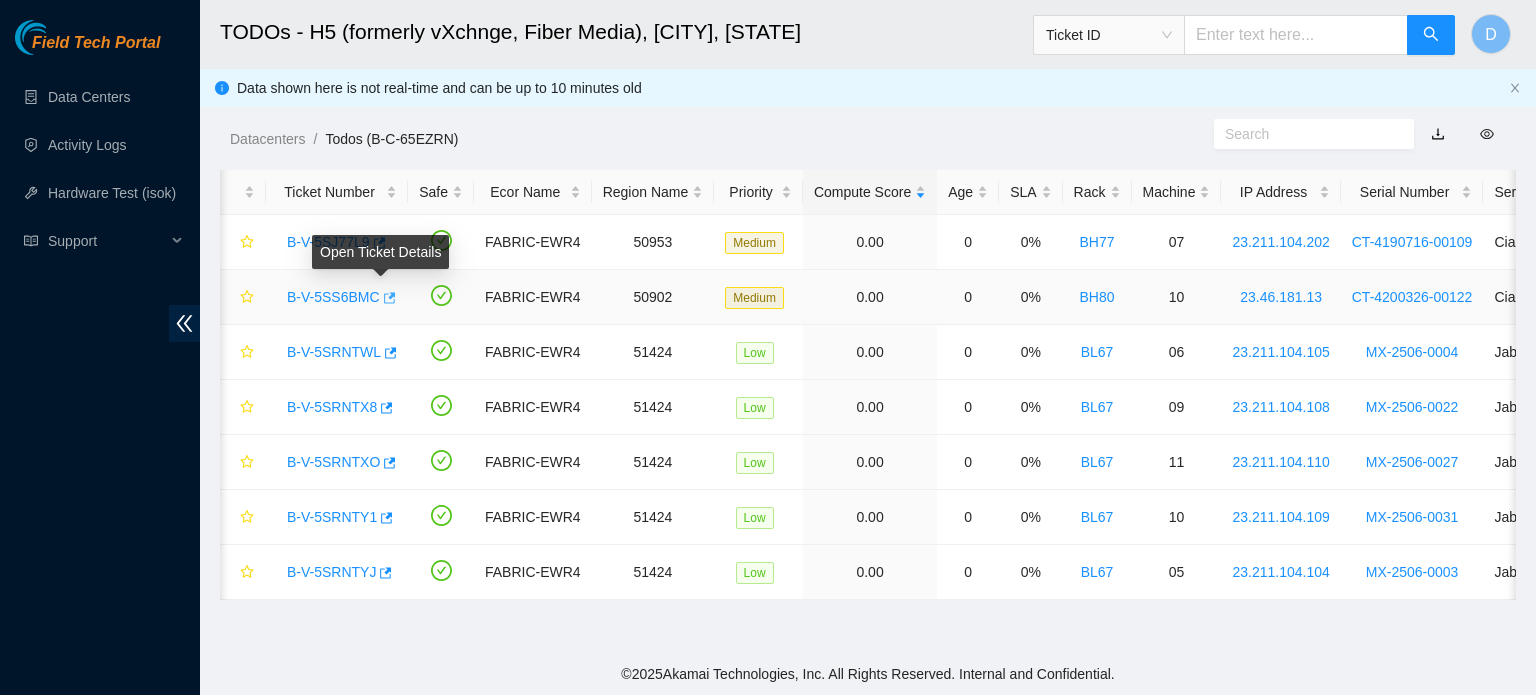 click 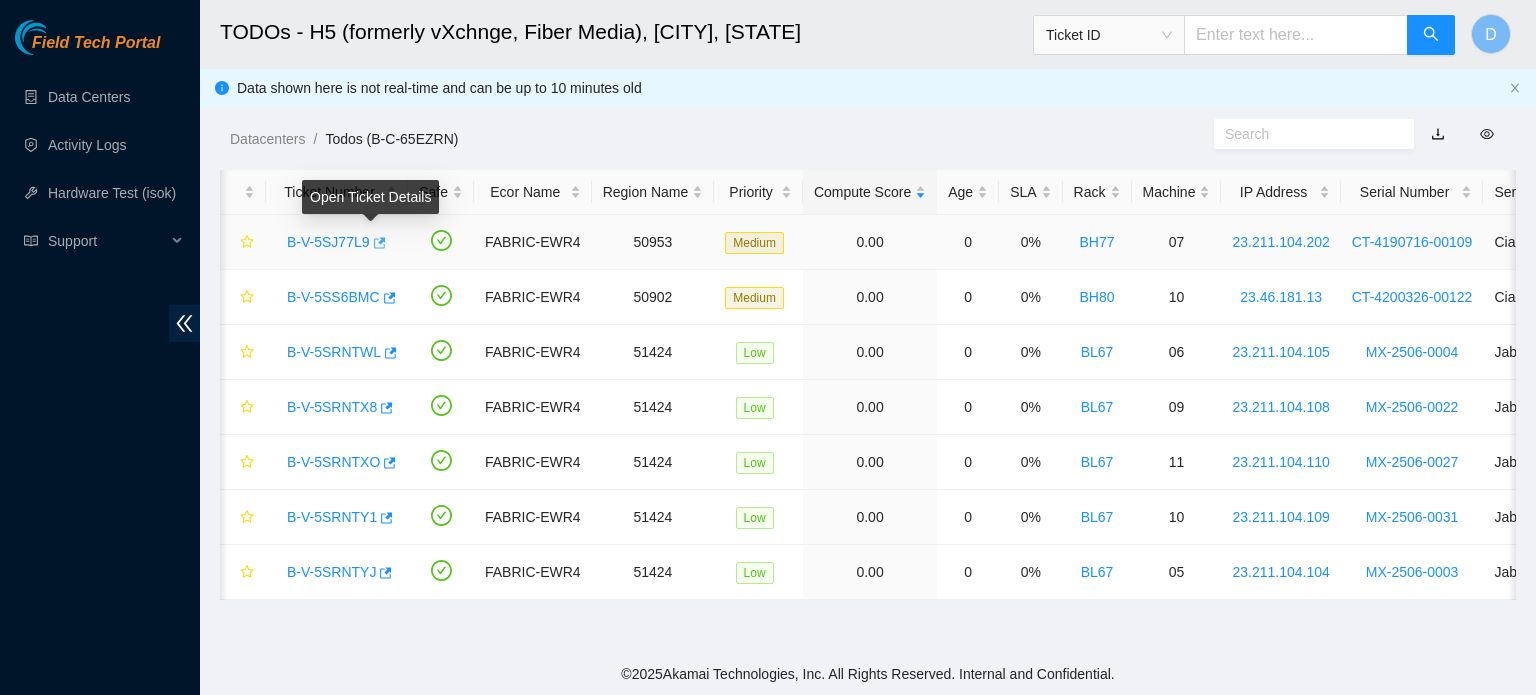 click 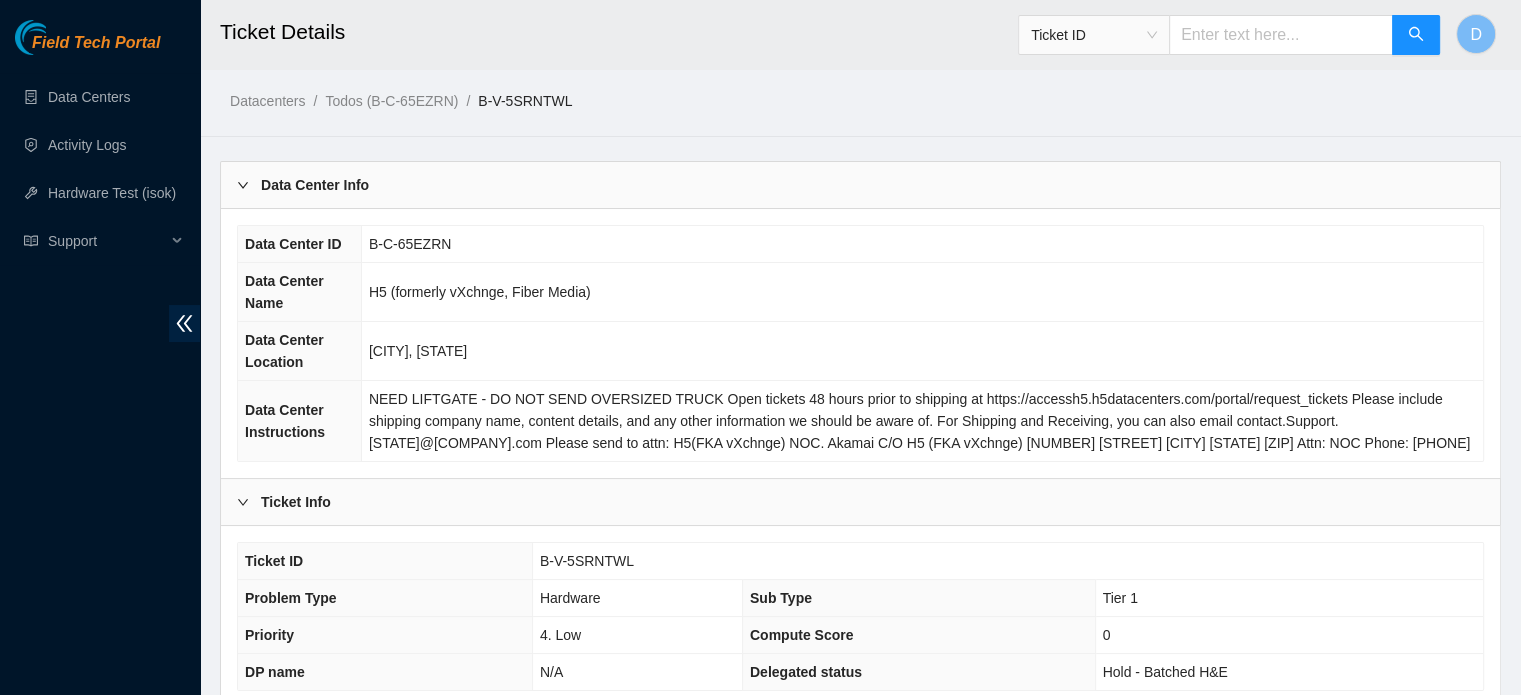 scroll, scrollTop: 633, scrollLeft: 0, axis: vertical 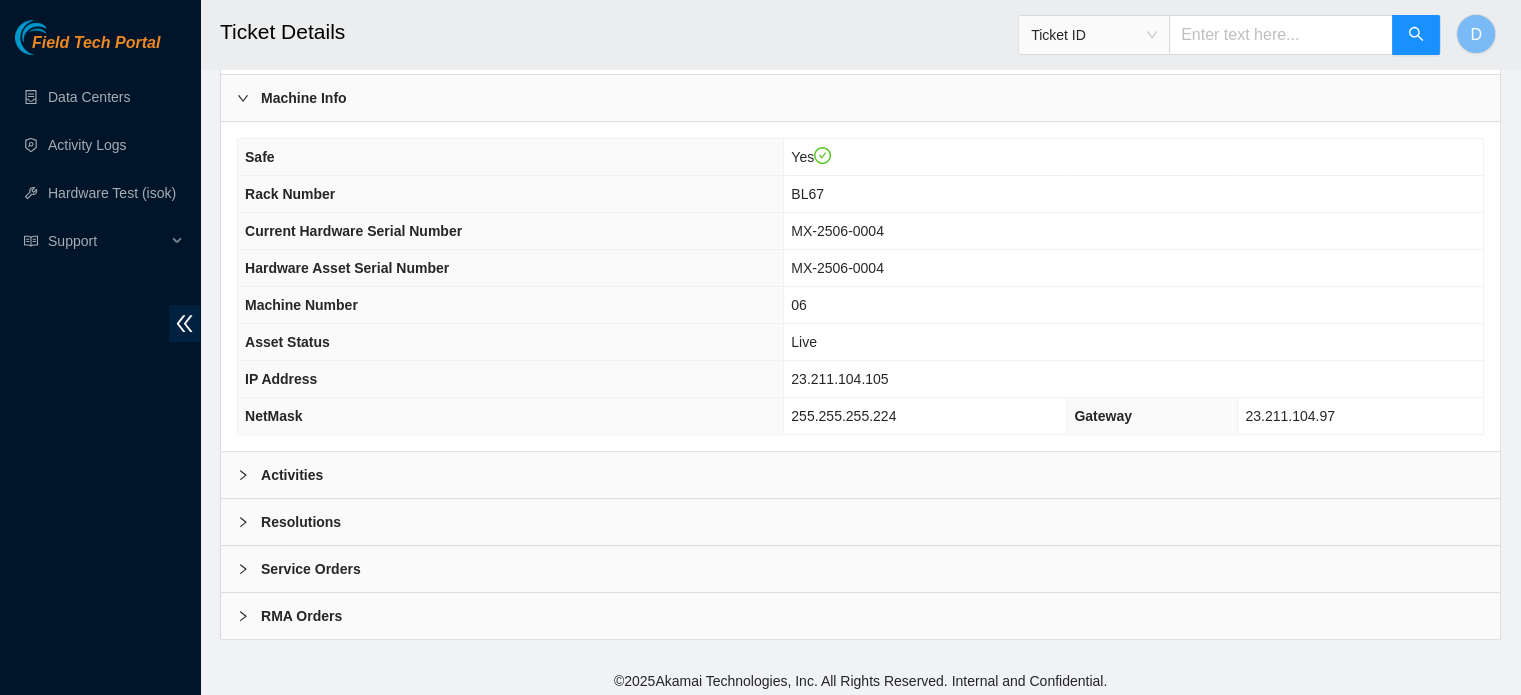 click on "Activities" at bounding box center (860, 475) 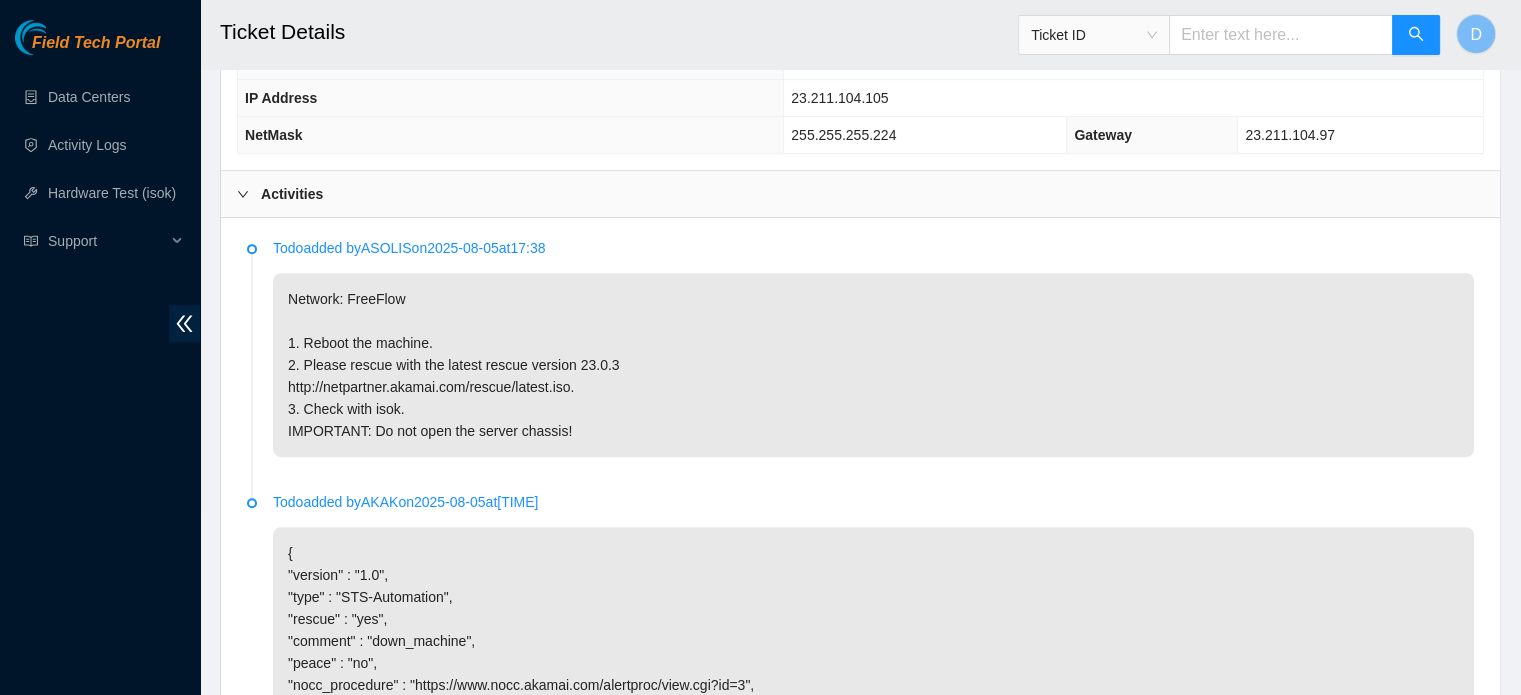 scroll, scrollTop: 930, scrollLeft: 0, axis: vertical 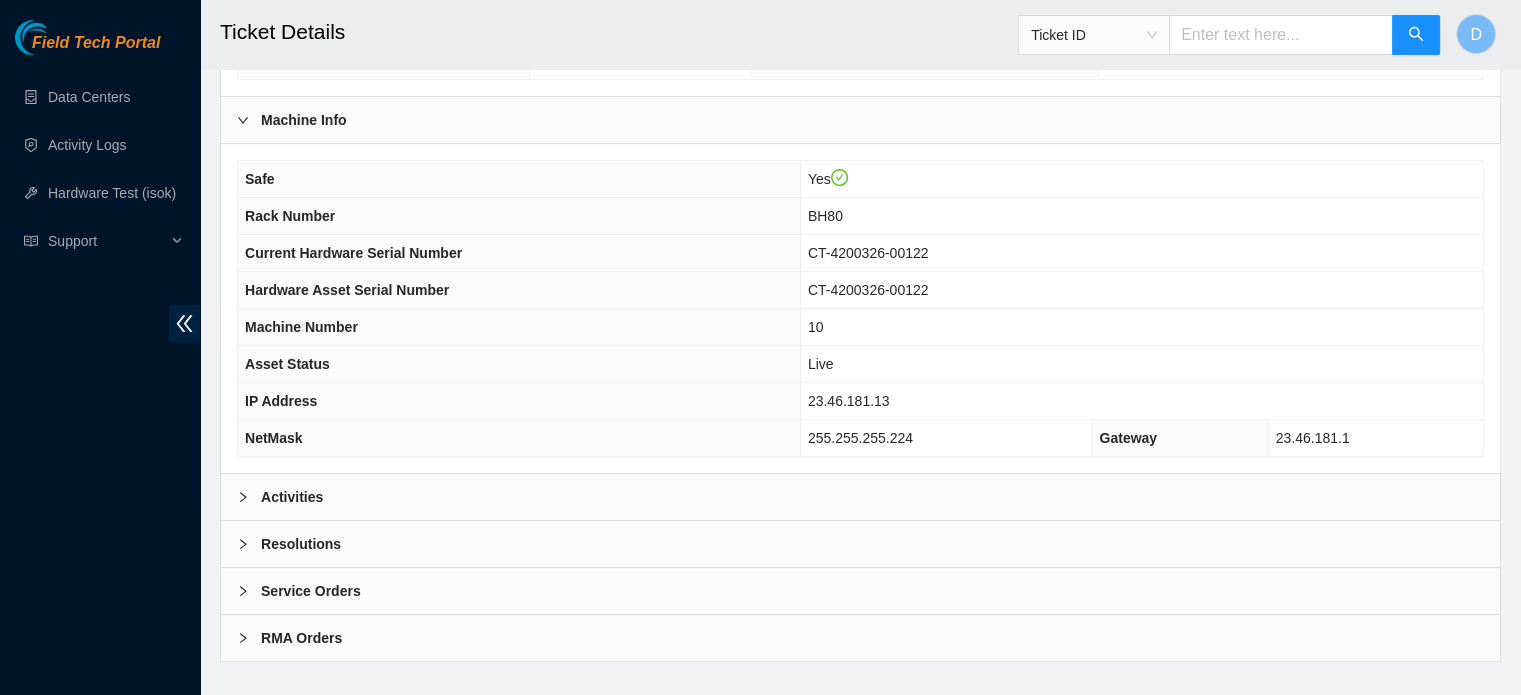 click on "Activities" at bounding box center [860, 497] 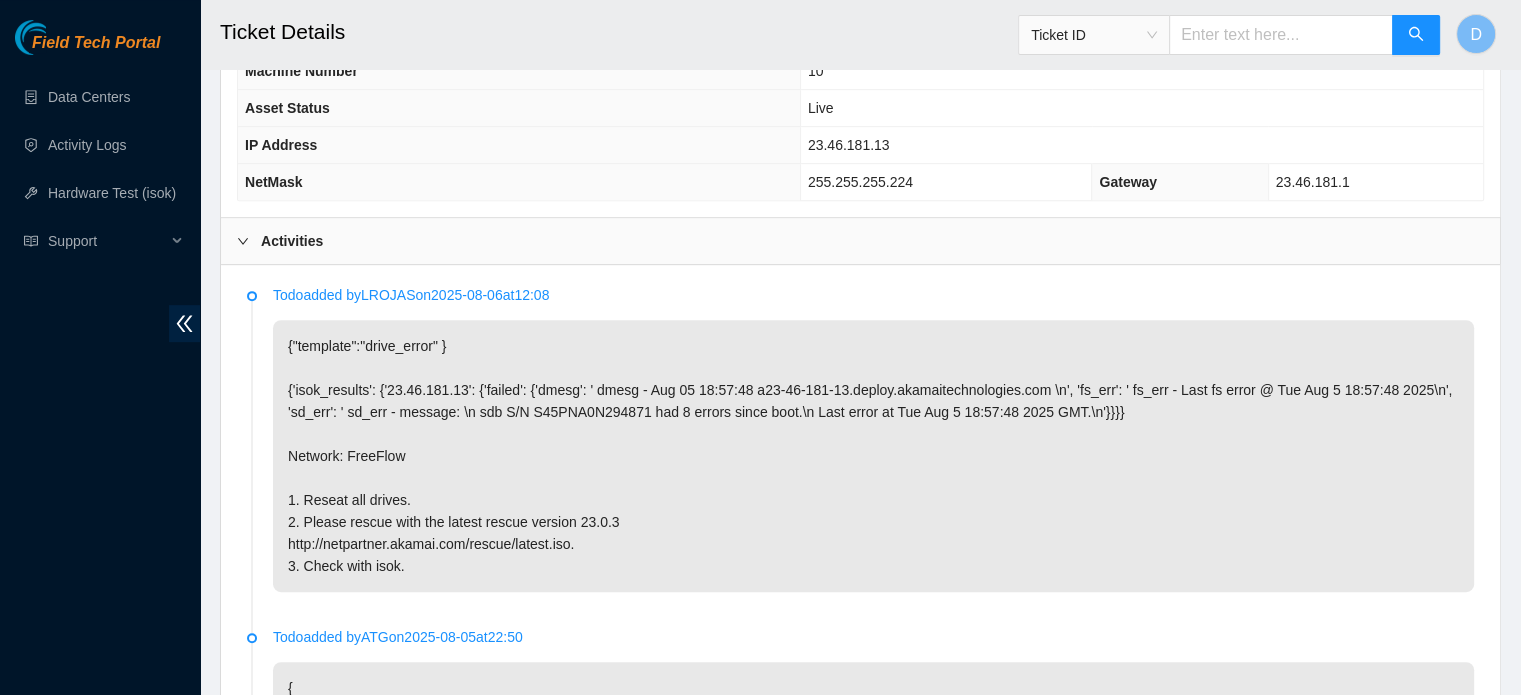 scroll, scrollTop: 918, scrollLeft: 0, axis: vertical 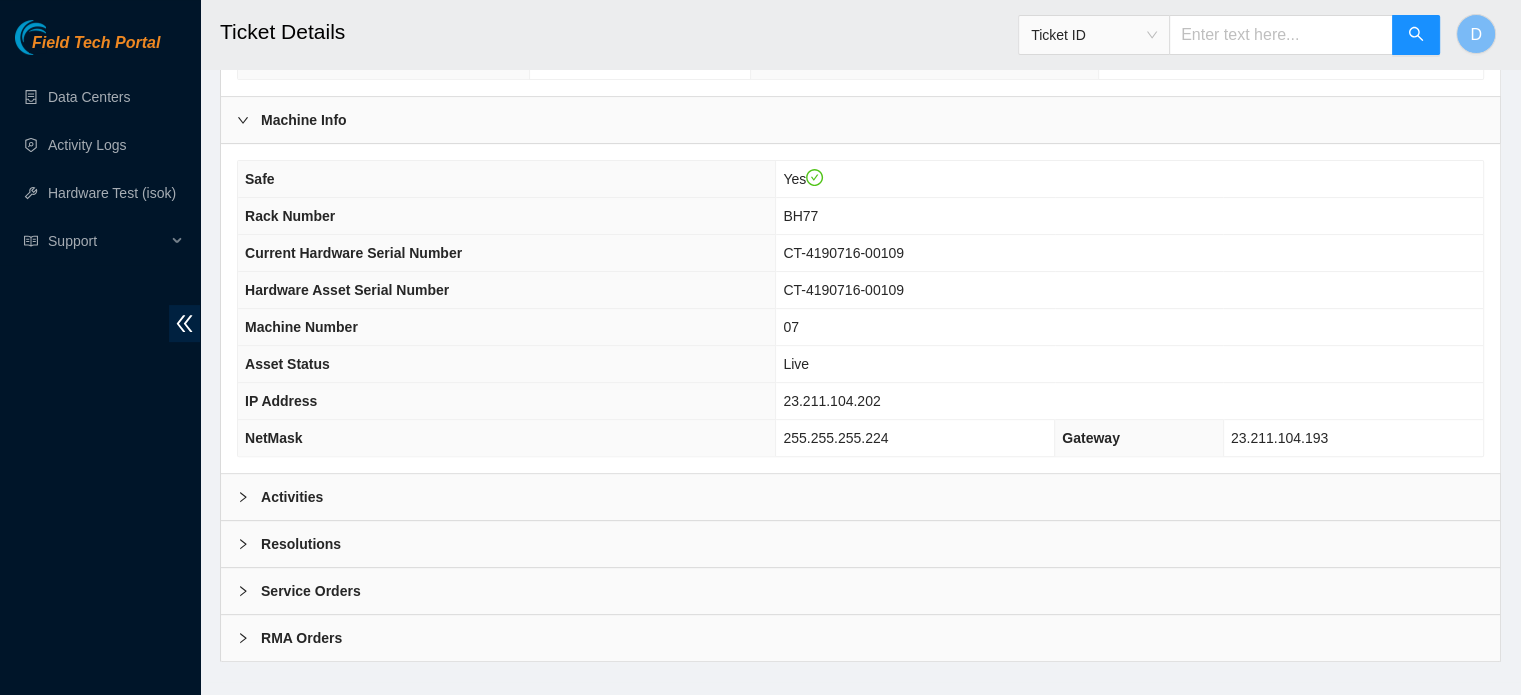 click on "Activities" at bounding box center (860, 497) 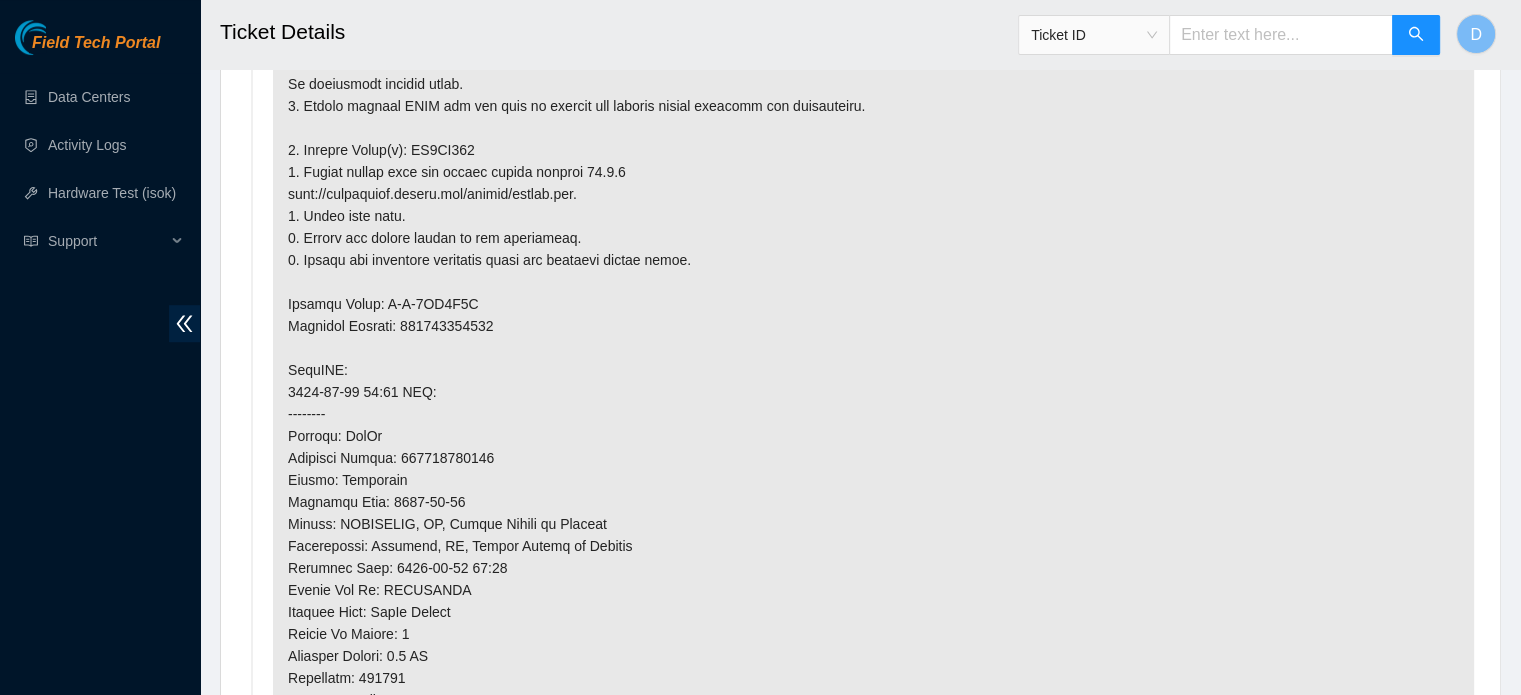 scroll, scrollTop: 1292, scrollLeft: 0, axis: vertical 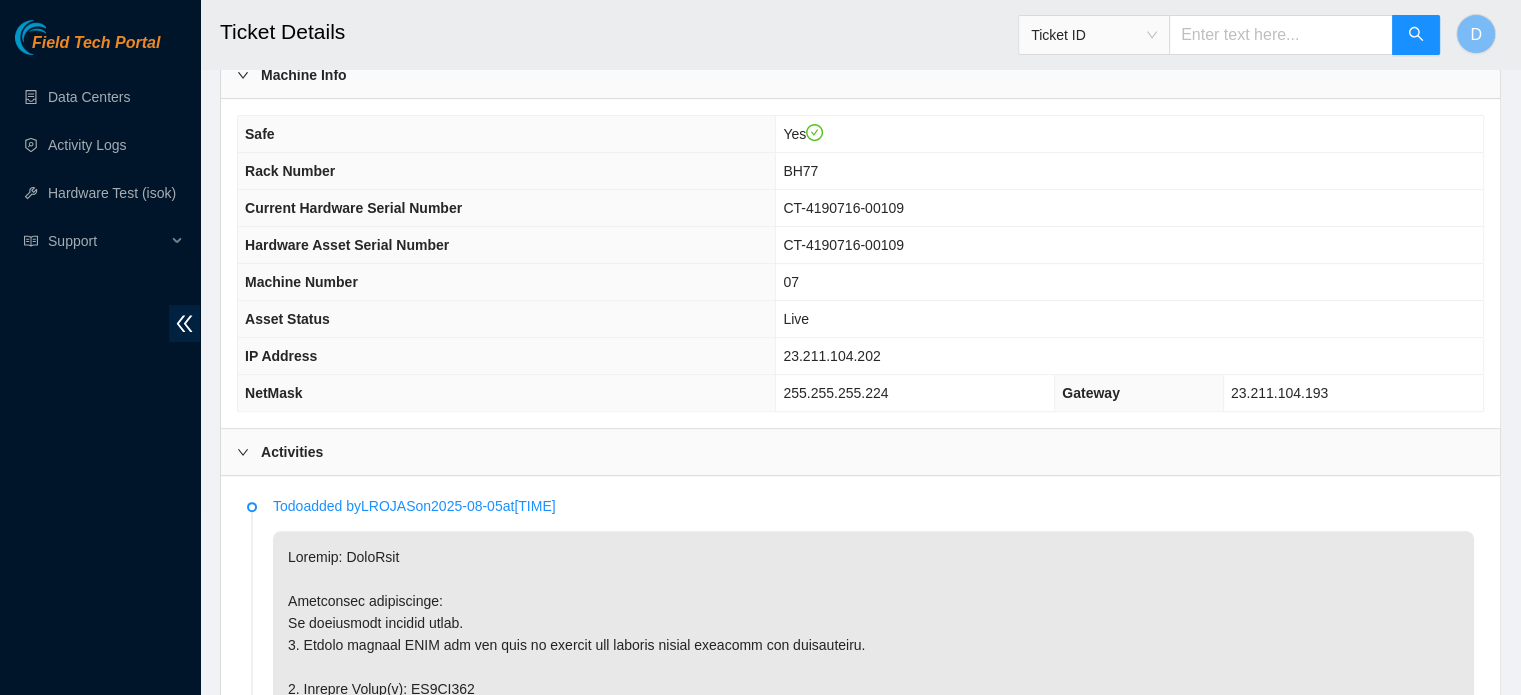 click on "Field Tech Portal Data Centers Activity Logs Hardware Test (isok) Support" at bounding box center (100, 357) 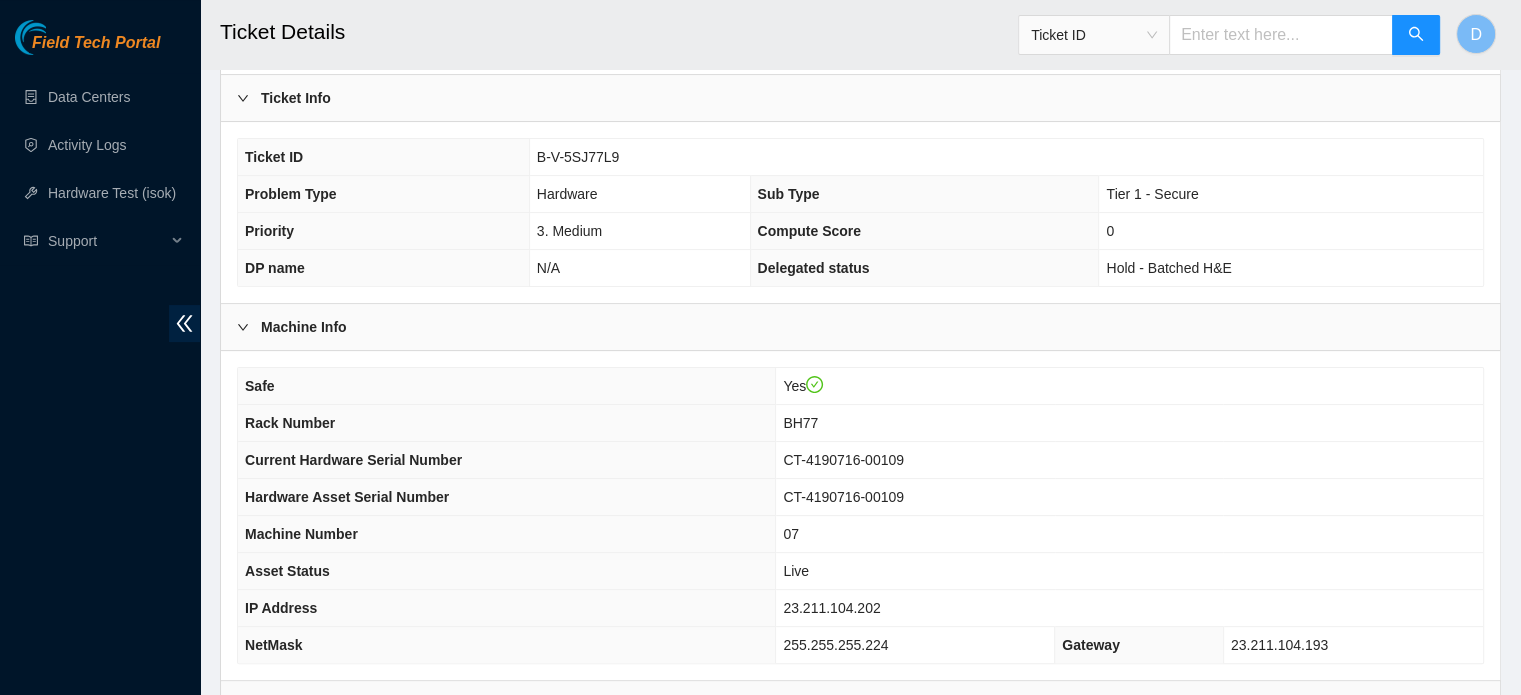 scroll, scrollTop: 413, scrollLeft: 0, axis: vertical 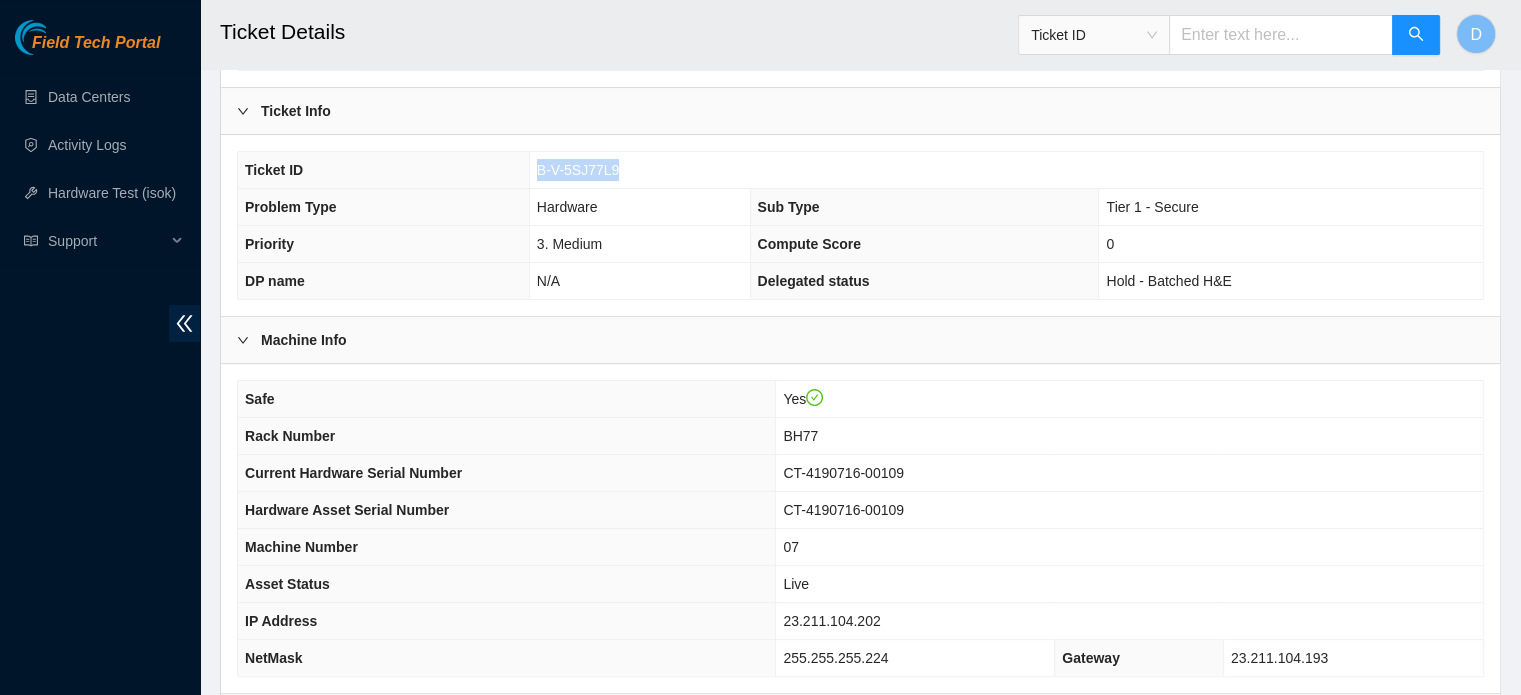 drag, startPoint x: 533, startPoint y: 152, endPoint x: 640, endPoint y: 140, distance: 107.67079 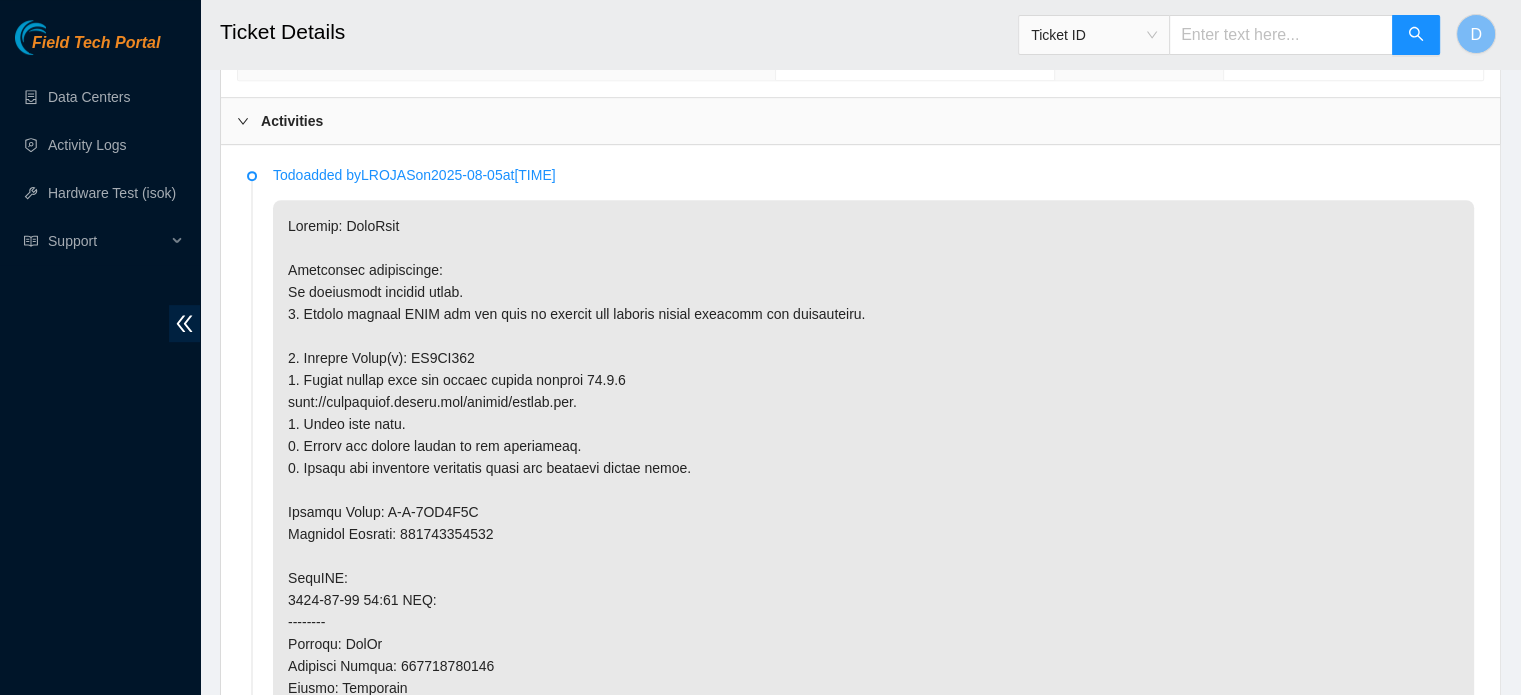 scroll, scrollTop: 1008, scrollLeft: 0, axis: vertical 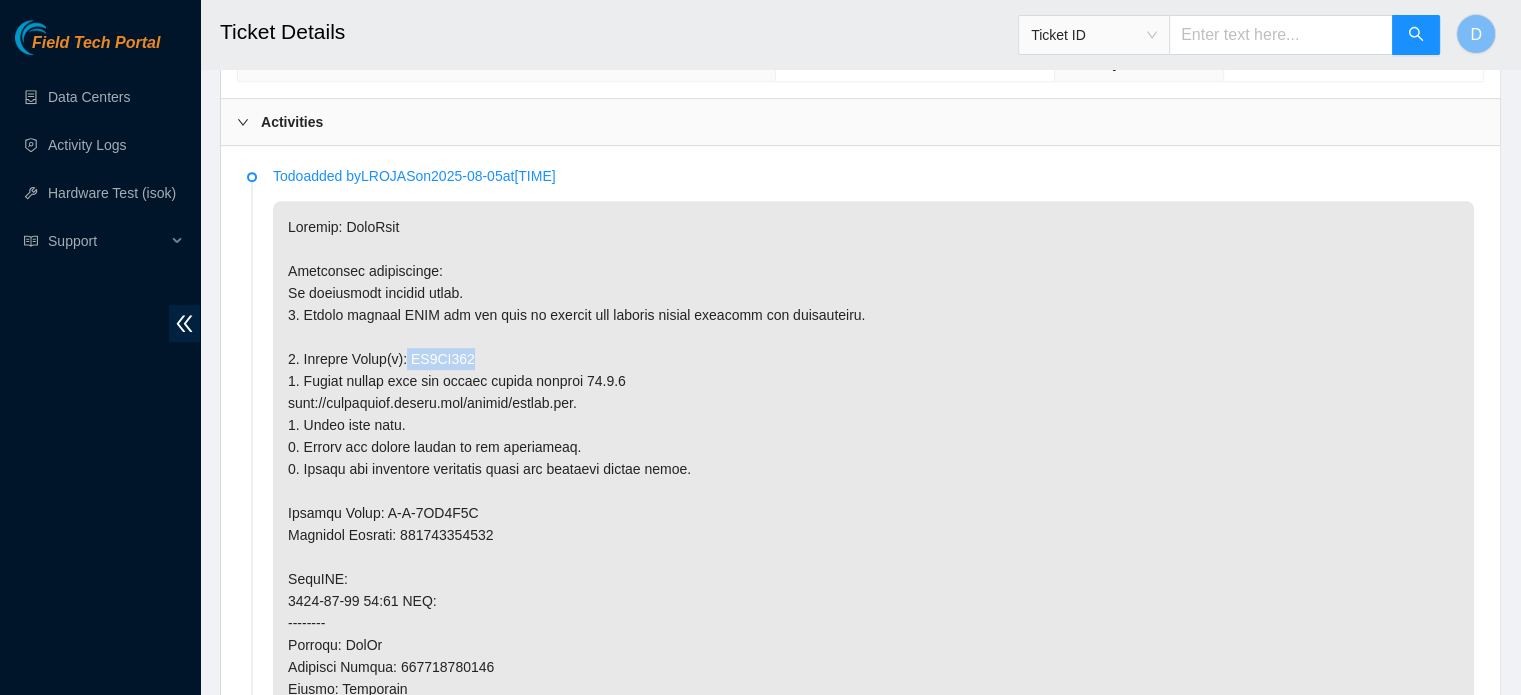 drag, startPoint x: 404, startPoint y: 331, endPoint x: 482, endPoint y: 323, distance: 78.40918 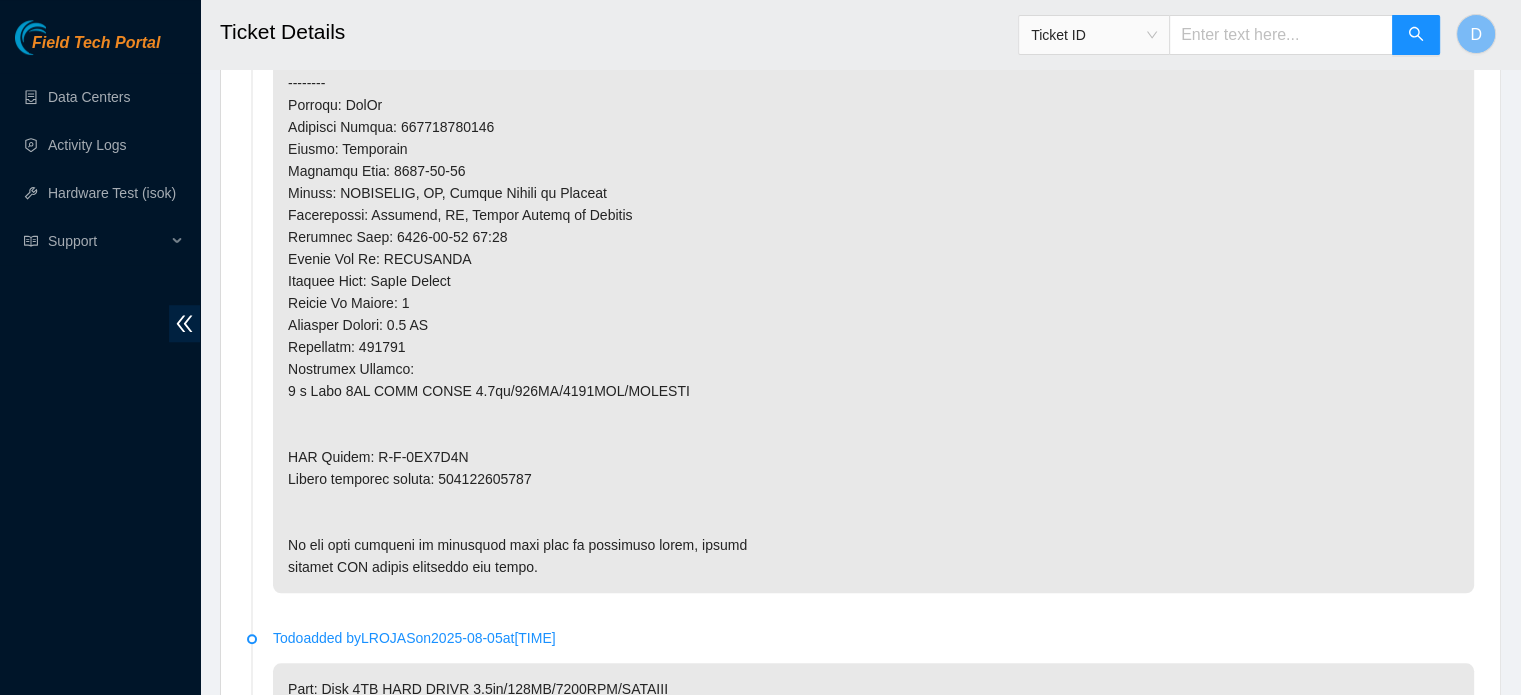 scroll, scrollTop: 1578, scrollLeft: 0, axis: vertical 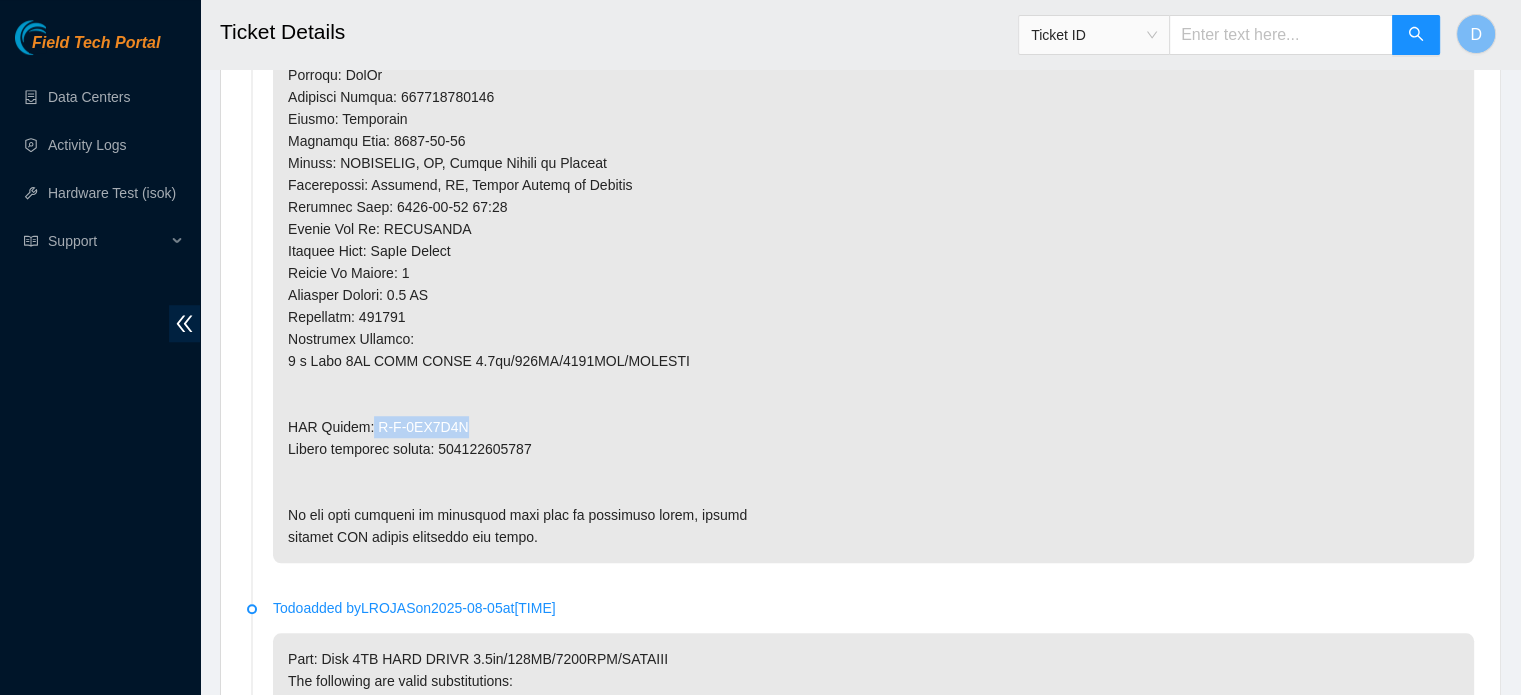 drag, startPoint x: 367, startPoint y: 391, endPoint x: 492, endPoint y: 402, distance: 125.48307 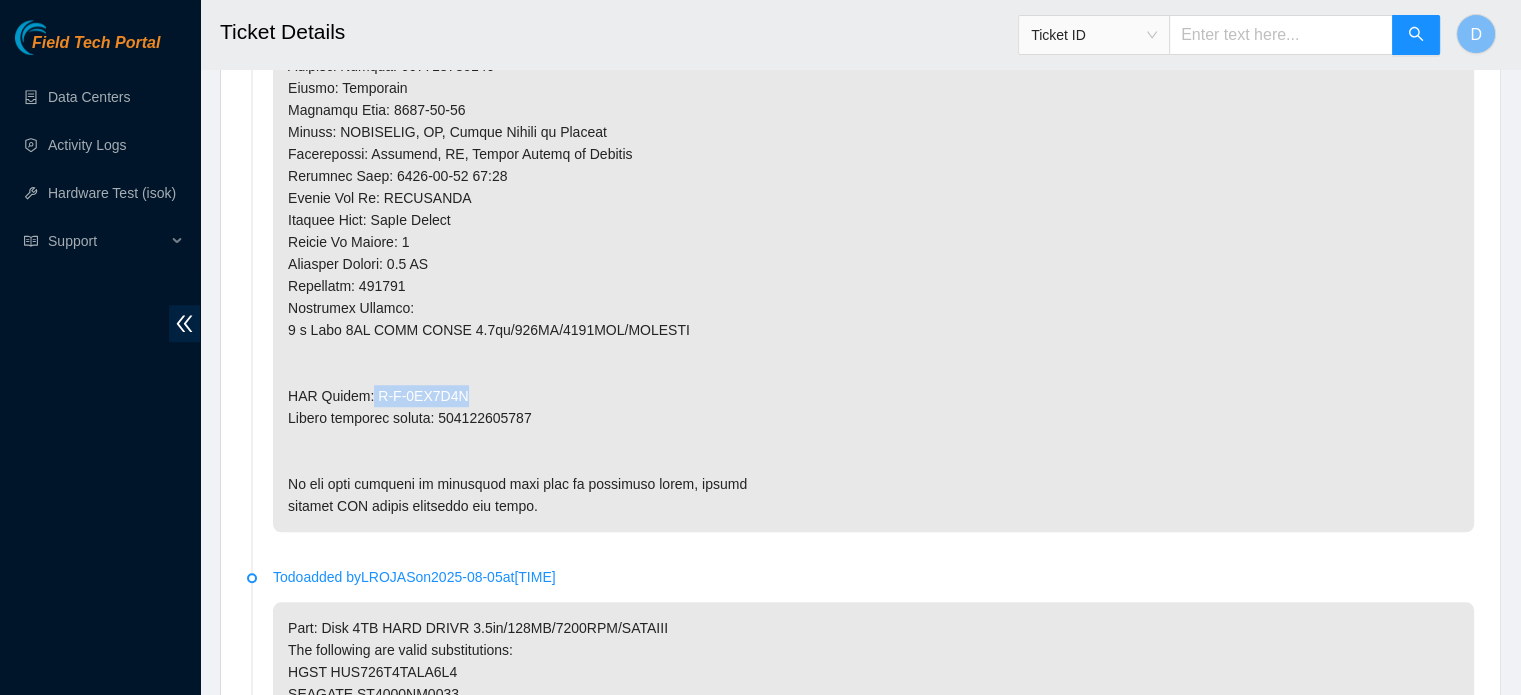scroll, scrollTop: 1610, scrollLeft: 0, axis: vertical 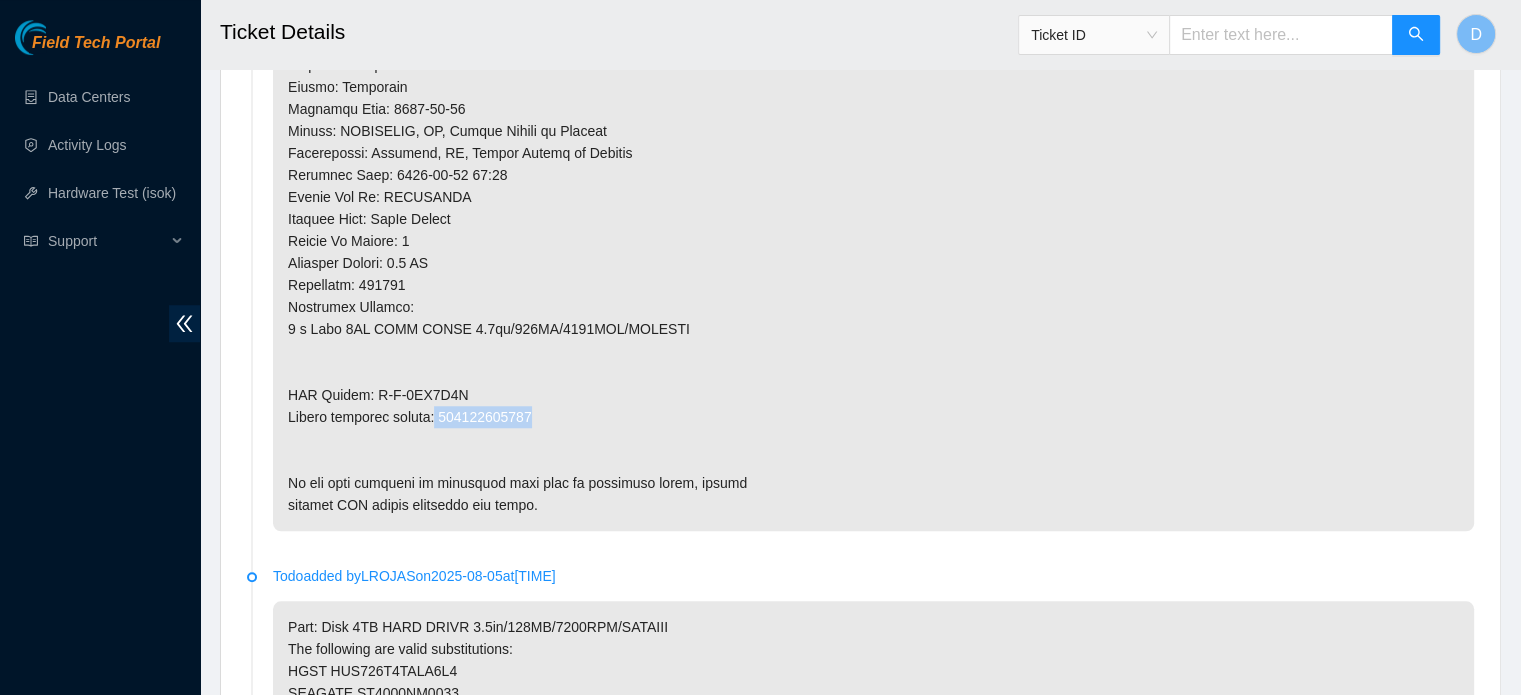 drag, startPoint x: 438, startPoint y: 386, endPoint x: 567, endPoint y: 382, distance: 129.062 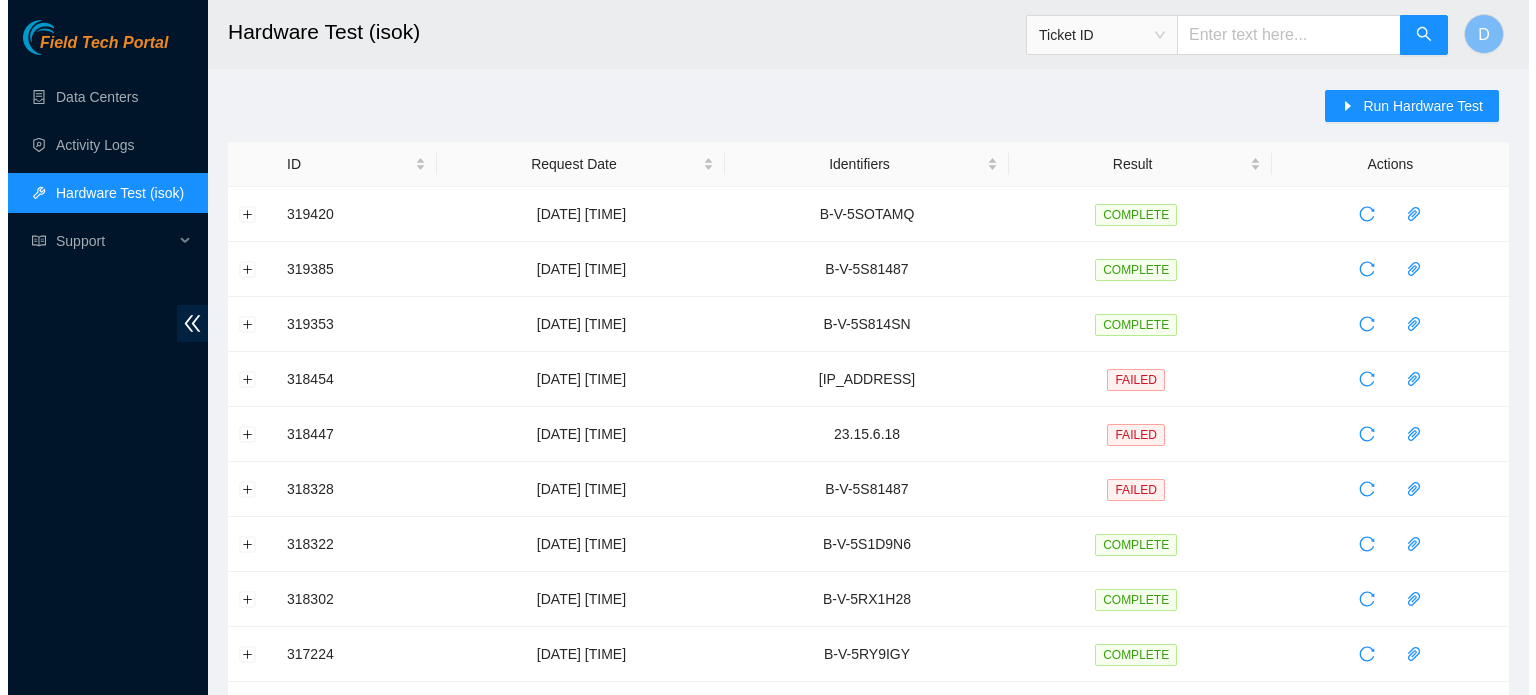 scroll, scrollTop: 0, scrollLeft: 0, axis: both 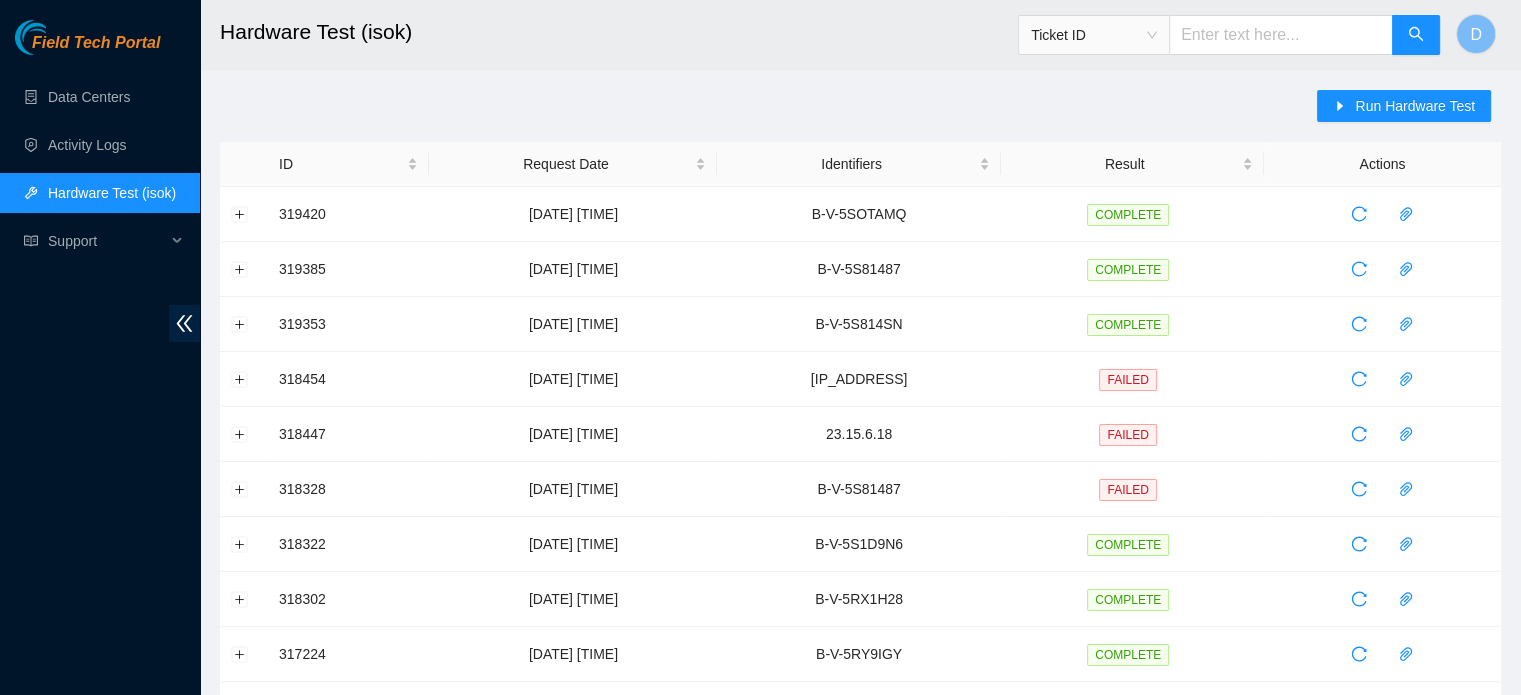 click on "Hardware Test (isok)    Ticket ID D Run Hardware Test ID Request Date Identifiers Result Actions             319420 06-08-2025 11:02:37 B-V-5SOTAMQ COMPLETE     319385 06-08-2025 10:13:13 B-V-5S81487 COMPLETE     319353 06-08-2025 09:53:02 B-V-5S814SN COMPLETE     318454 04-08-2025 03:52:08 23.15.6.39 FAILED     318447 04-08-2025 03:40:14 23.15.6.18 FAILED     318328 04-08-2025 11:32:03 B-V-5S81487 FAILED     318322 04-08-2025 10:58:41 B-V-5S1D9N6 COMPLETE     318302 04-08-2025 10:30:27 B-V-5RX1H28 COMPLETE     317224 31-07-2025 12:11:43 B-V-5RY9IGY COMPLETE     317159 31-07-2025 10:30:58 B-W-13L7Z1G COMPLETE     314562 25-07-2025 11:30:06 B-W-13HGML2 COMPLETE     314540 25-07-2025 11:13:59 B-W-13LYFHT COMPLETE     314532 25-07-2025 11:01:21 B-W-13M9RMR COMPLETE     314519 25-07-2025 10:45:44 B-W-13M9RQ6 COMPLETE     314514 25-07-2025 10:36:28 B-W-13HGMJL COMPLETE     312904 22-07-2025 11:03:55 B-W-137JQD1 COMPLETE     312885 22-07-2025 10:45:07 B-W-134KCPA COMPLETE     312883 22-07-2025 10:43:17" at bounding box center (860, 685) 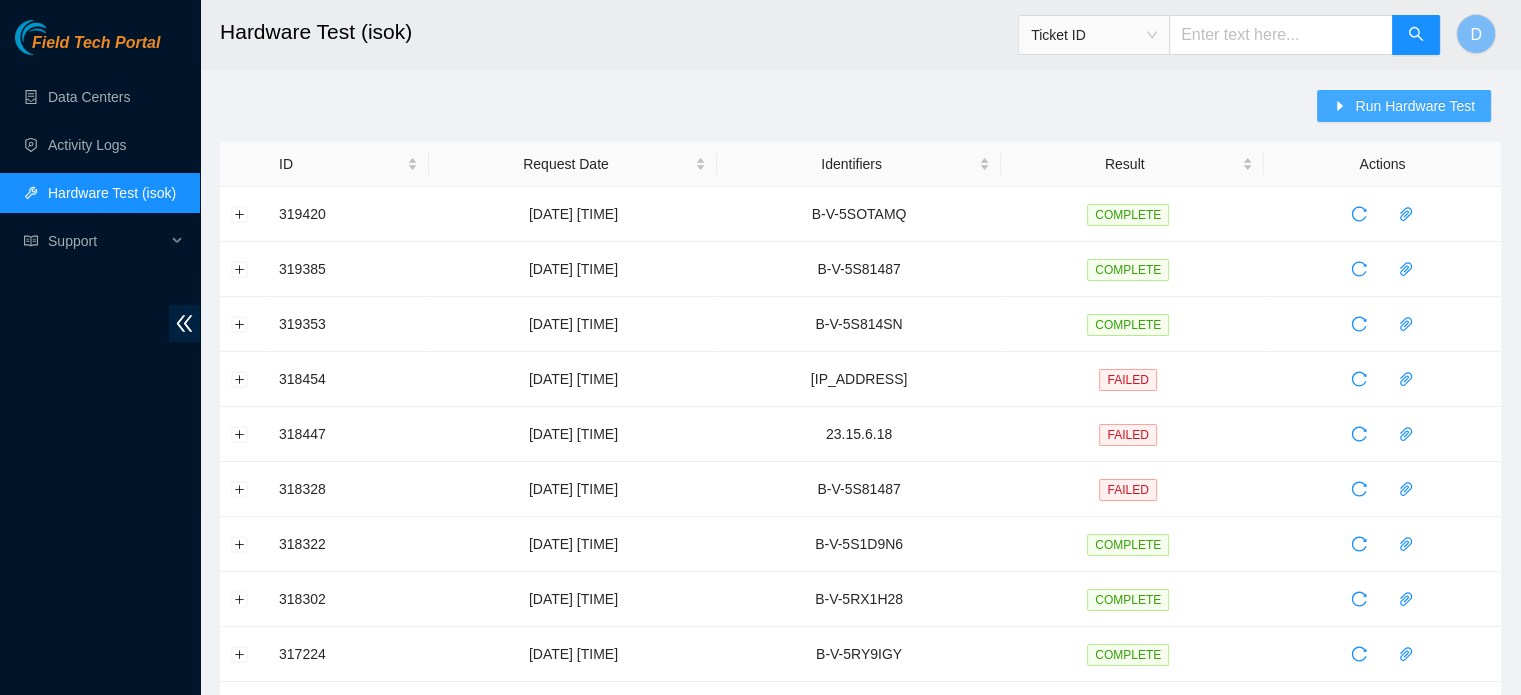 click on "Run Hardware Test" at bounding box center (1404, 106) 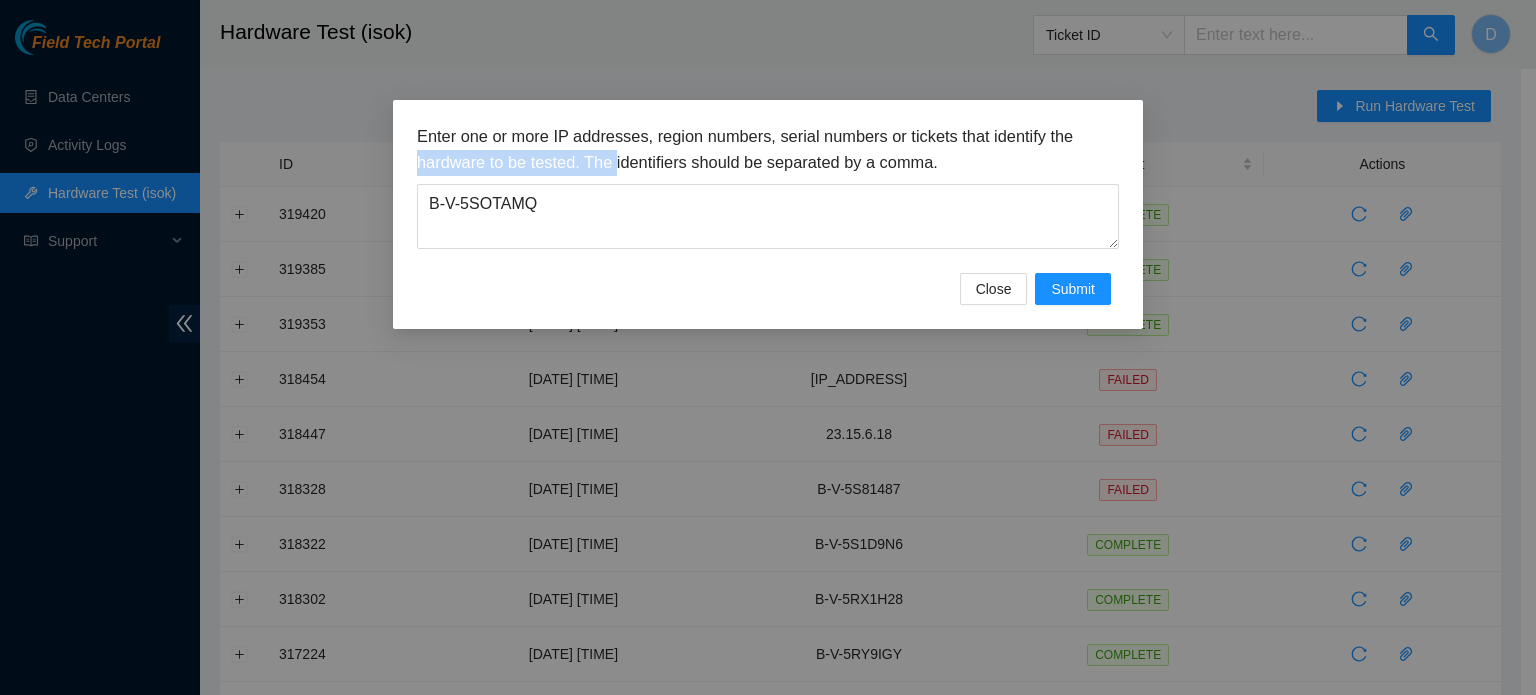 drag, startPoint x: 584, startPoint y: 175, endPoint x: 340, endPoint y: 161, distance: 244.4013 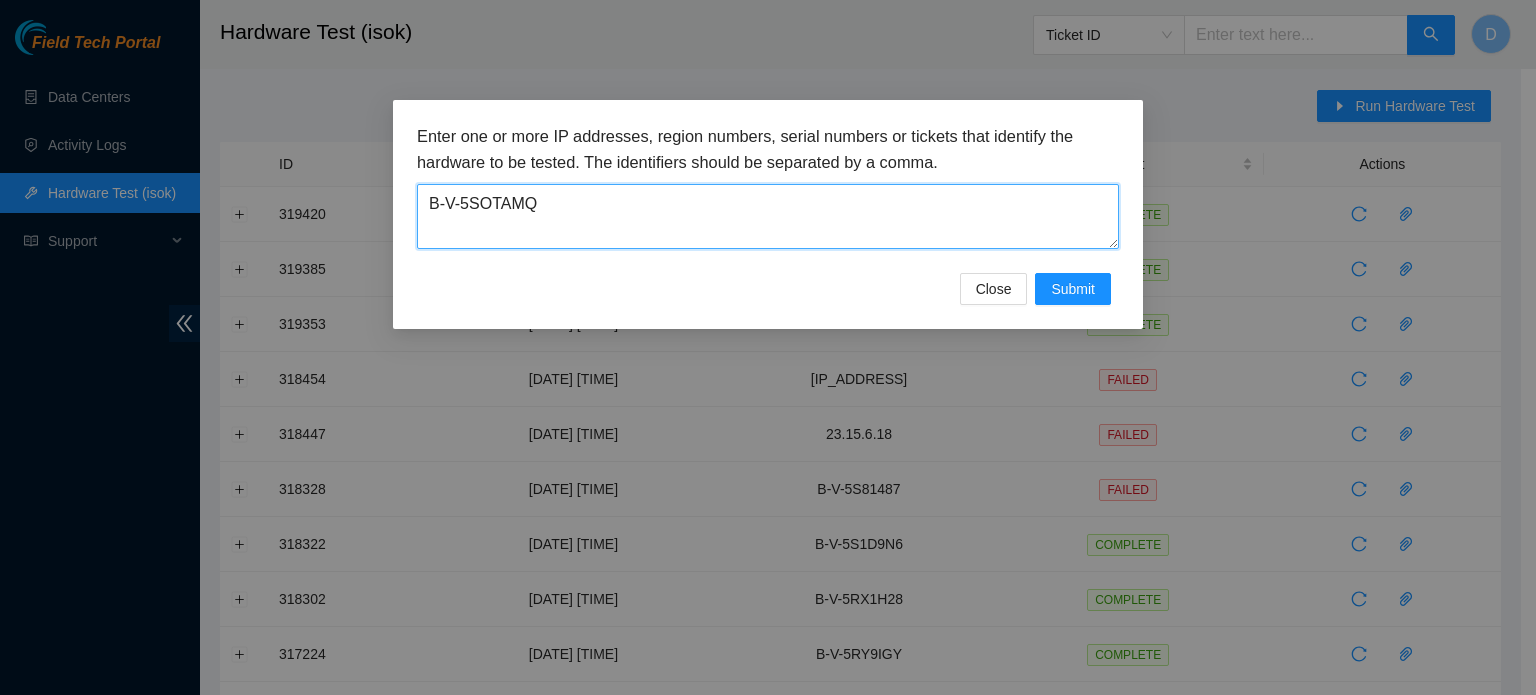 drag, startPoint x: 545, startPoint y: 195, endPoint x: 268, endPoint y: 191, distance: 277.02887 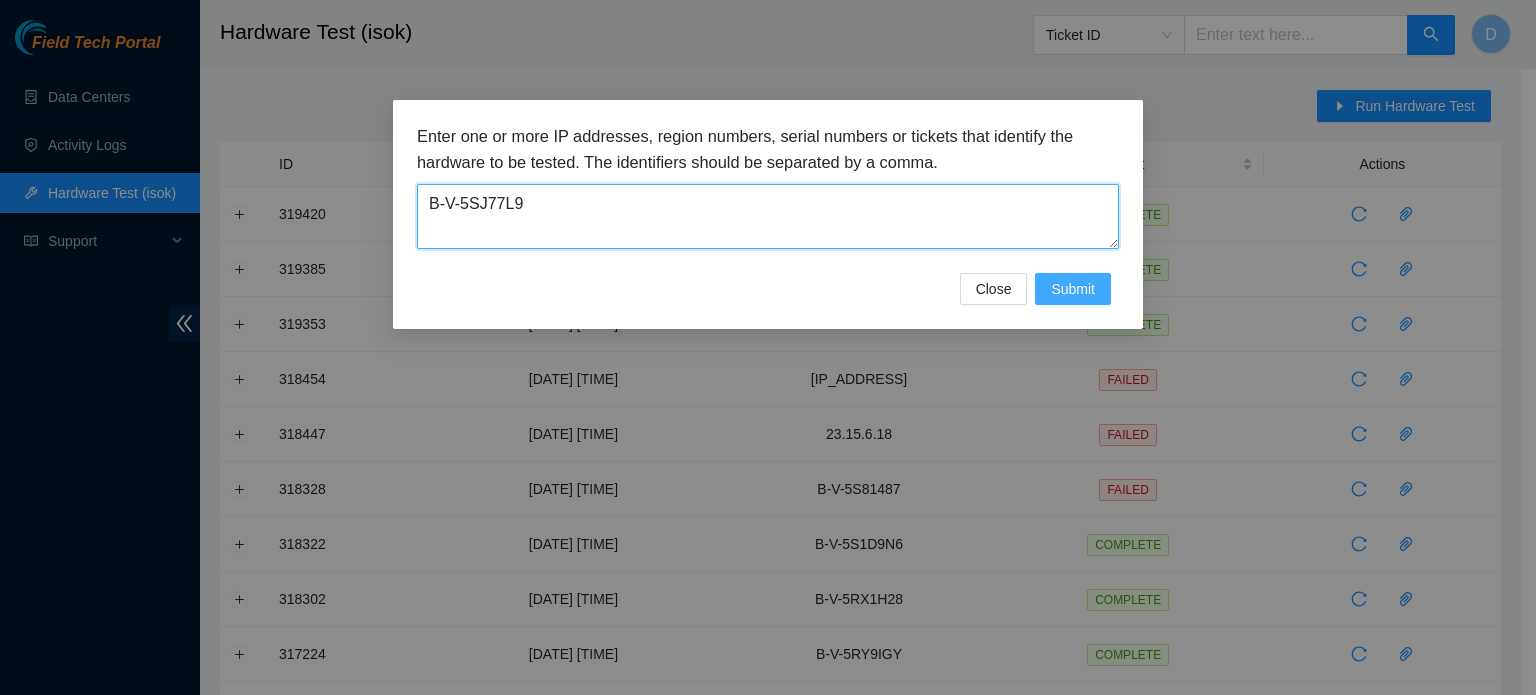type on "B-V-5SJ77L9" 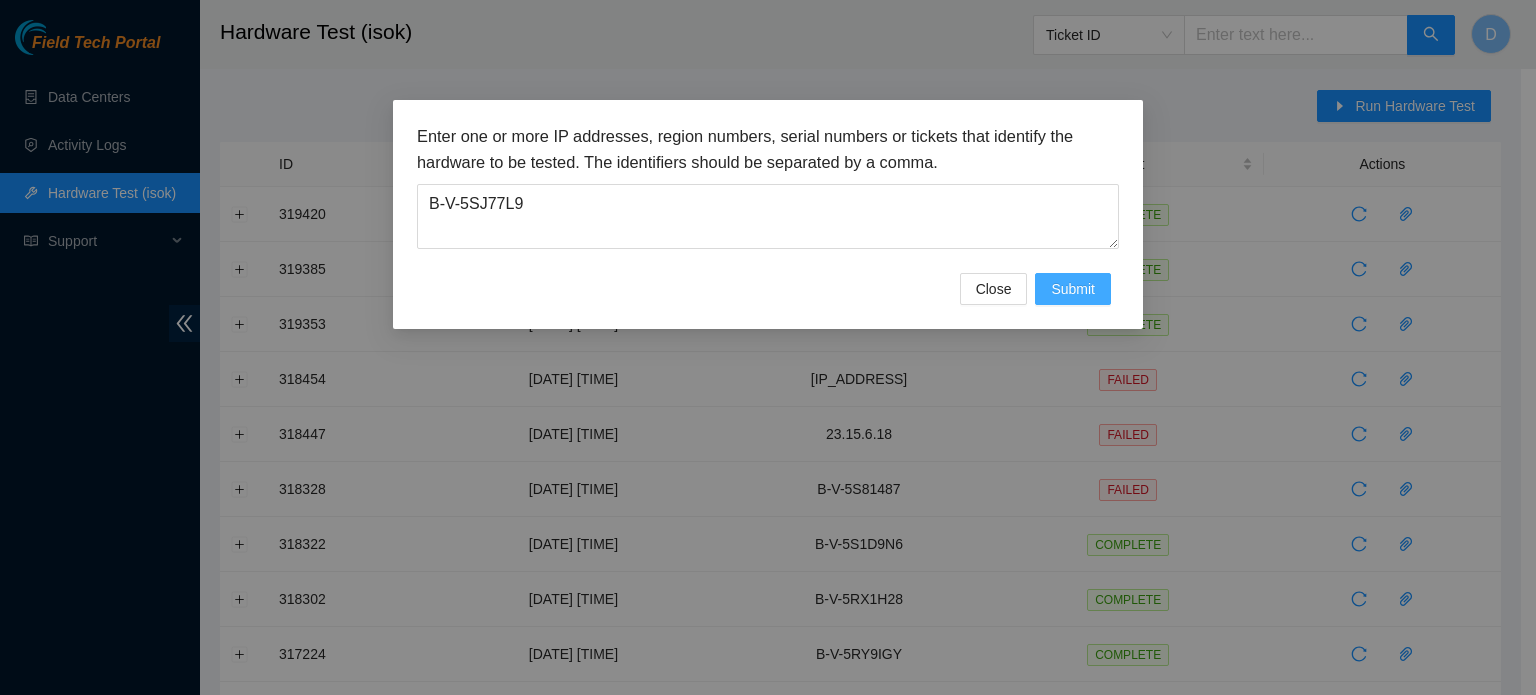 click on "Submit" at bounding box center [1073, 289] 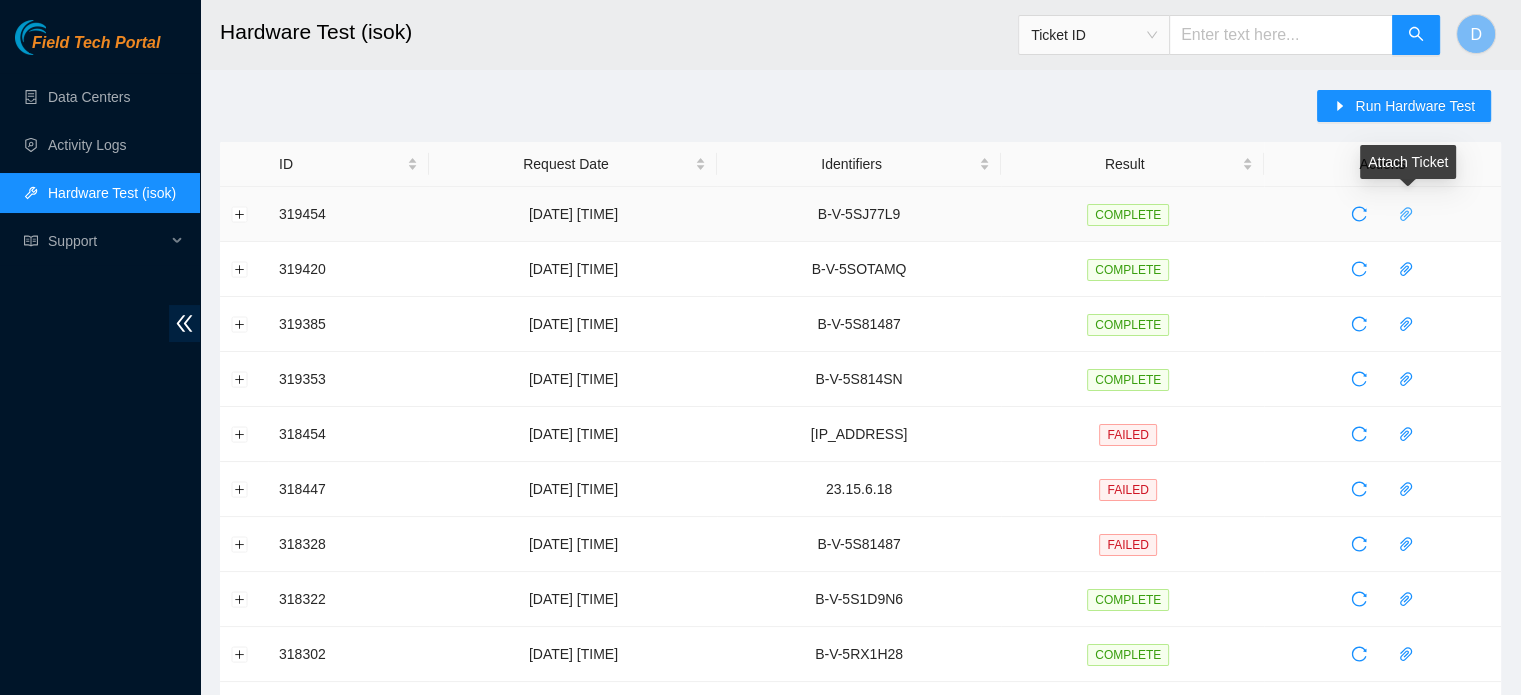 click 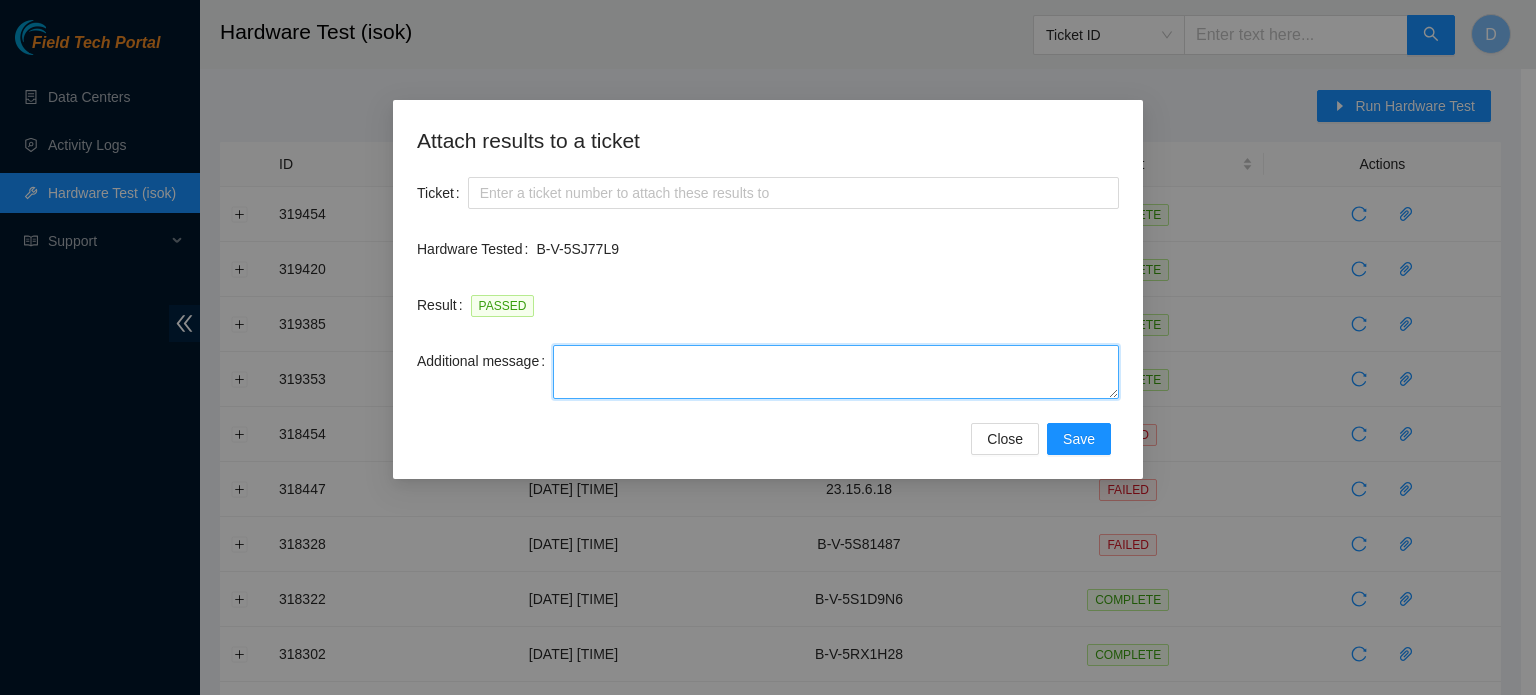 click on "Additional message" at bounding box center [836, 372] 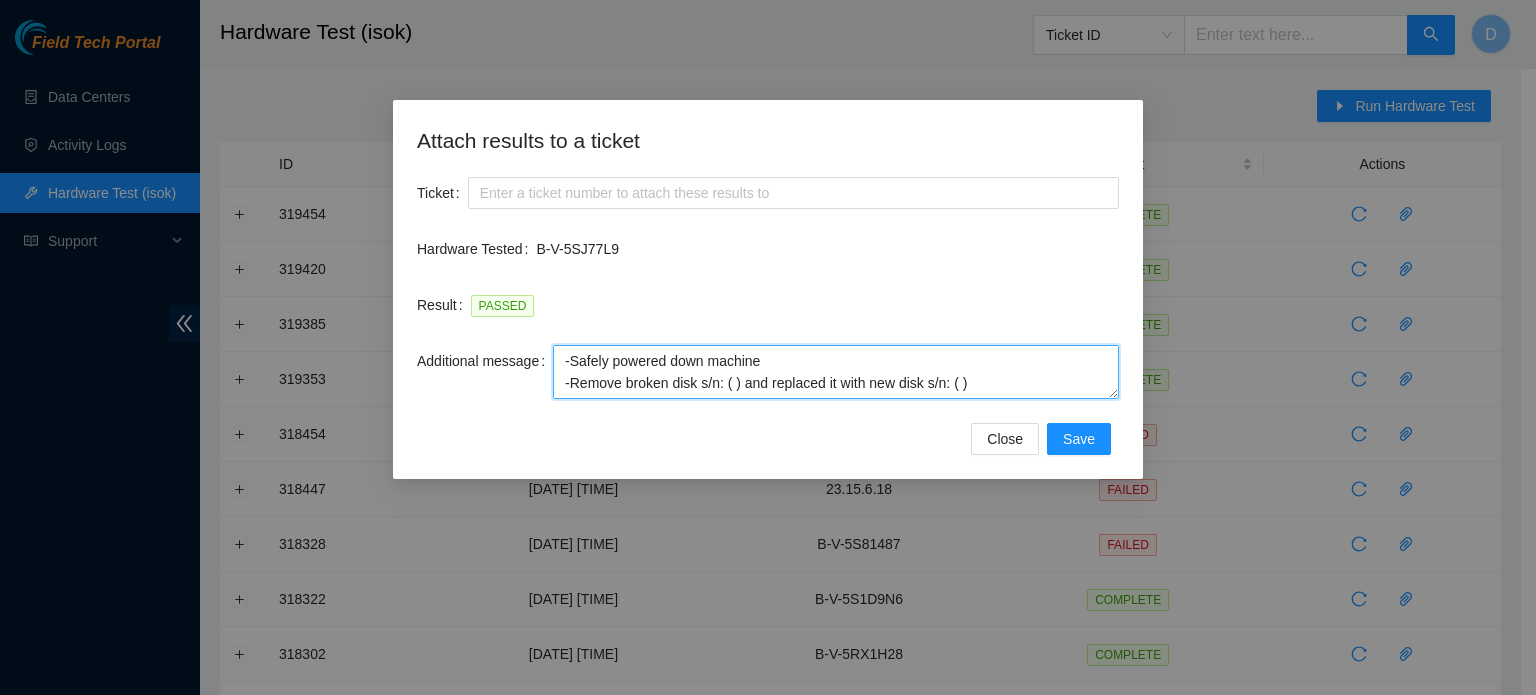 scroll, scrollTop: 126, scrollLeft: 0, axis: vertical 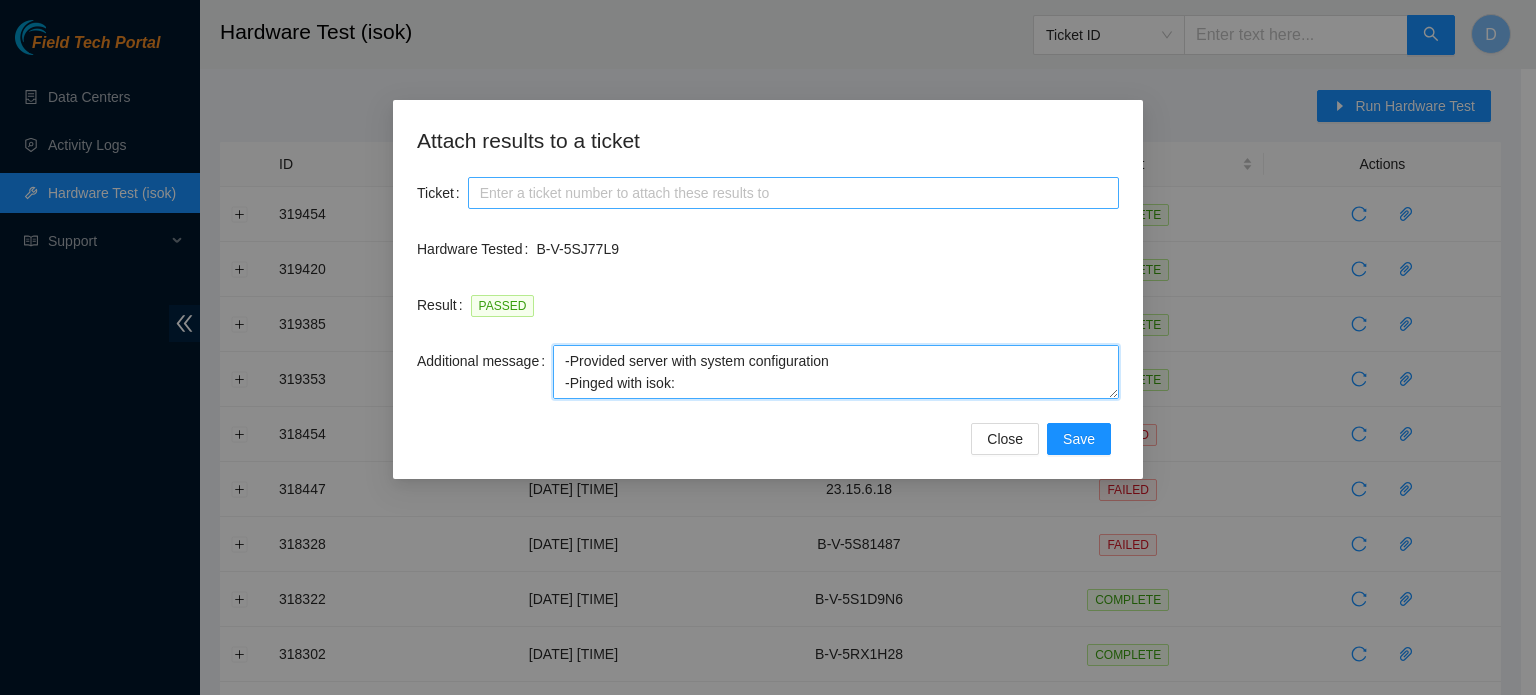 type on "-Safely powered down machine
-Remove broken disk s/n: ( ) and replaced it with new disk s/n: ( )
-Placed old disk in return box, and provided with RMA:
-Power on/rebooted machine
-Rescued server with version 23.0.3
-Provided server with system configuration
-Pinged with isok:" 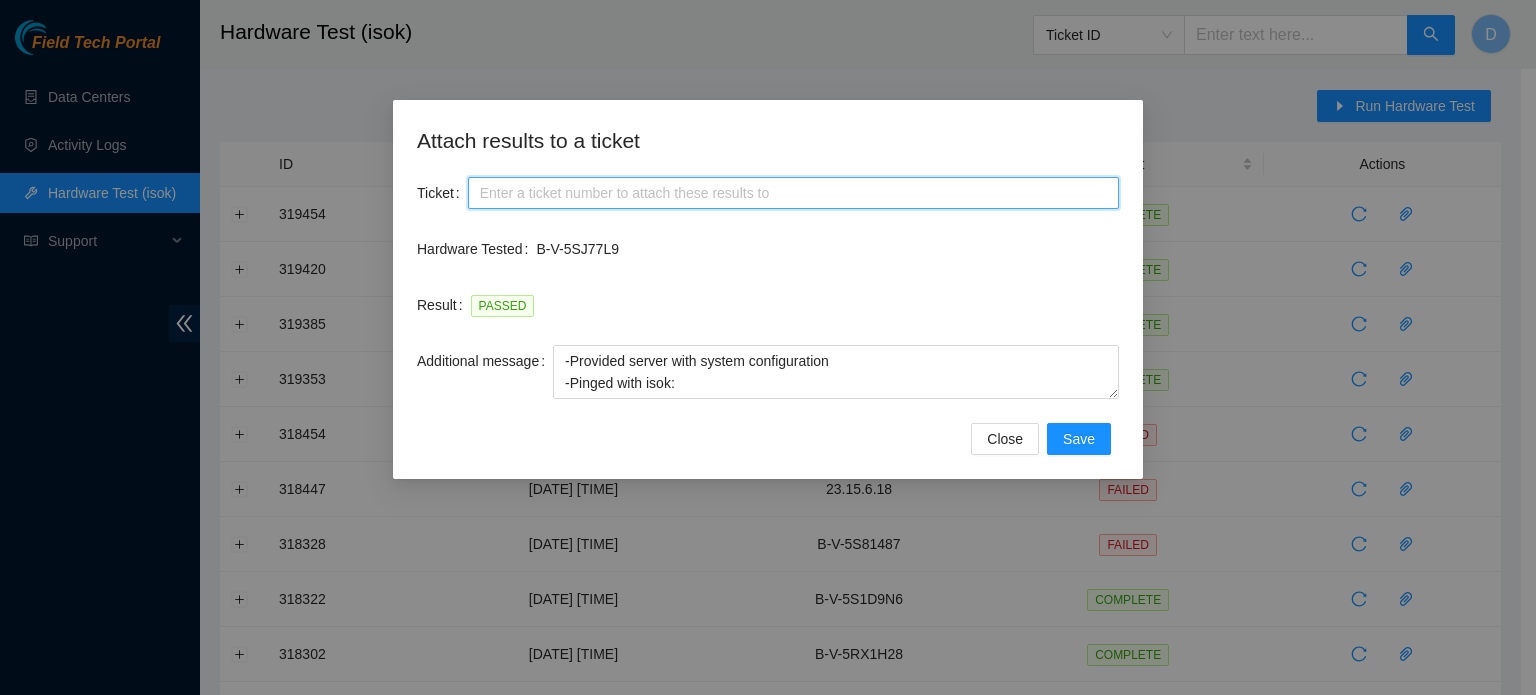 click on "Ticket" at bounding box center [793, 193] 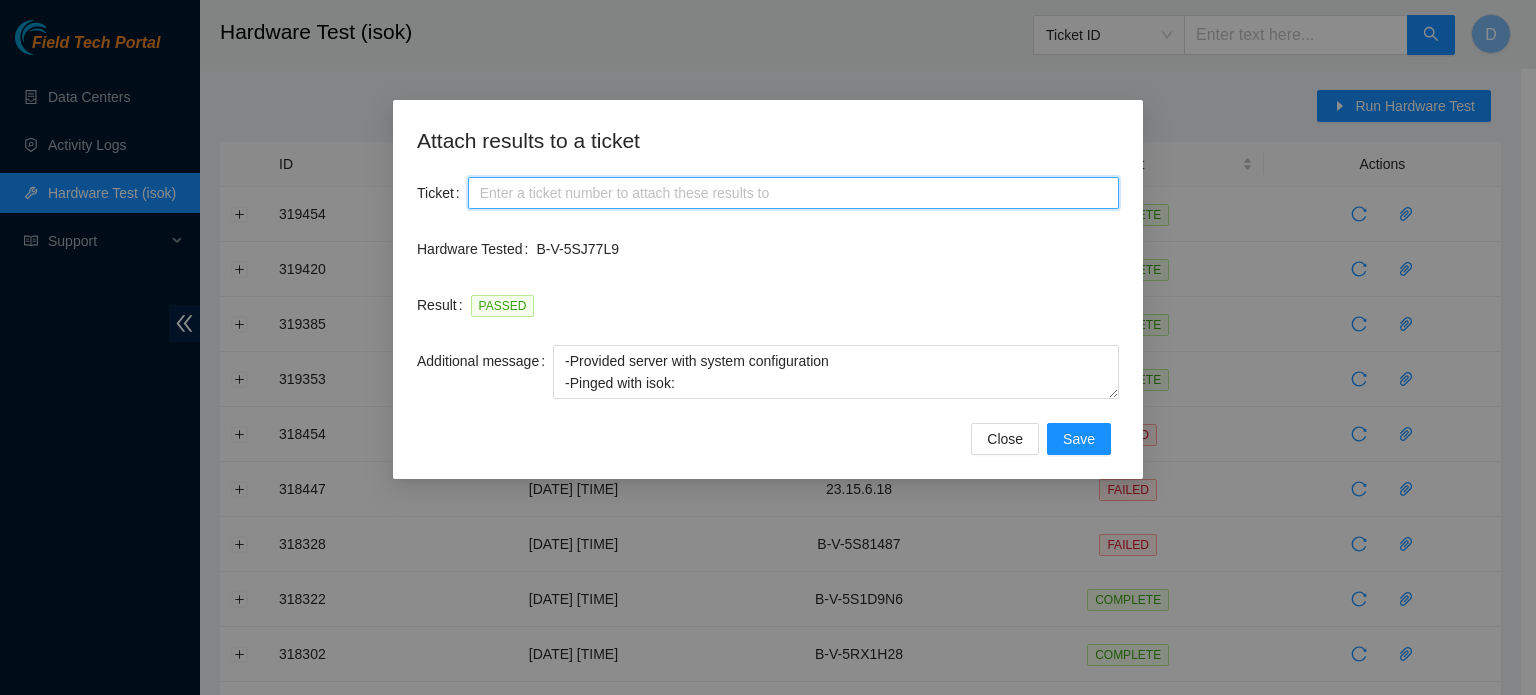 paste on "B-V-5SJ77L9" 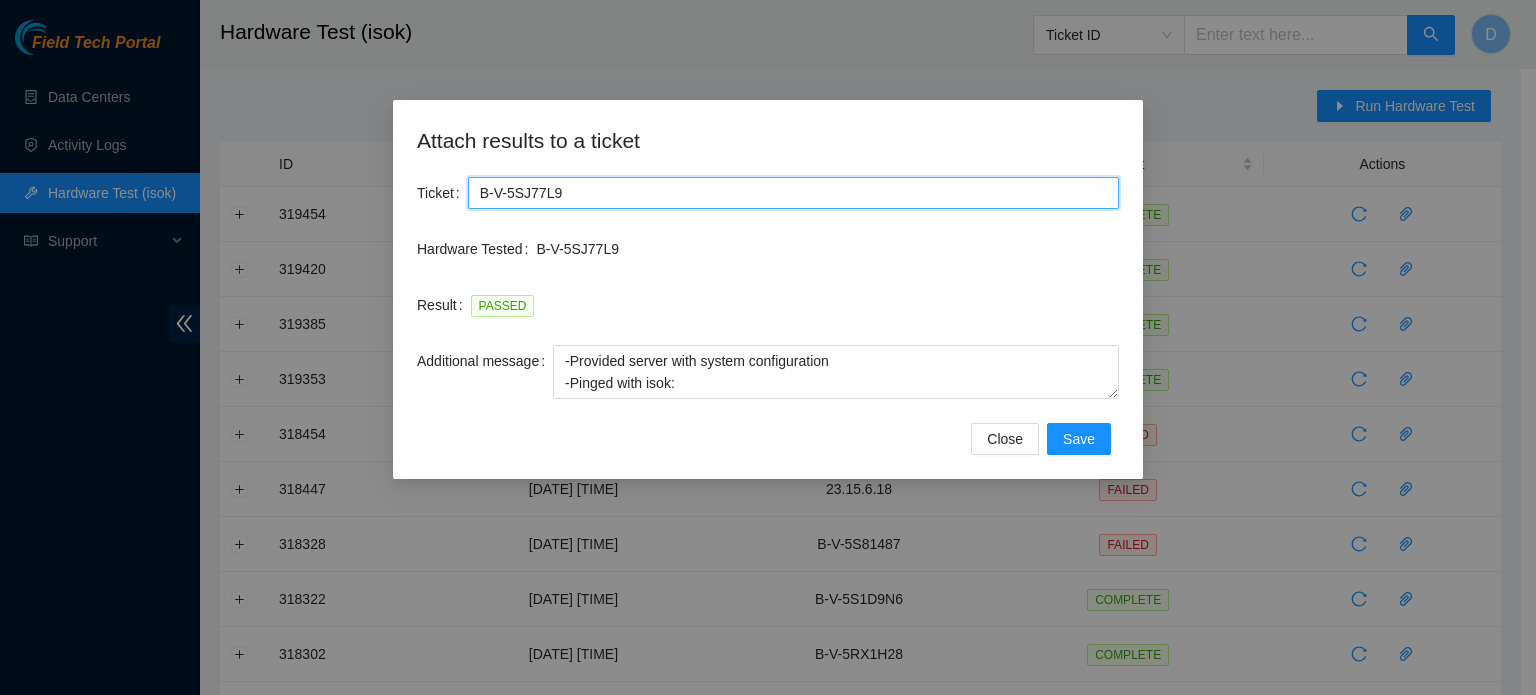 scroll, scrollTop: 0, scrollLeft: 0, axis: both 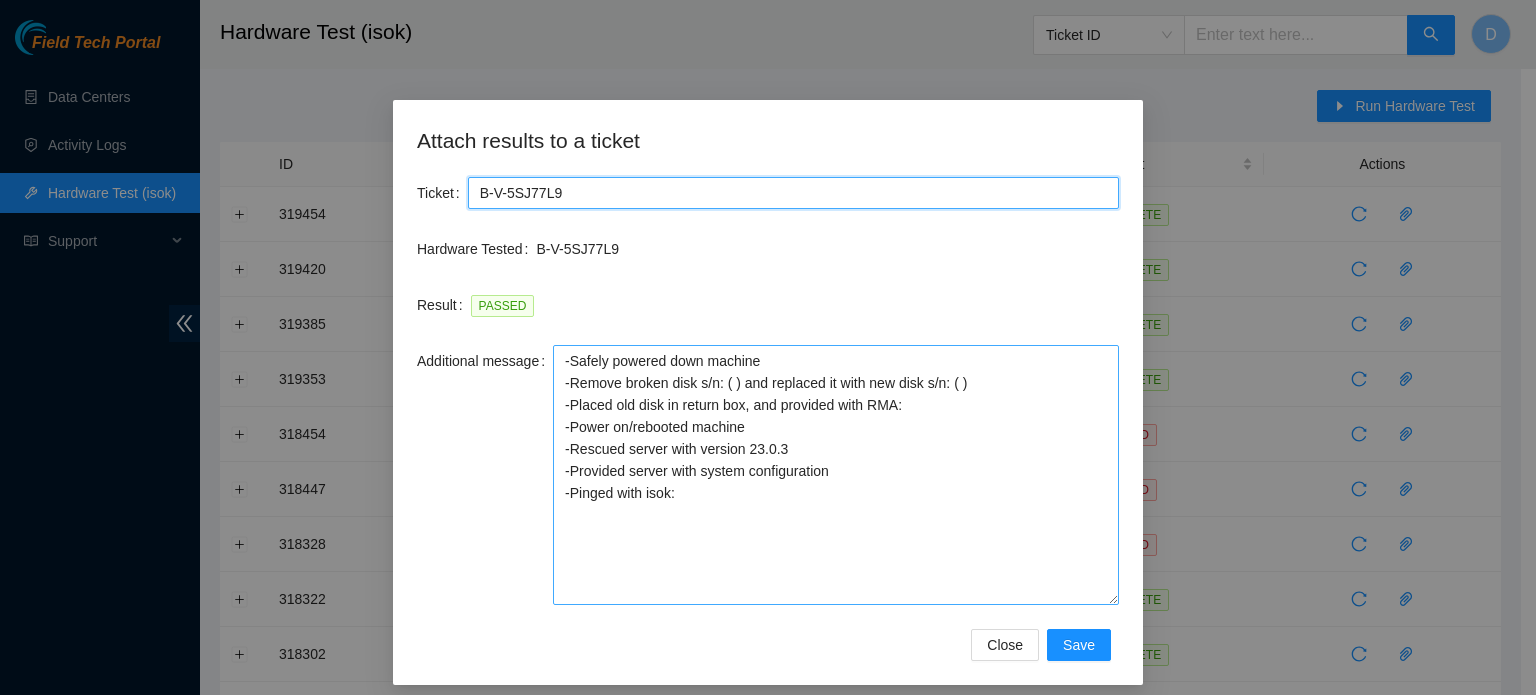 drag, startPoint x: 1108, startPoint y: 391, endPoint x: 1091, endPoint y: 601, distance: 210.68697 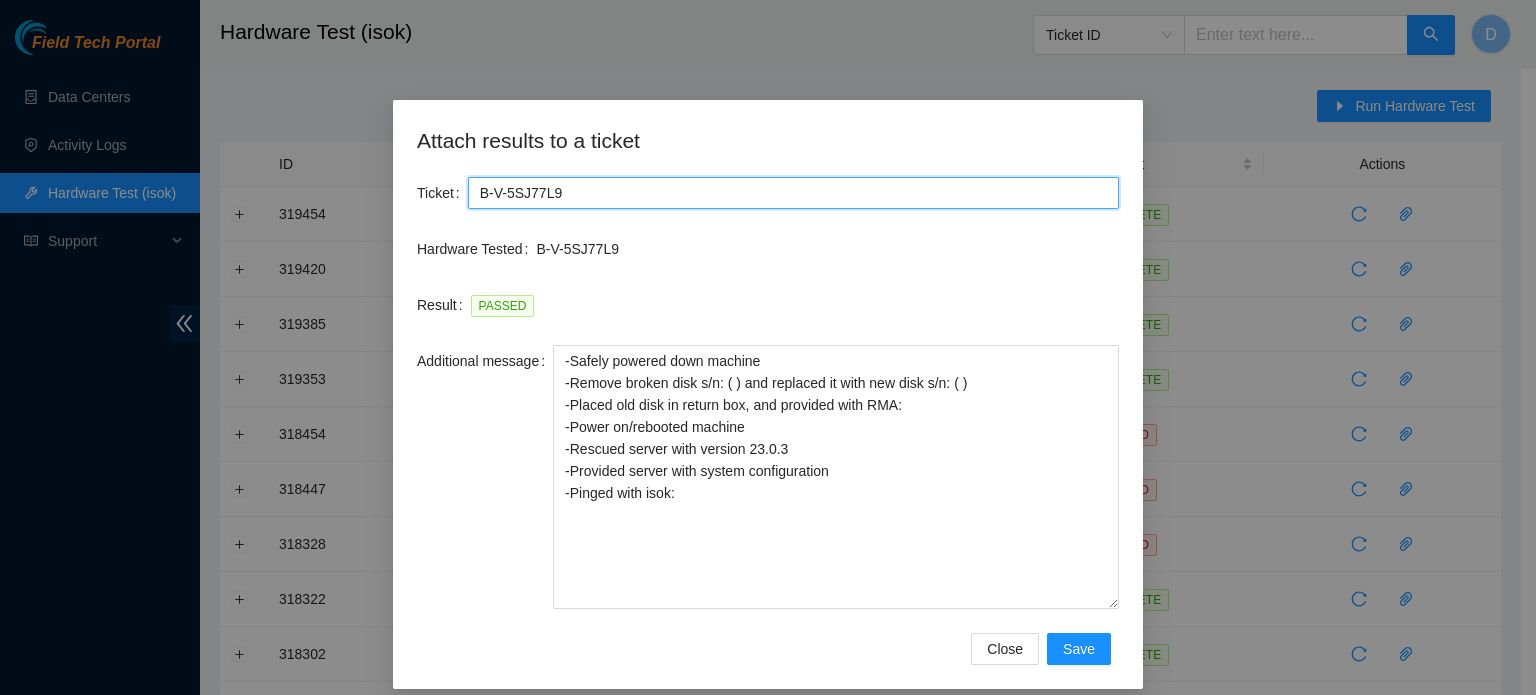 type on "B-V-5SJ77L9" 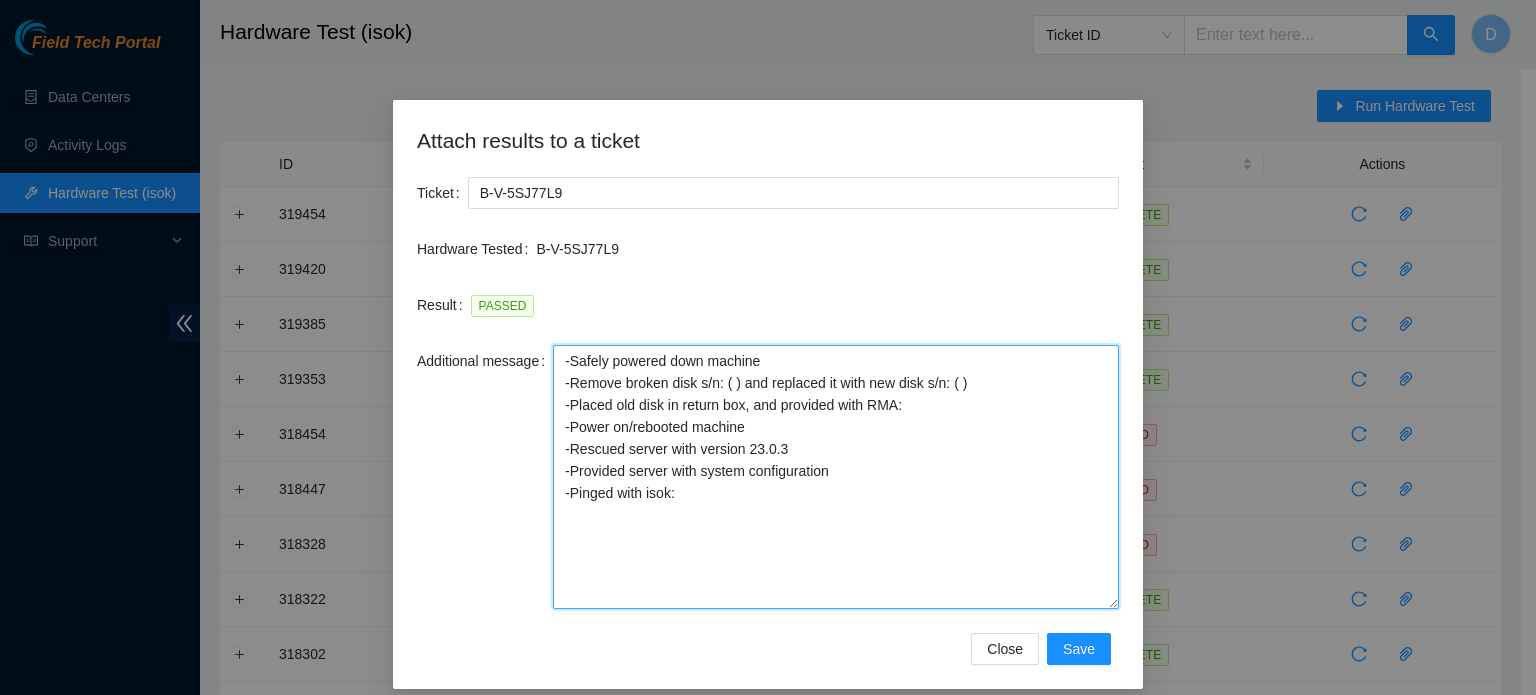 click on "-Safely powered down machine
-Remove broken disk s/n: ( ) and replaced it with new disk s/n: ( )
-Placed old disk in return box, and provided with RMA:
-Power on/rebooted machine
-Rescued server with version 23.0.3
-Provided server with system configuration
-Pinged with isok:" at bounding box center (836, 477) 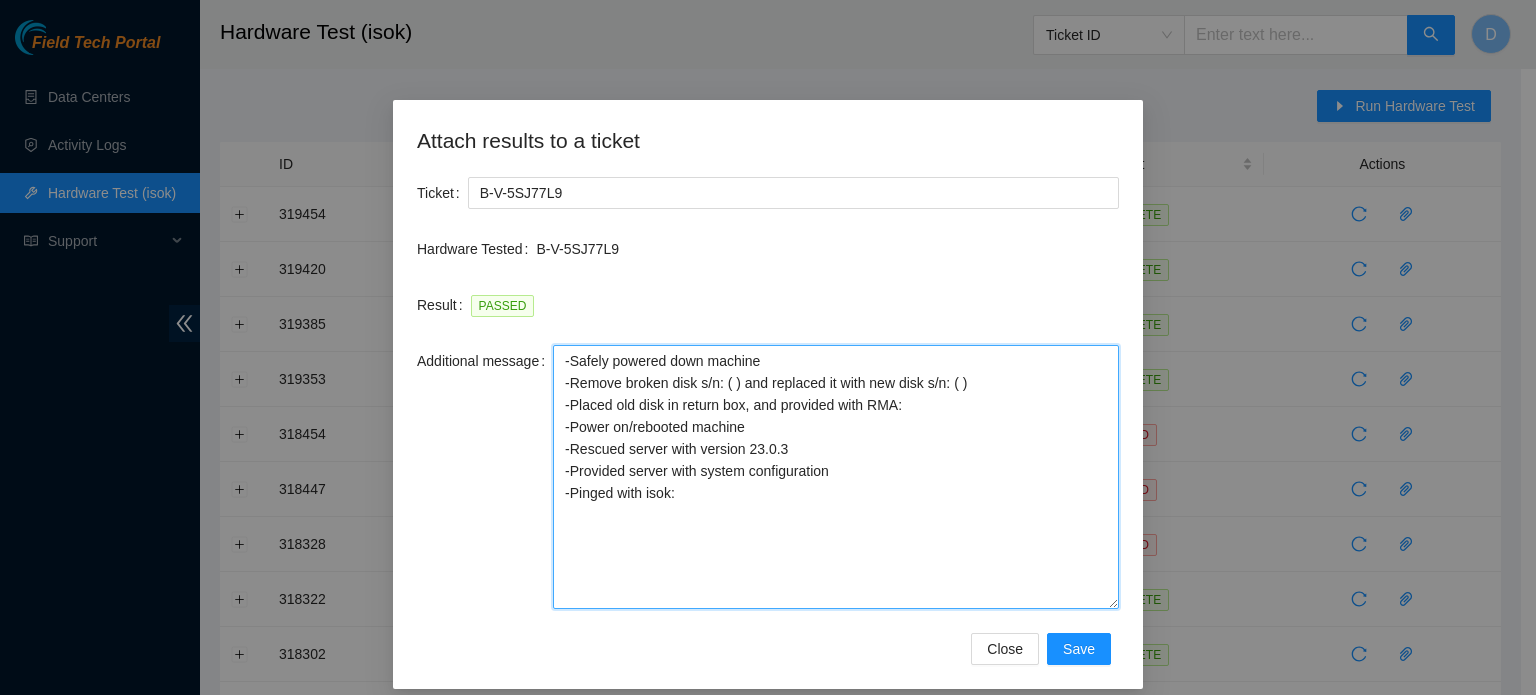 click on "-Safely powered down machine
-Remove broken disk s/n: ( ) and replaced it with new disk s/n: ( )
-Placed old disk in return box, and provided with RMA:
-Power on/rebooted machine
-Rescued server with version 23.0.3
-Provided server with system configuration
-Pinged with isok:" at bounding box center (836, 477) 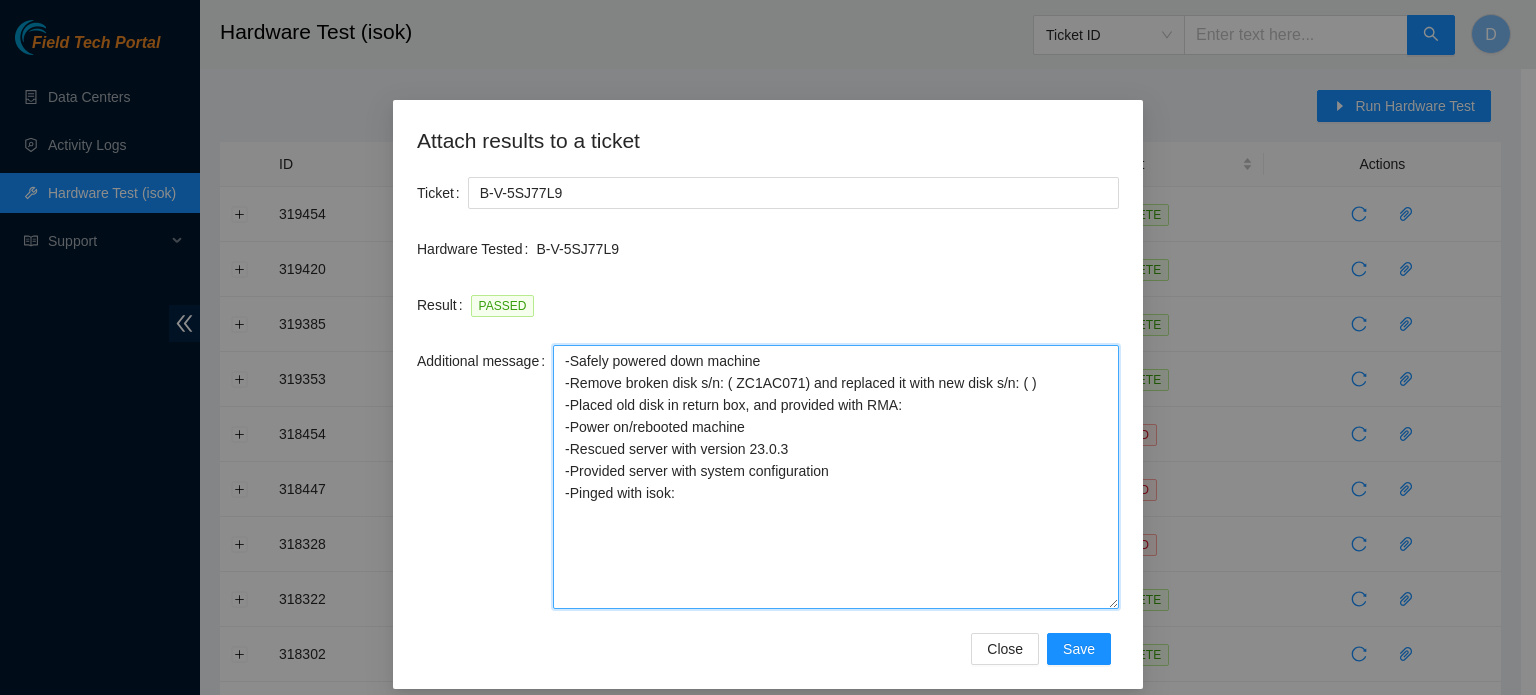 click on "-Safely powered down machine
-Remove broken disk s/n: ( ZC1AC071) and replaced it with new disk s/n: ( )
-Placed old disk in return box, and provided with RMA:
-Power on/rebooted machine
-Rescued server with version 23.0.3
-Provided server with system configuration
-Pinged with isok:" at bounding box center [836, 477] 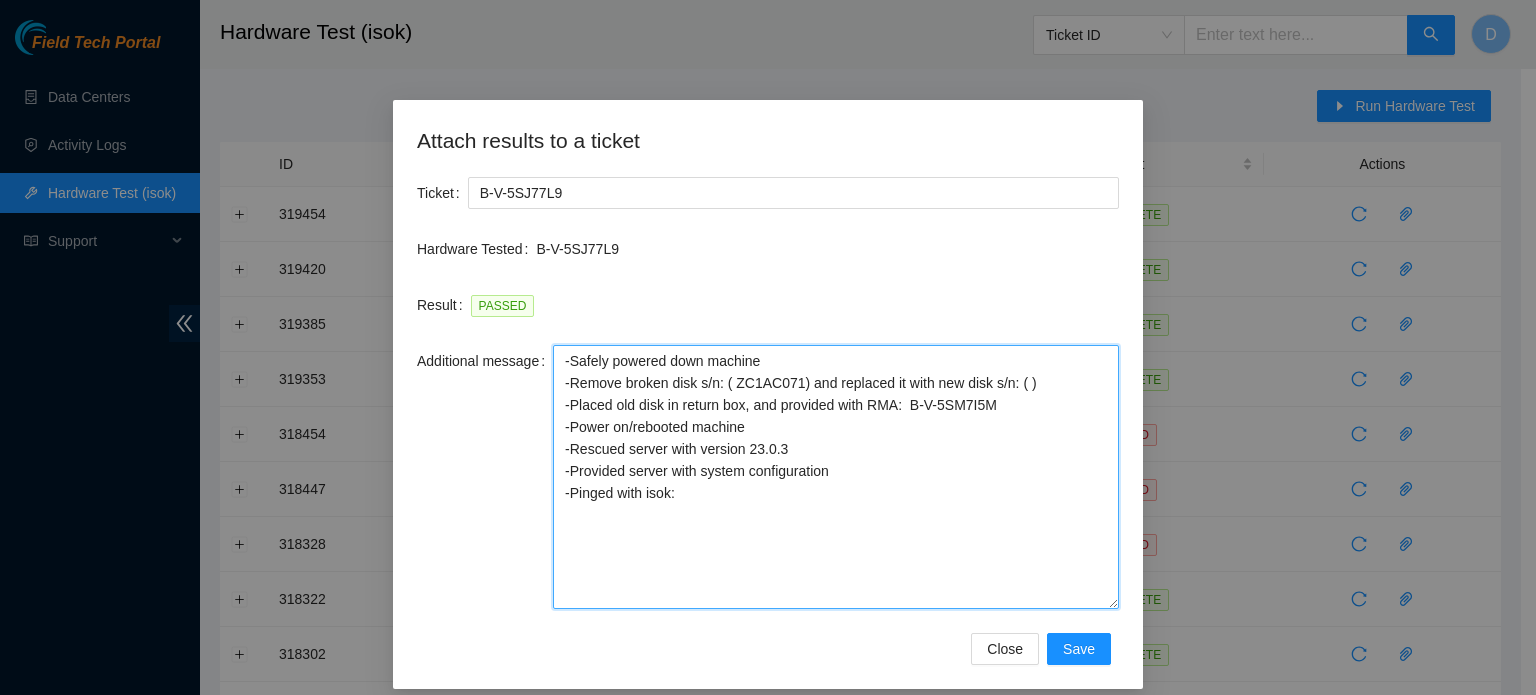 click on "-Safely powered down machine
-Remove broken disk s/n: ( ZC1AC071) and replaced it with new disk s/n: ( )
-Placed old disk in return box, and provided with RMA:  B-V-5SM7I5M
-Power on/rebooted machine
-Rescued server with version 23.0.3
-Provided server with system configuration
-Pinged with isok:" at bounding box center [836, 477] 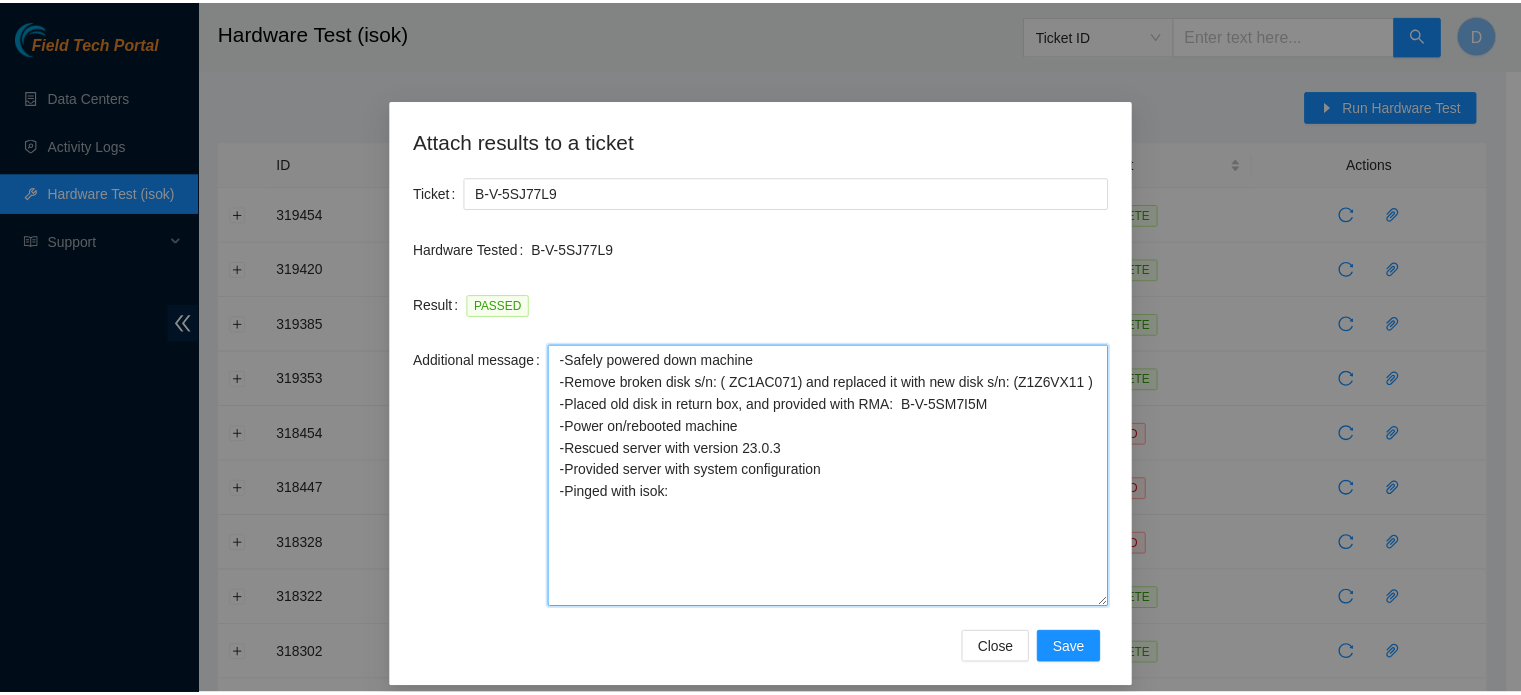 scroll, scrollTop: 17, scrollLeft: 0, axis: vertical 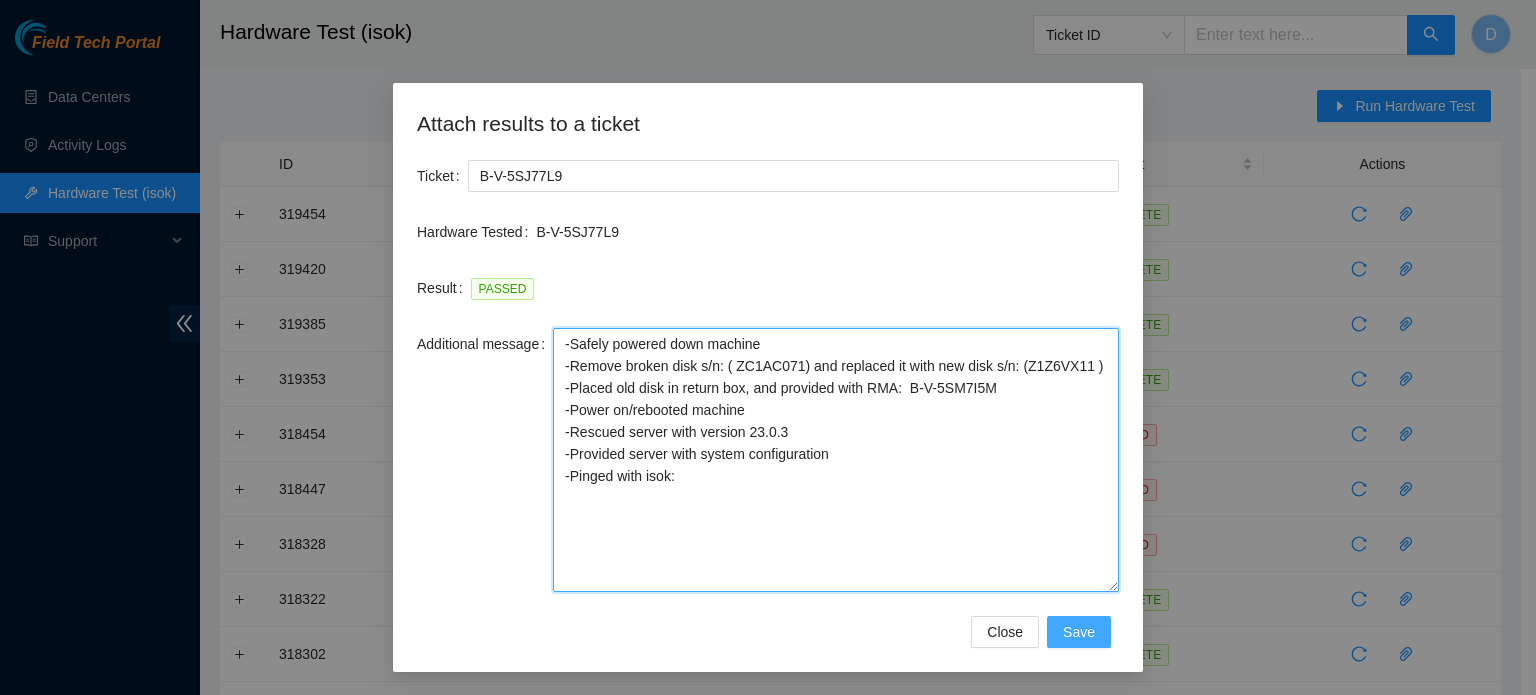 type on "-Safely powered down machine
-Remove broken disk s/n: ( ZC1AC071) and replaced it with new disk s/n: (Z1Z6VX11 )
-Placed old disk in return box, and provided with RMA:  B-V-5SM7I5M
-Power on/rebooted machine
-Rescued server with version 23.0.3
-Provided server with system configuration
-Pinged with isok:" 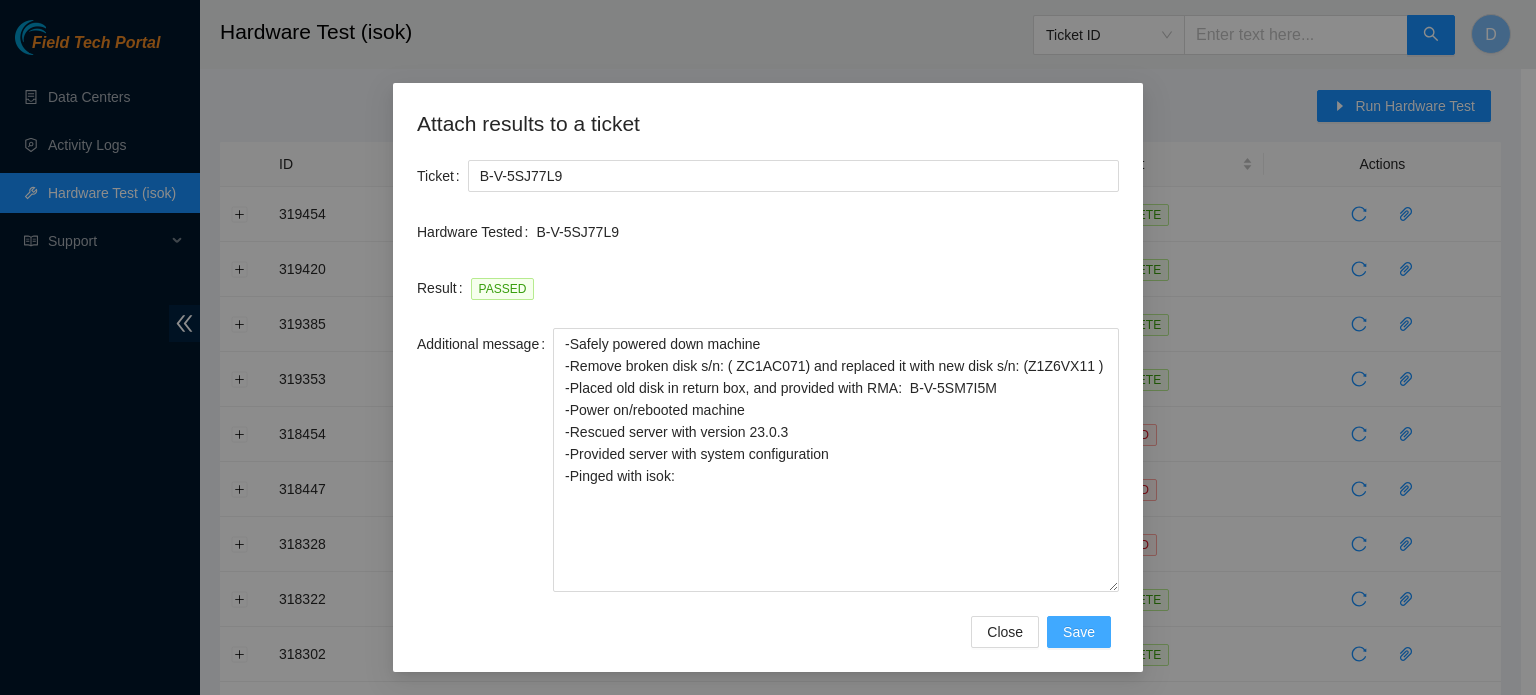 click on "Save" at bounding box center (1079, 632) 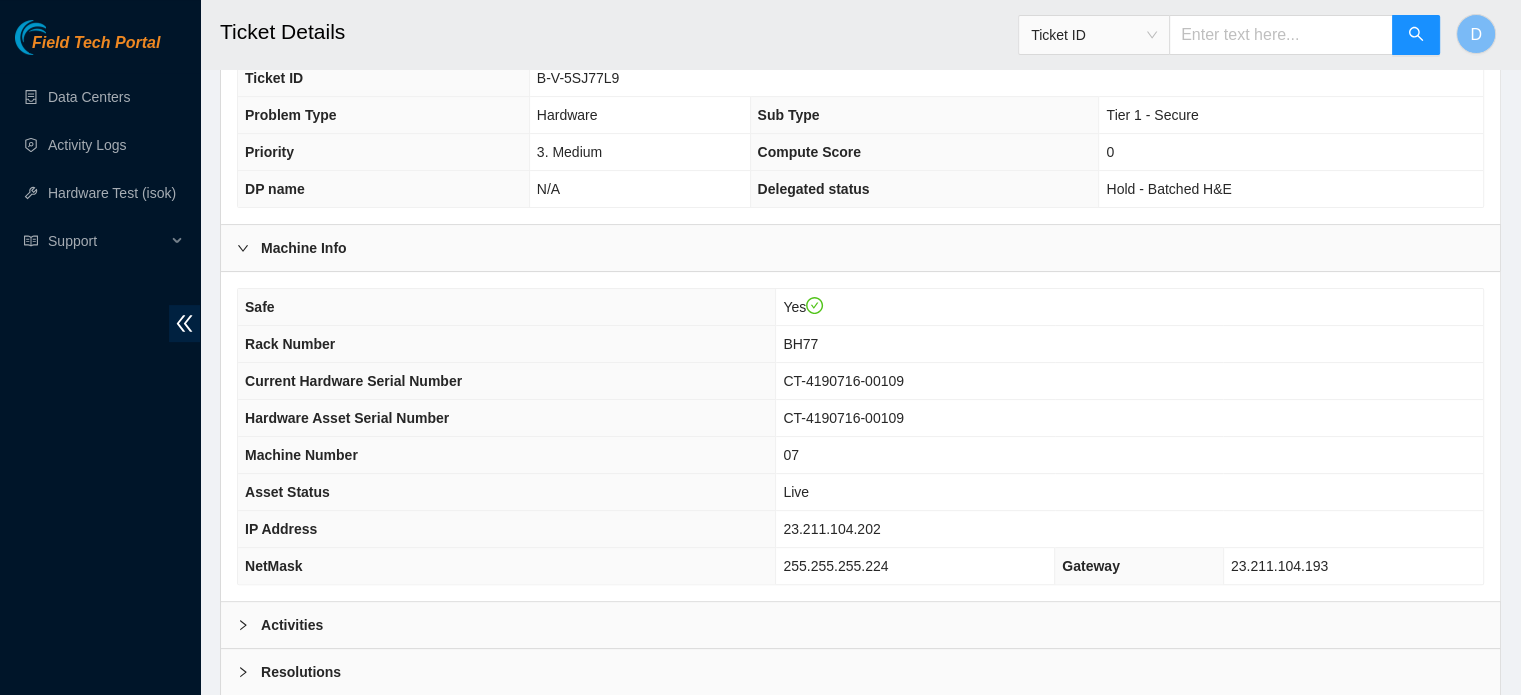 scroll, scrollTop: 633, scrollLeft: 0, axis: vertical 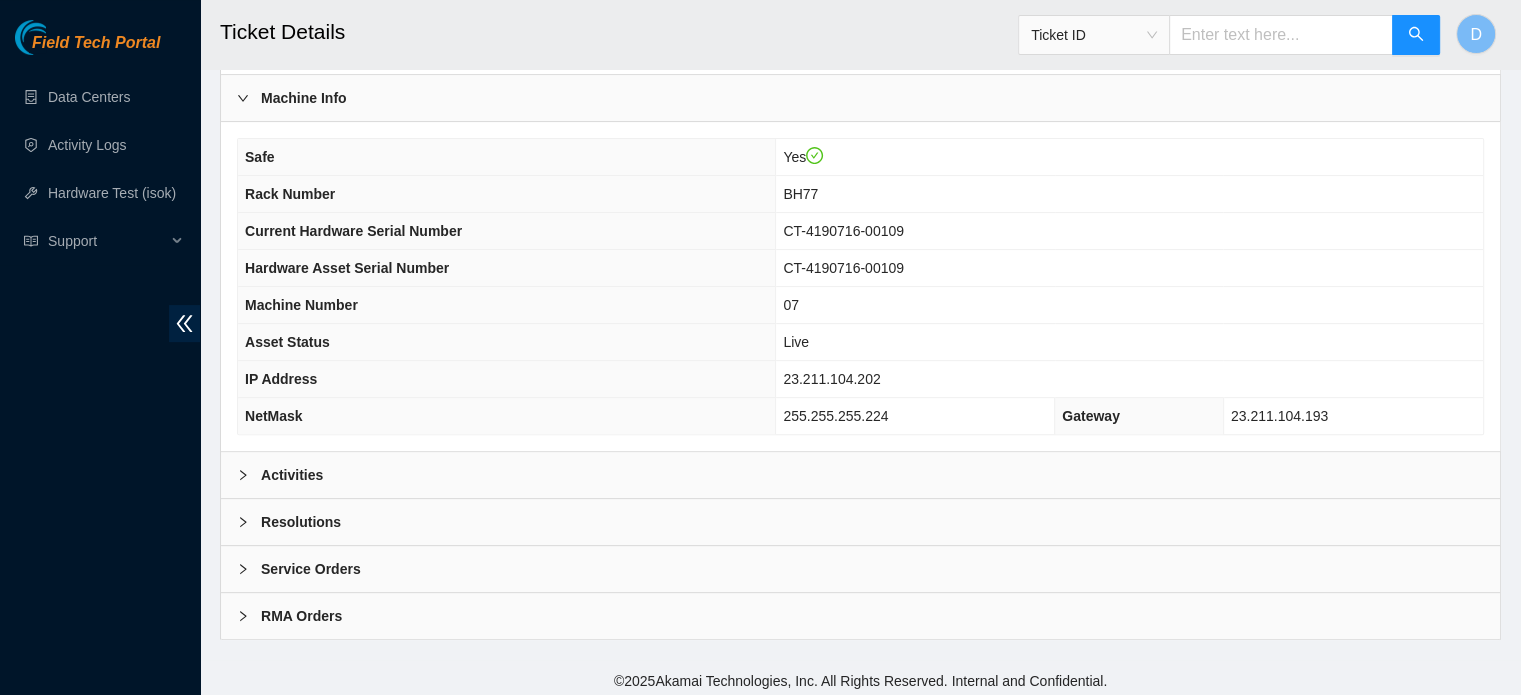 click on "Activities" at bounding box center [860, 475] 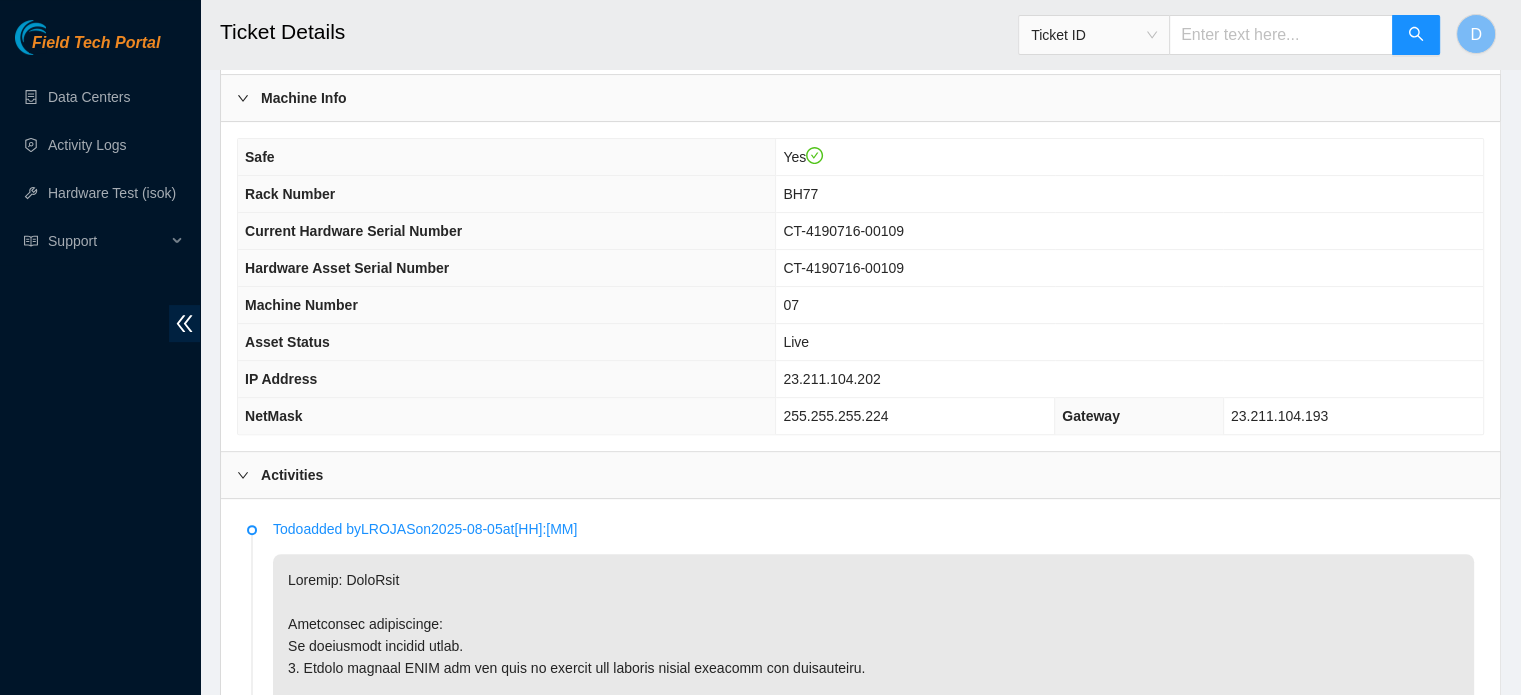 click on "Activities" at bounding box center [860, 475] 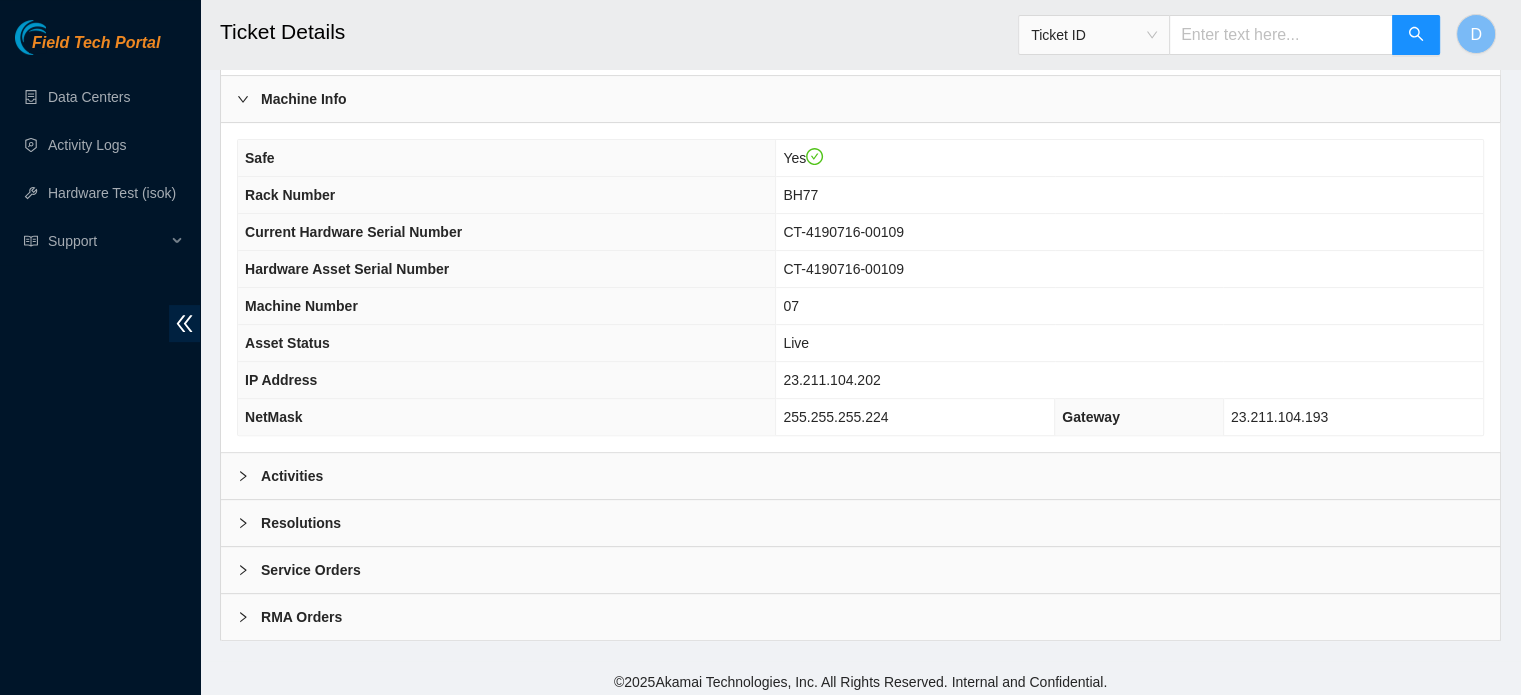 click on "Resolutions" at bounding box center [860, 523] 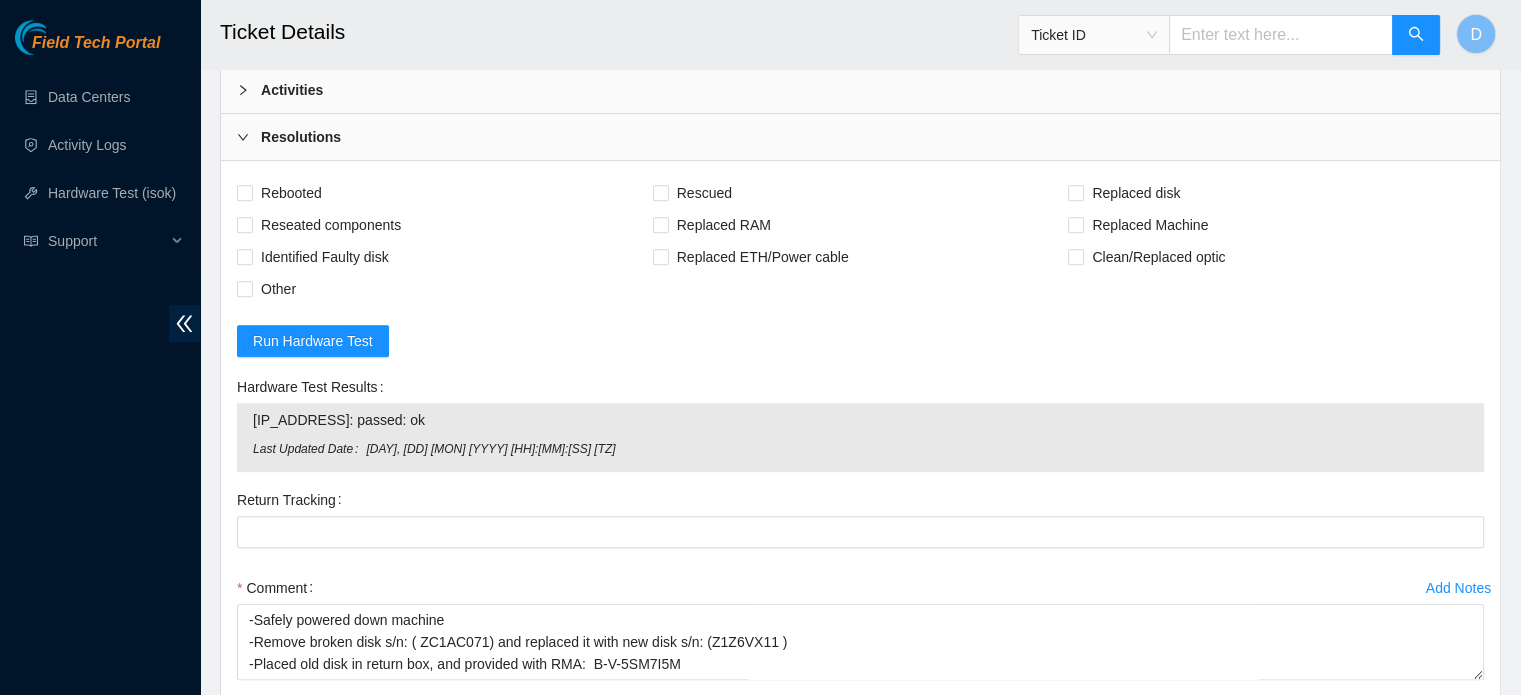 scroll, scrollTop: 1061, scrollLeft: 0, axis: vertical 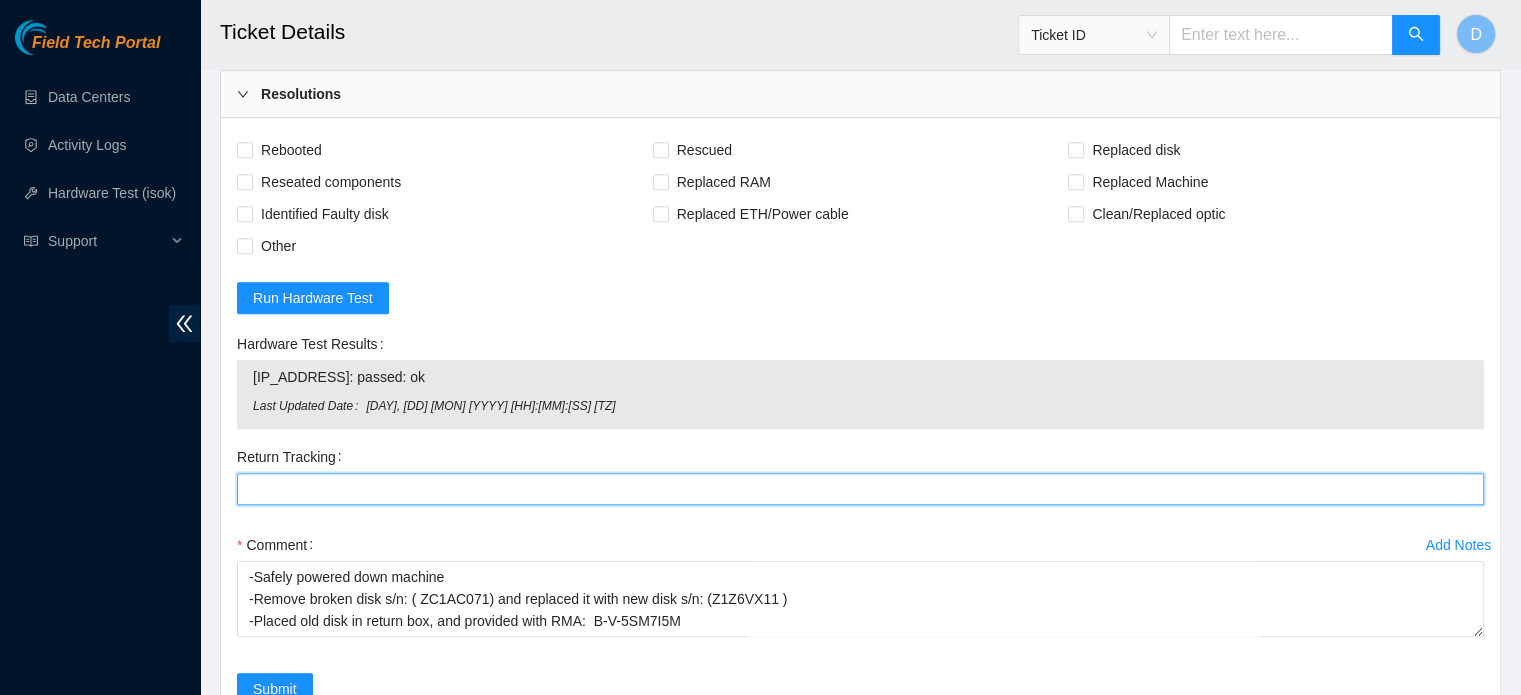 click on "Return Tracking" at bounding box center [860, 489] 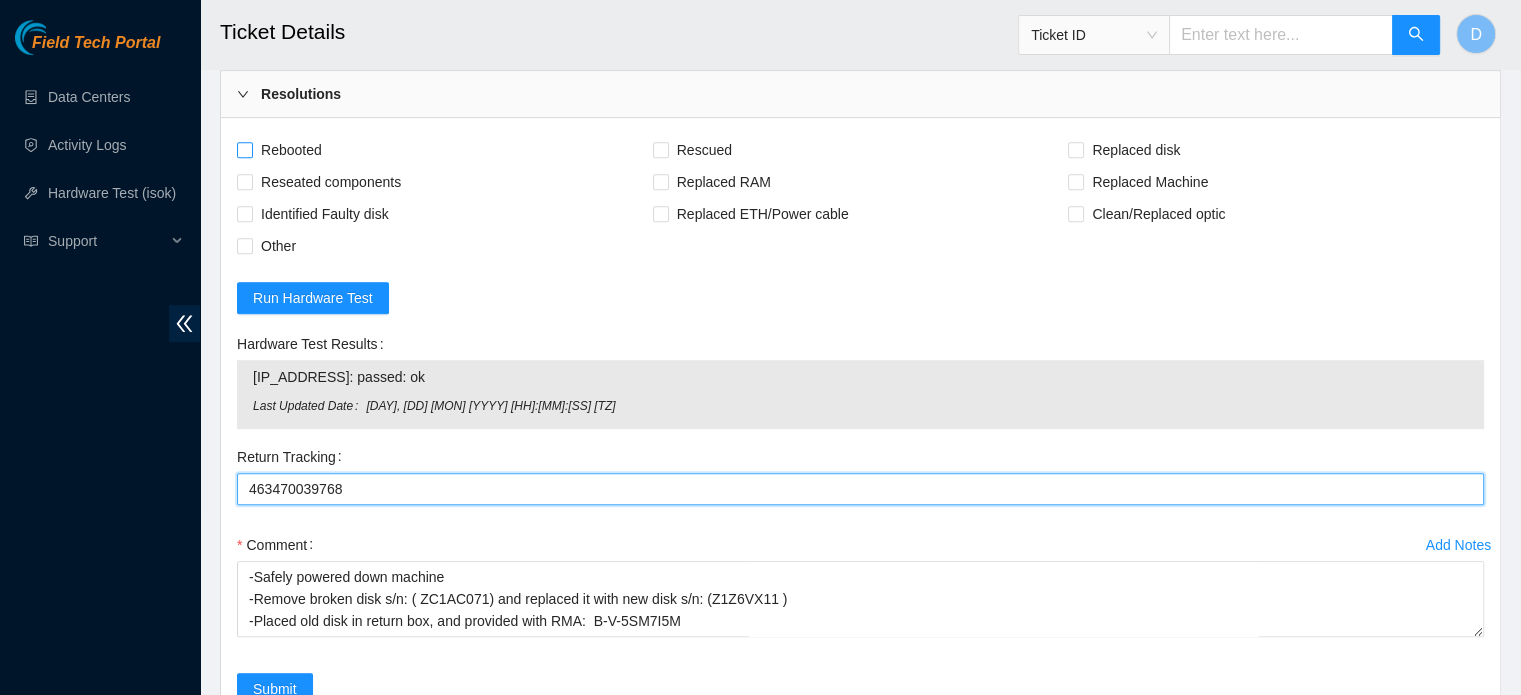 type on "463470039768" 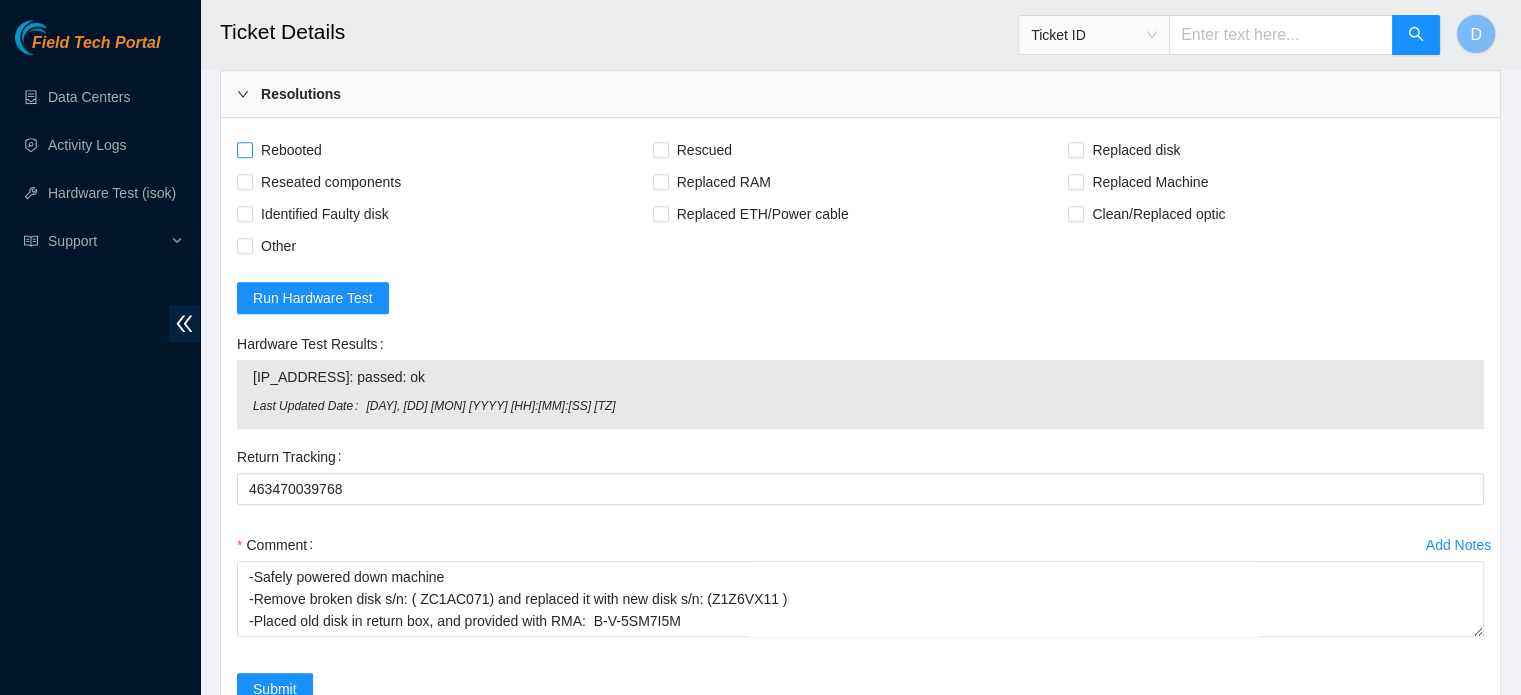 click on "Rebooted" at bounding box center (291, 150) 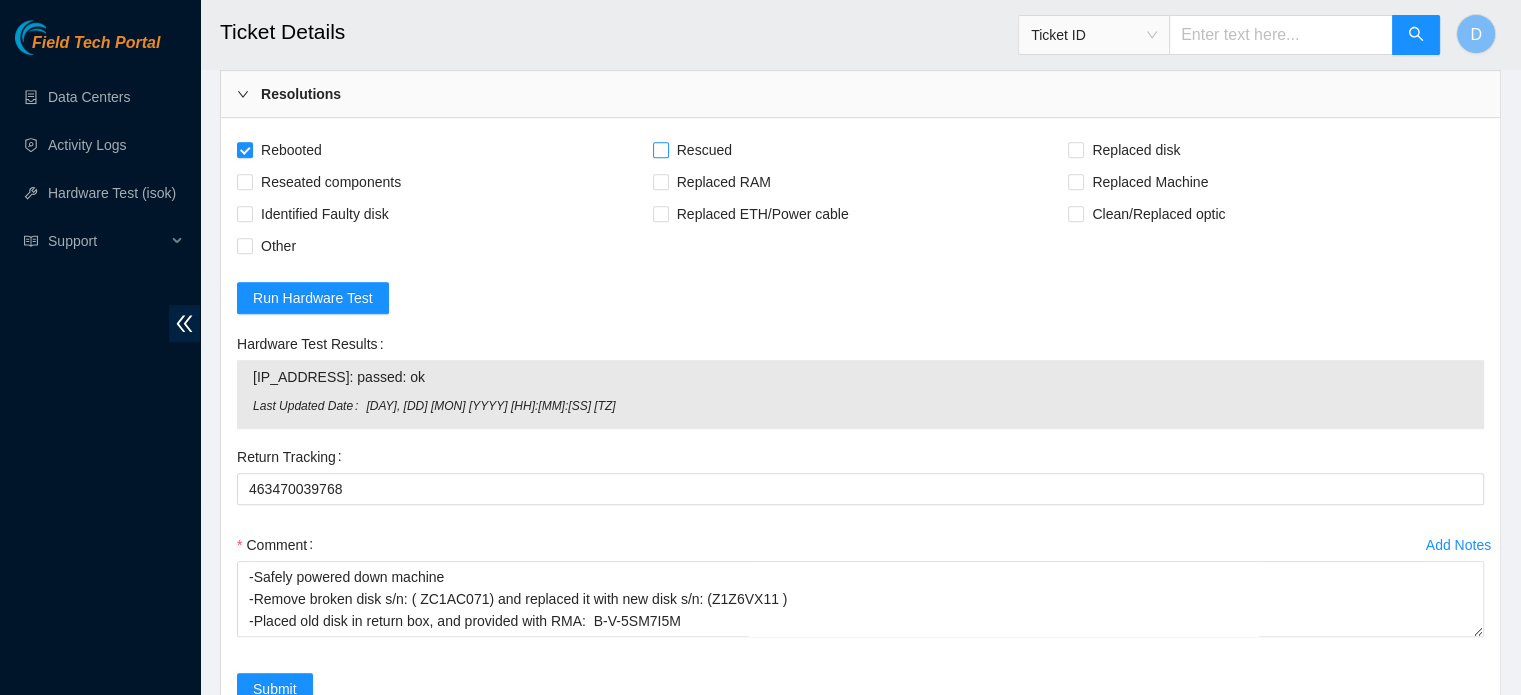 click on "Rescued" at bounding box center [704, 150] 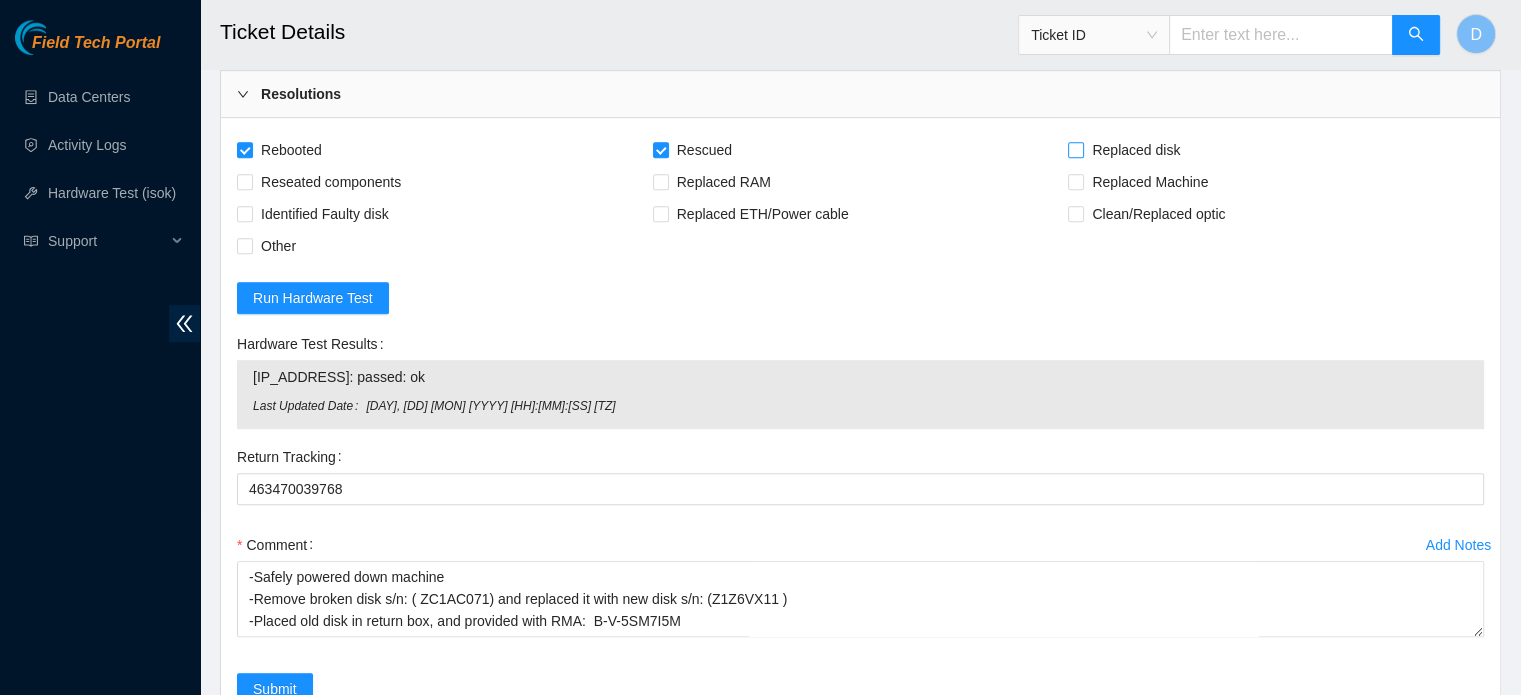 click on "Replaced disk" at bounding box center [1136, 150] 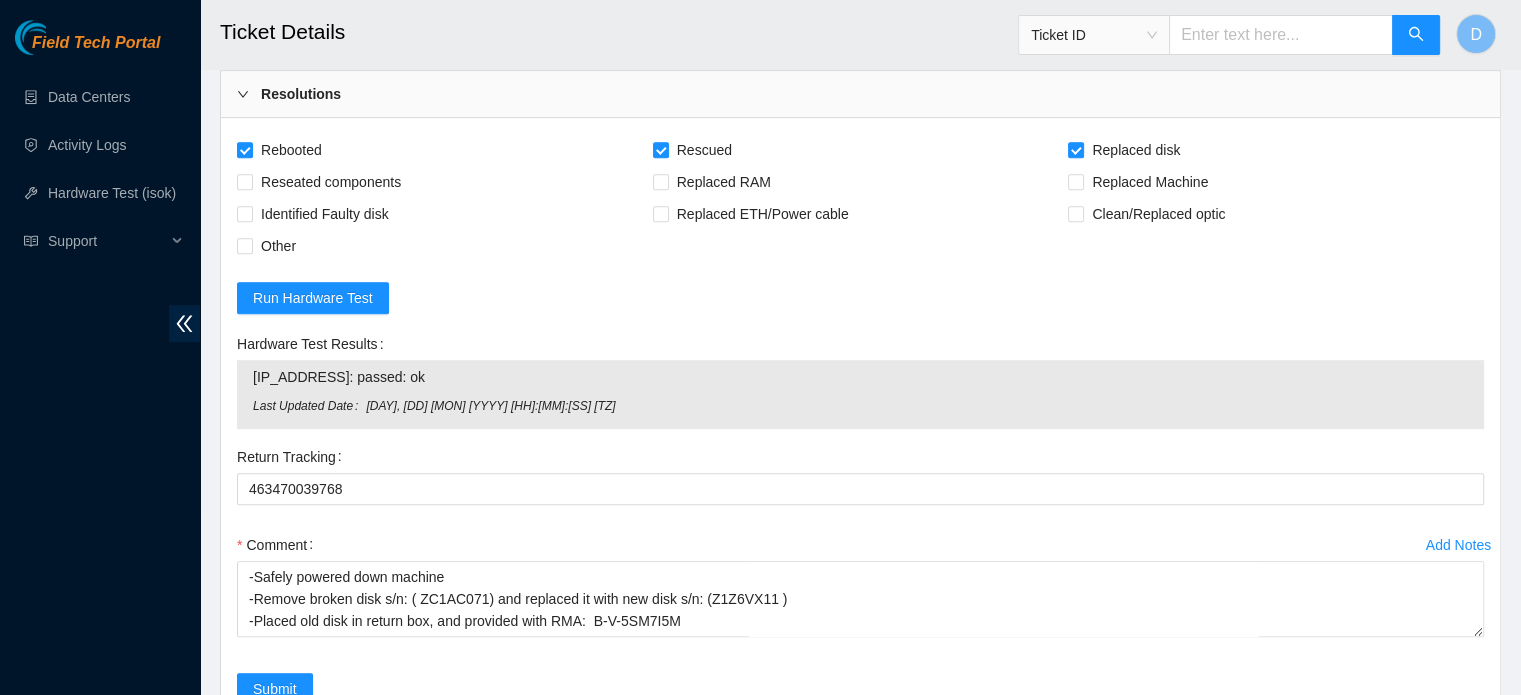 scroll, scrollTop: 1245, scrollLeft: 0, axis: vertical 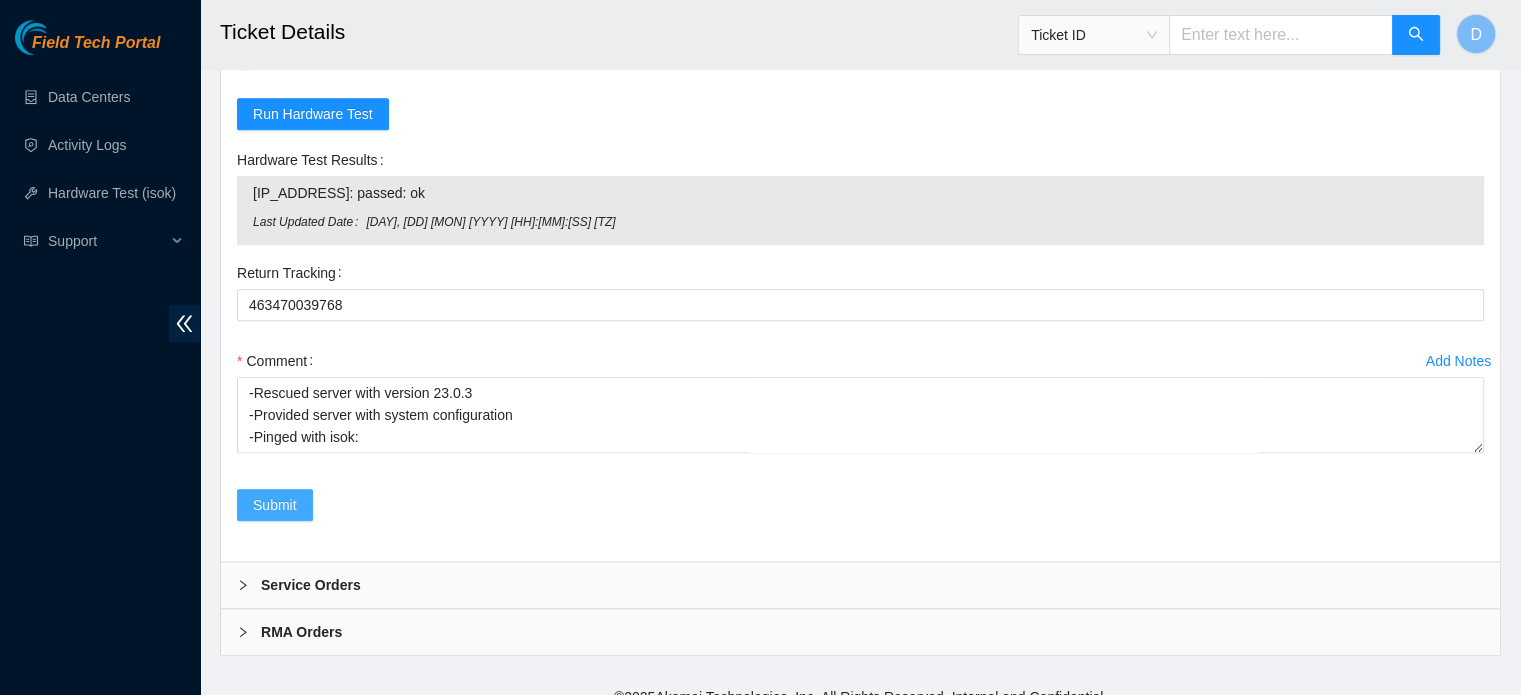 click on "Submit" at bounding box center [275, 505] 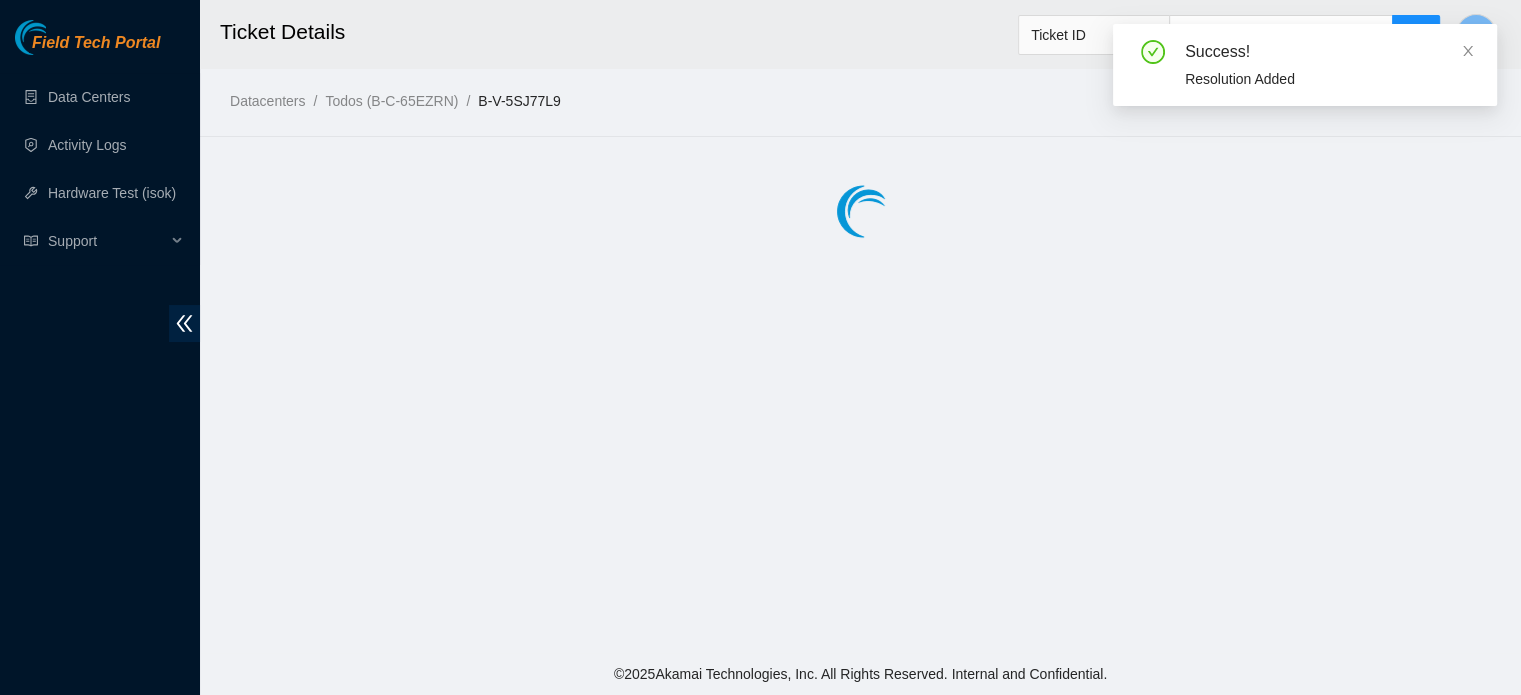 scroll, scrollTop: 0, scrollLeft: 0, axis: both 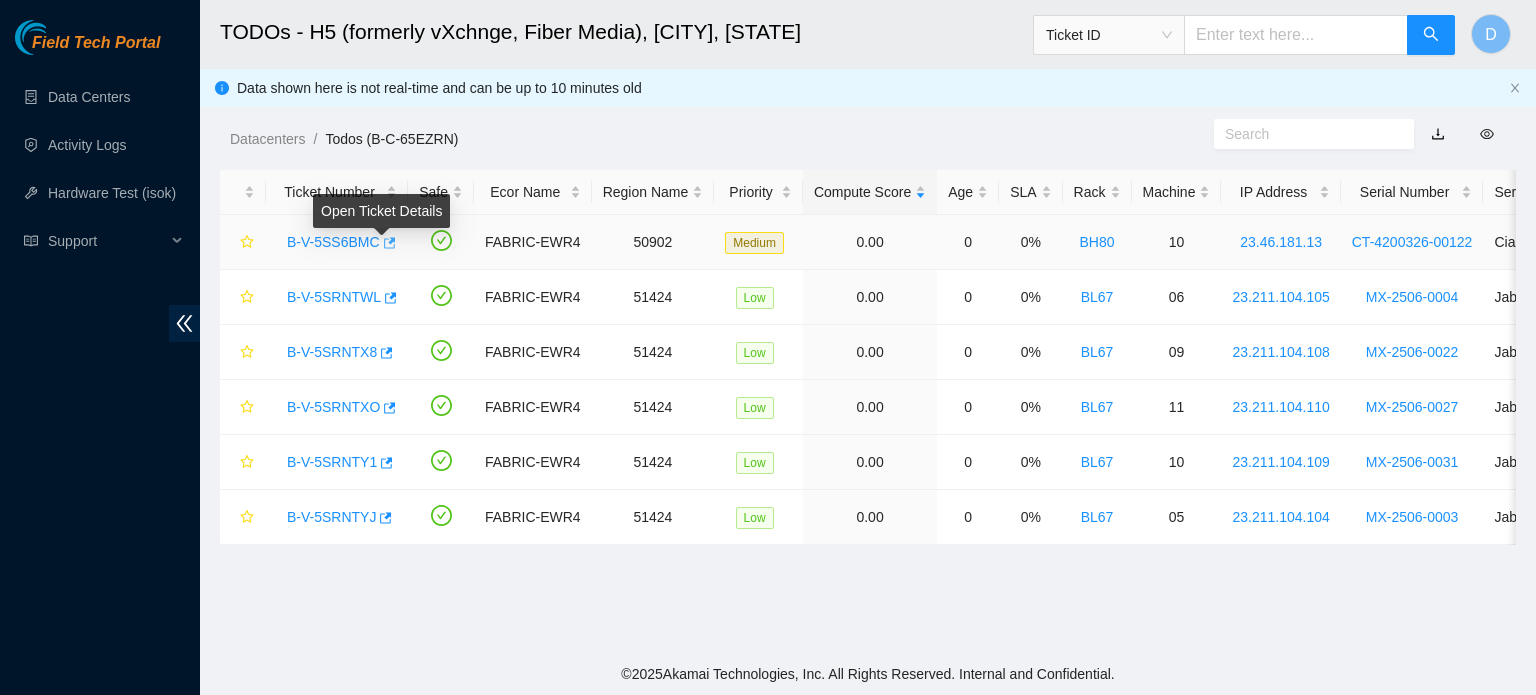 click 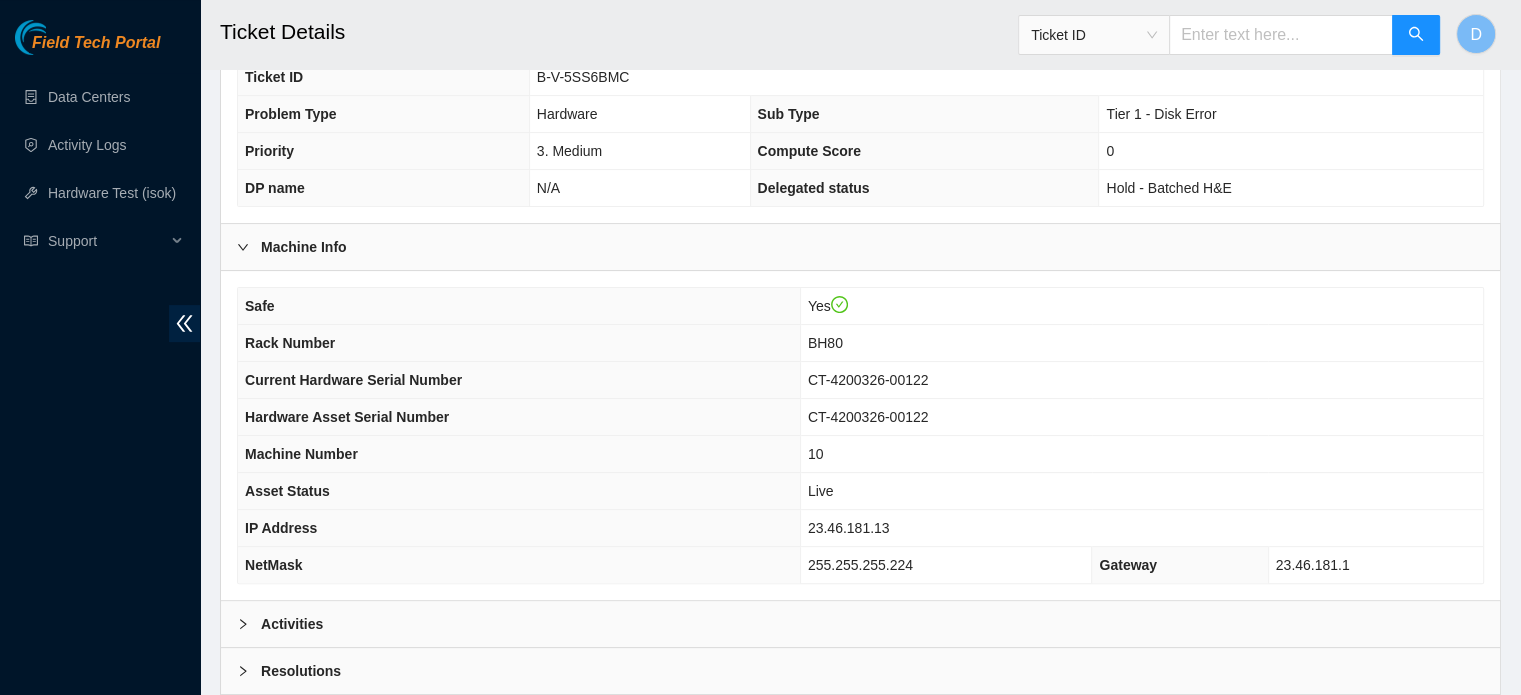scroll, scrollTop: 592, scrollLeft: 0, axis: vertical 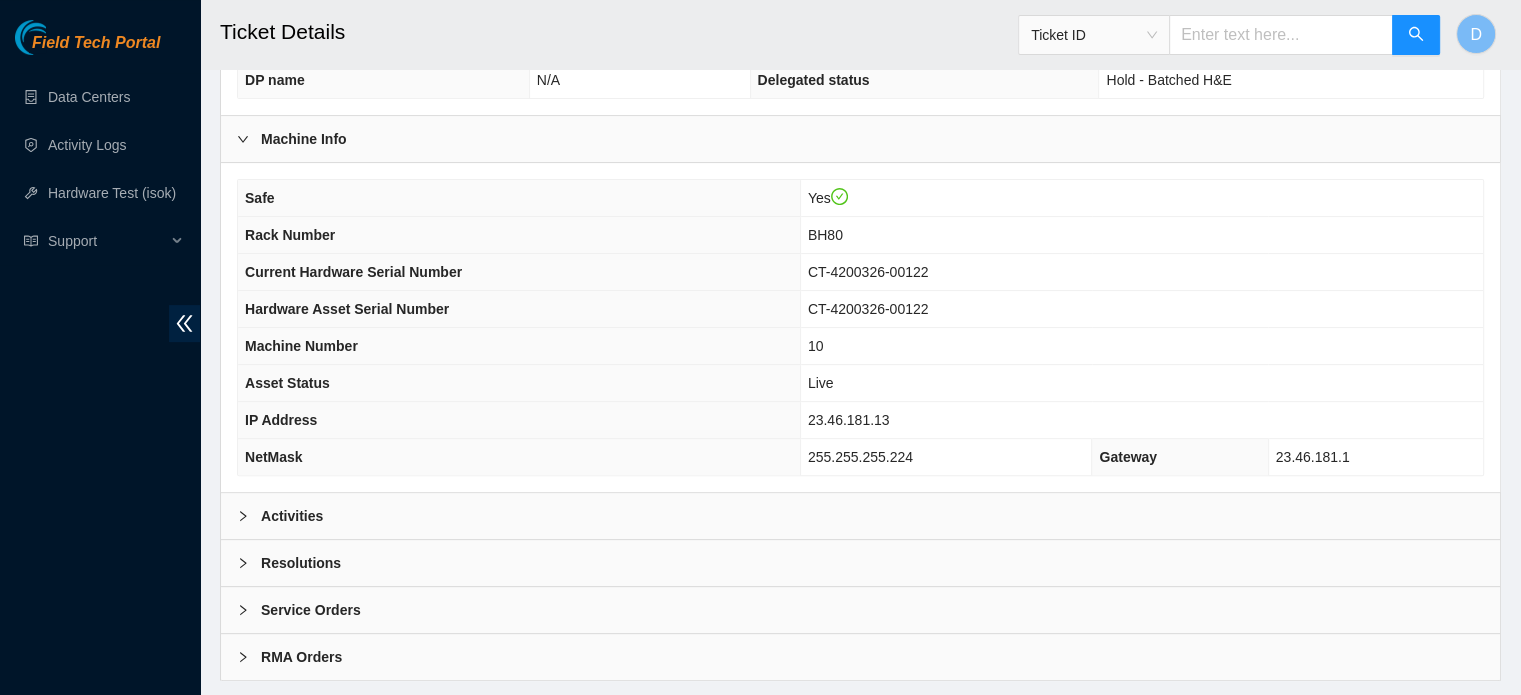 click on "Activities" at bounding box center (860, 516) 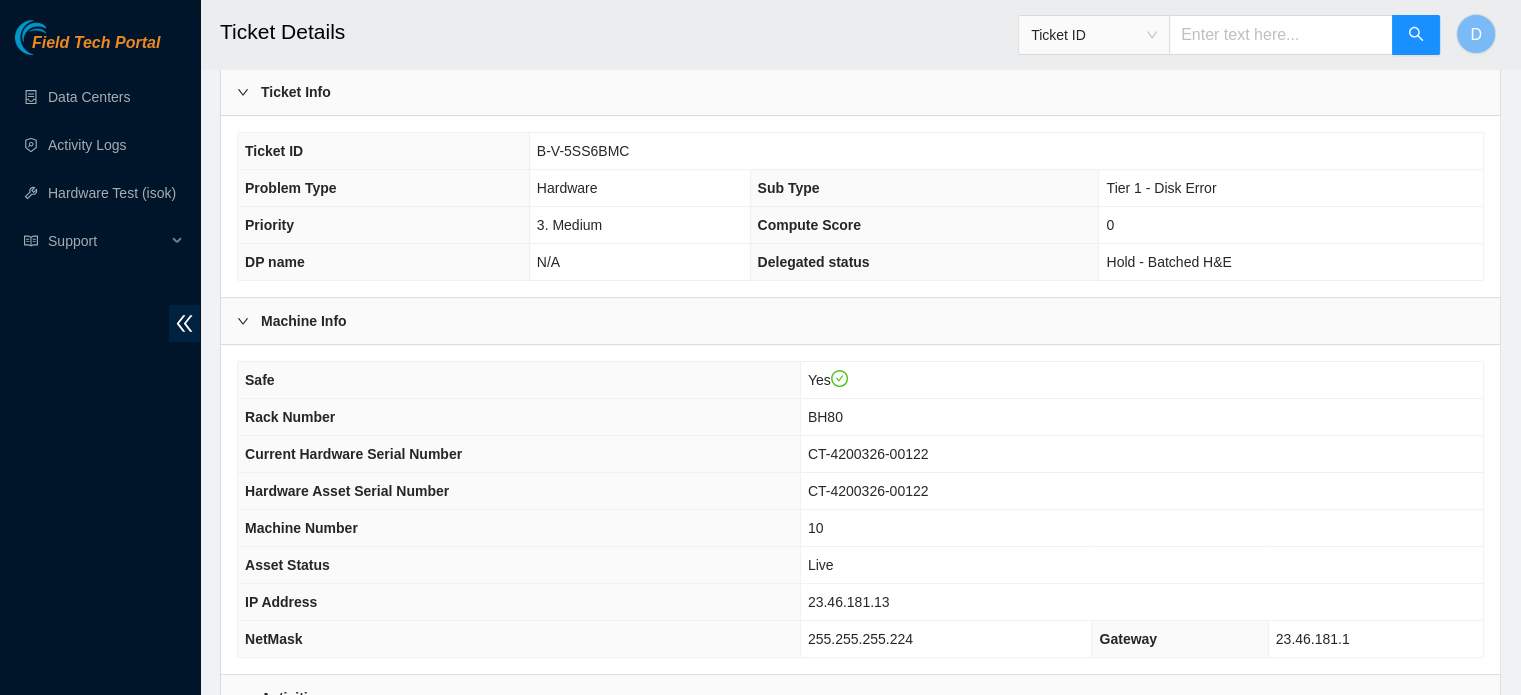 scroll, scrollTop: 412, scrollLeft: 0, axis: vertical 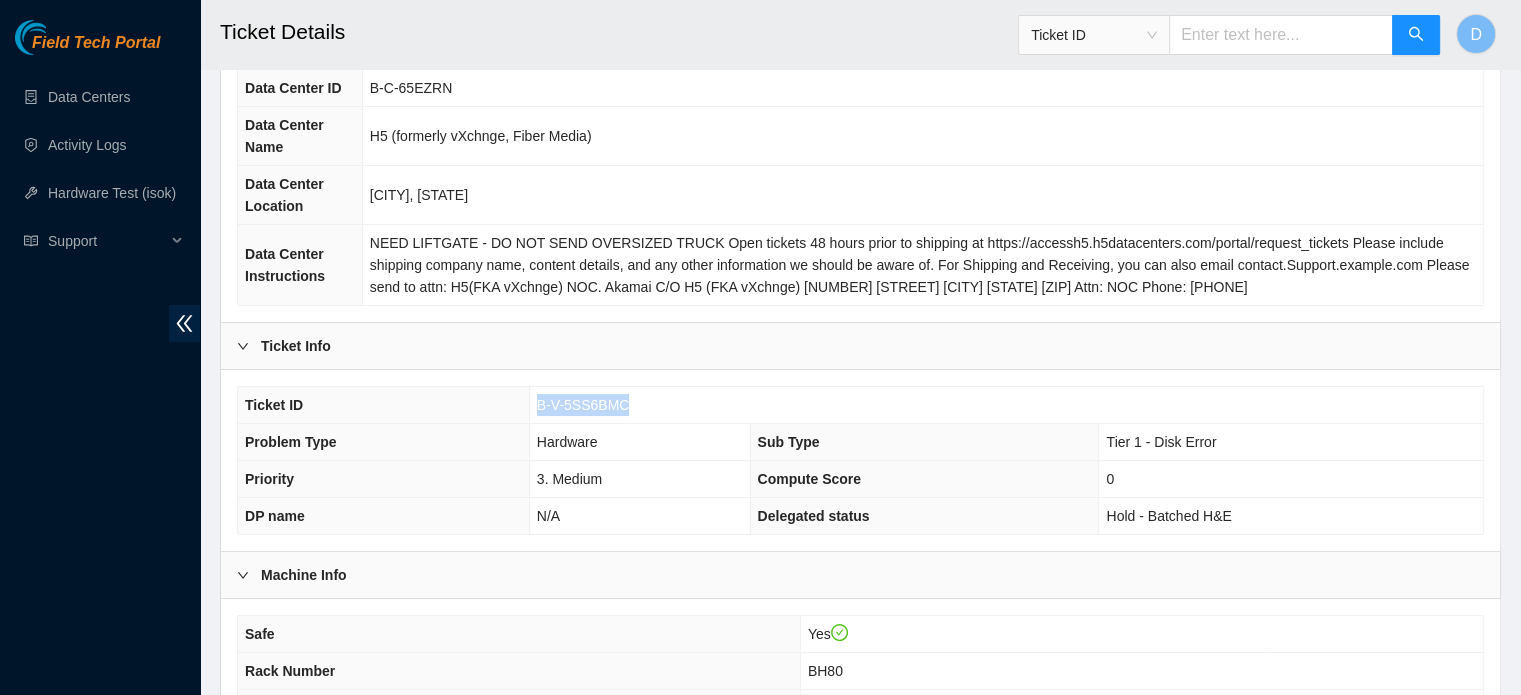 drag, startPoint x: 534, startPoint y: 403, endPoint x: 678, endPoint y: 406, distance: 144.03125 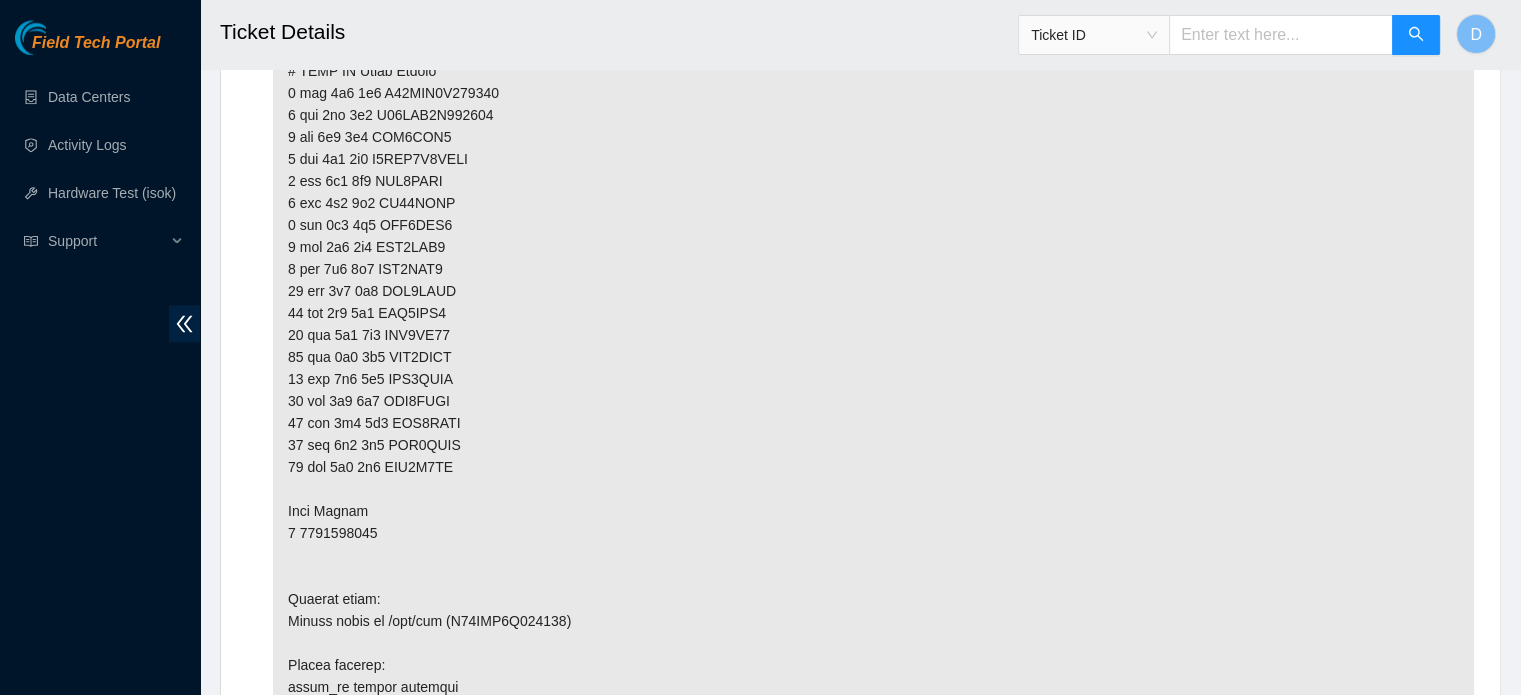 scroll, scrollTop: 2554, scrollLeft: 0, axis: vertical 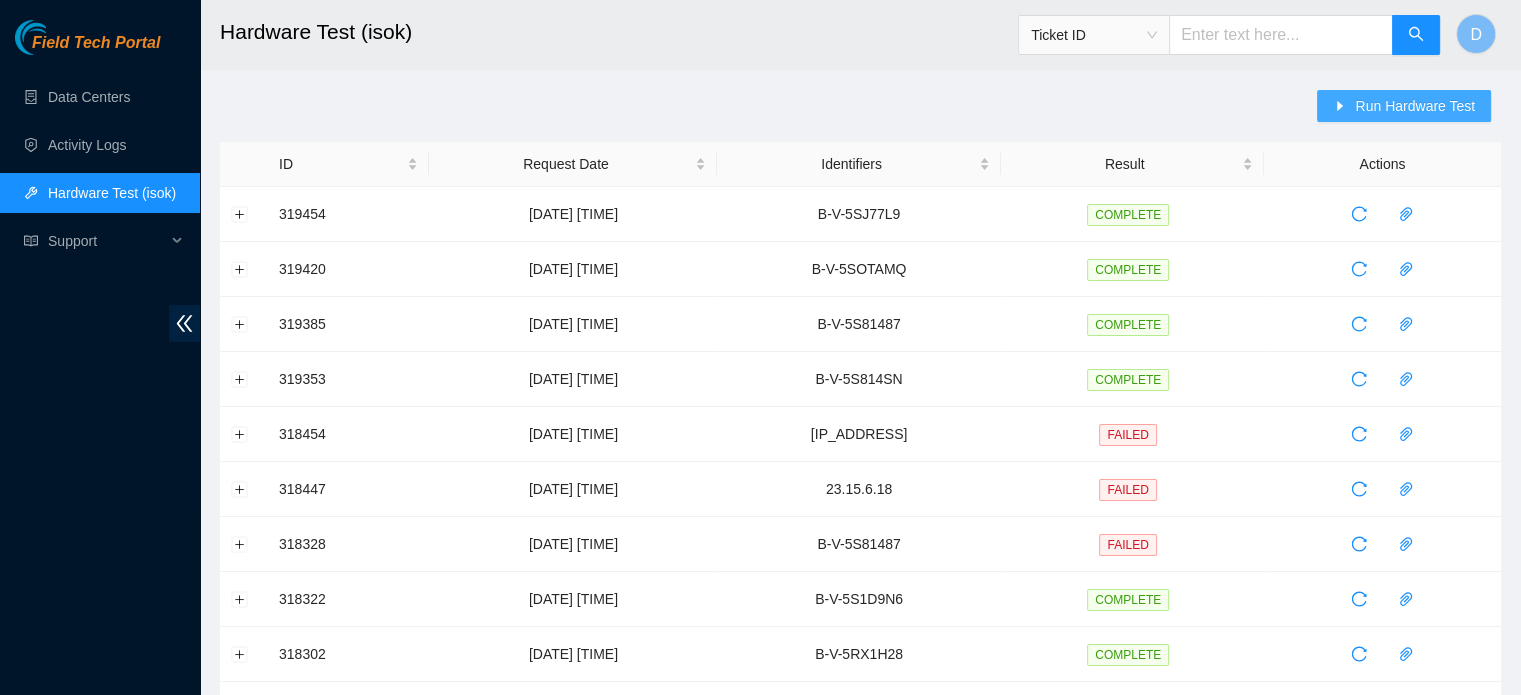 click on "Run Hardware Test" at bounding box center [1404, 106] 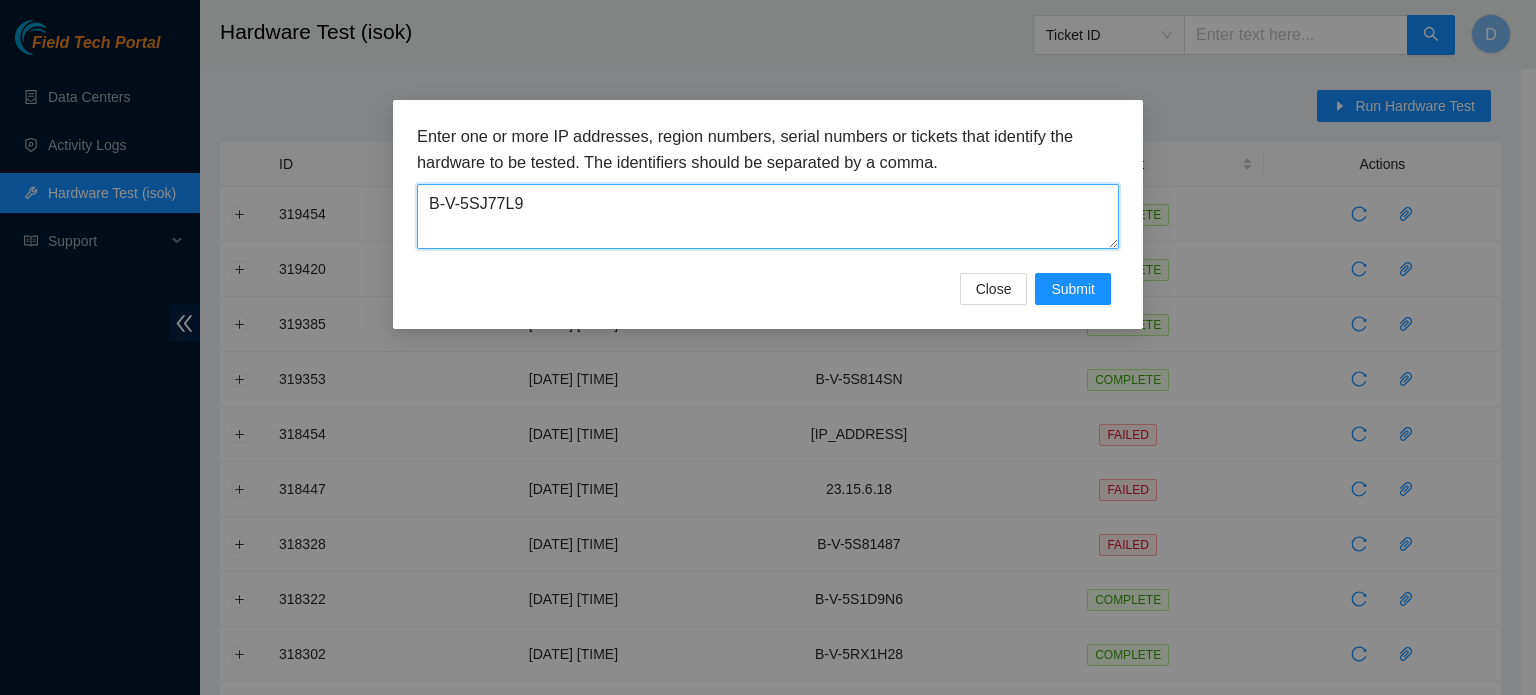 drag, startPoint x: 632, startPoint y: 197, endPoint x: 282, endPoint y: 203, distance: 350.05142 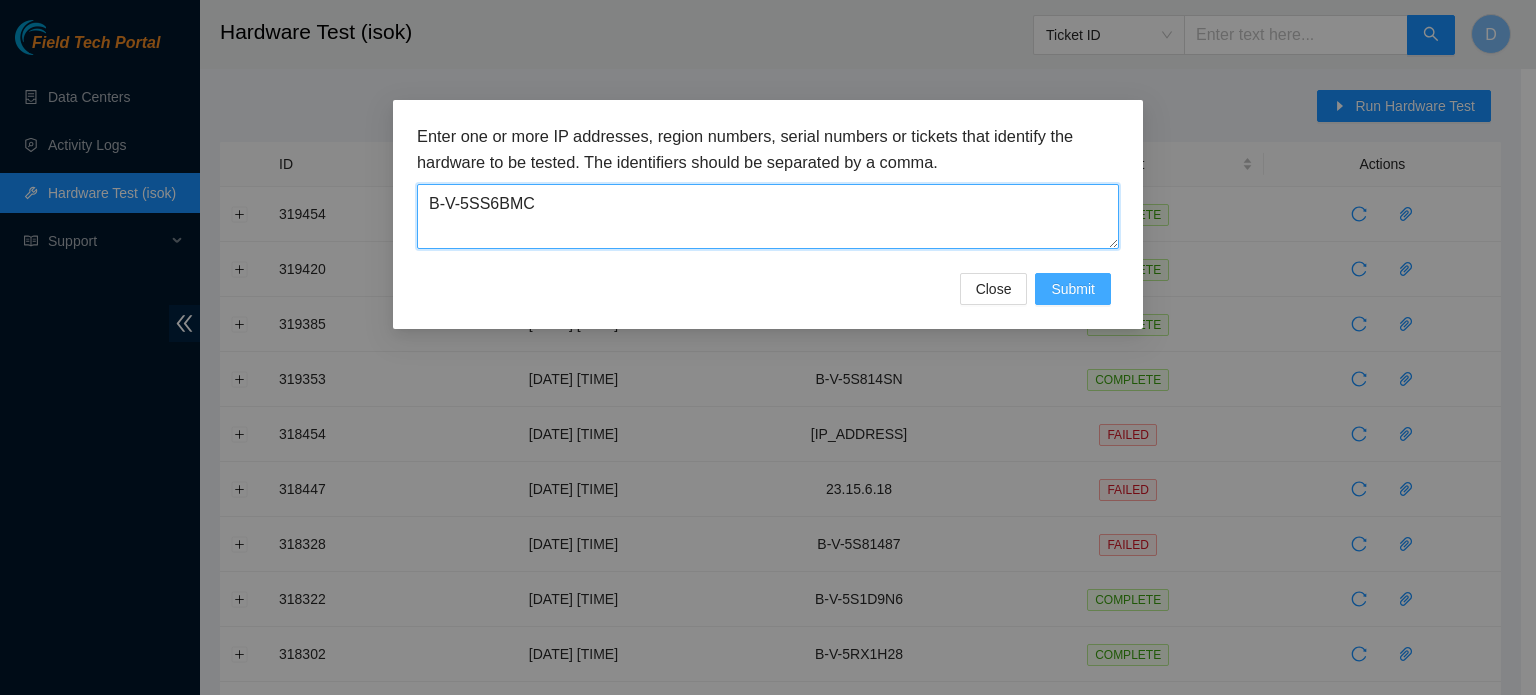 type on "B-V-5SS6BMC" 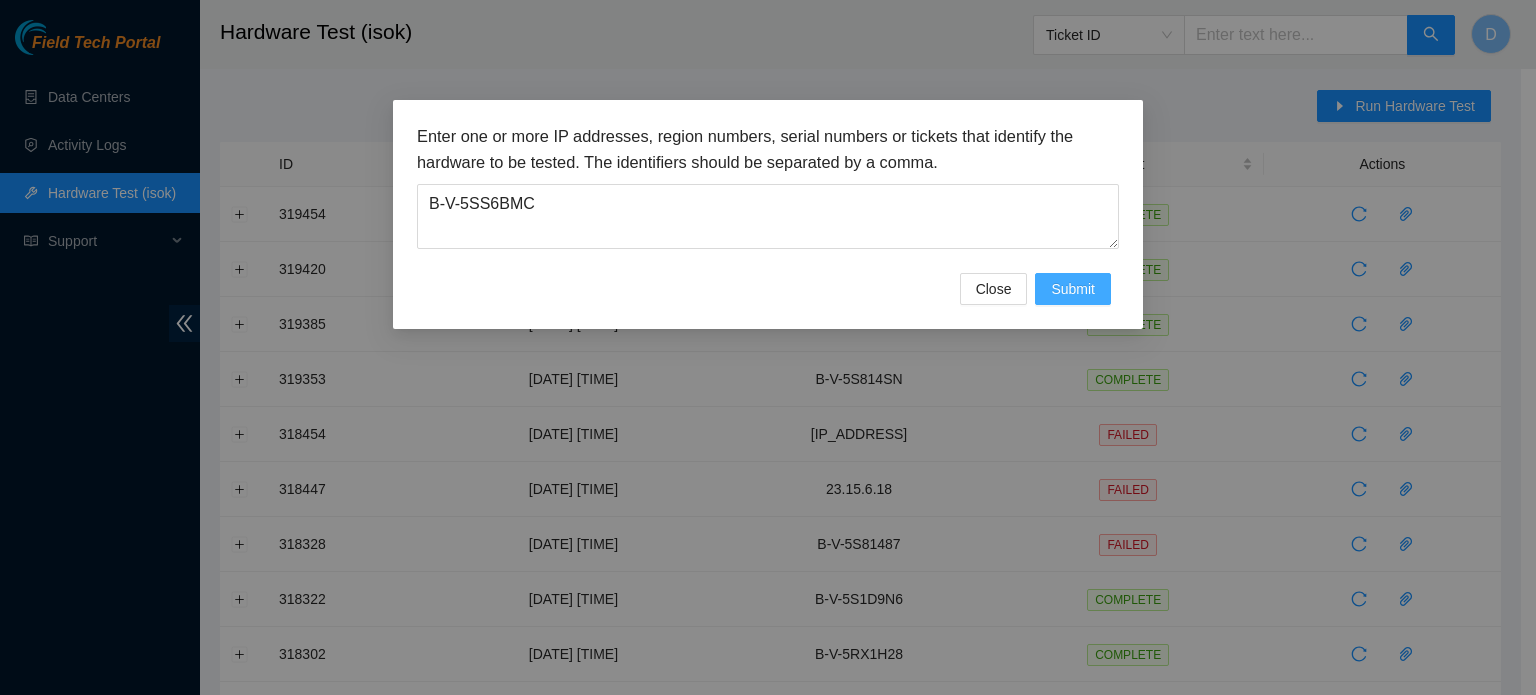 click on "Submit" at bounding box center (1073, 289) 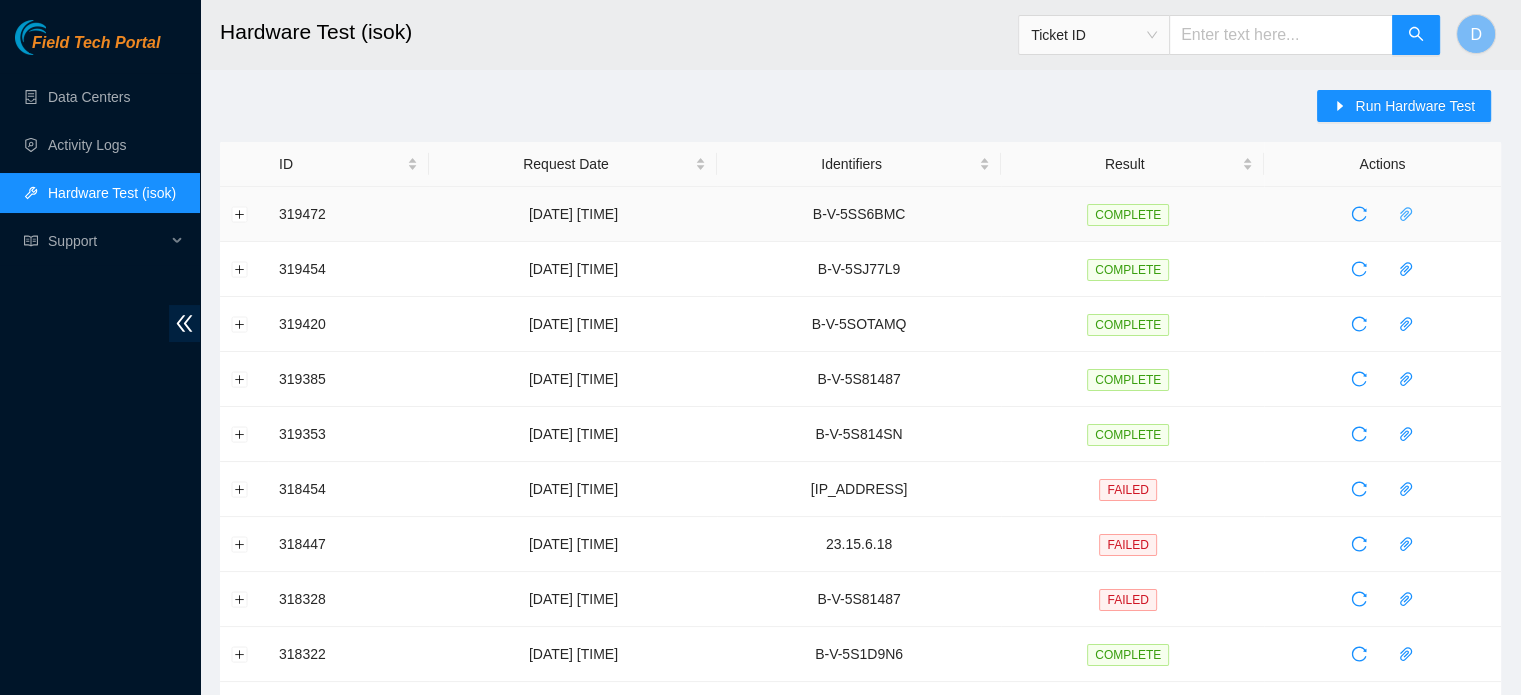 click 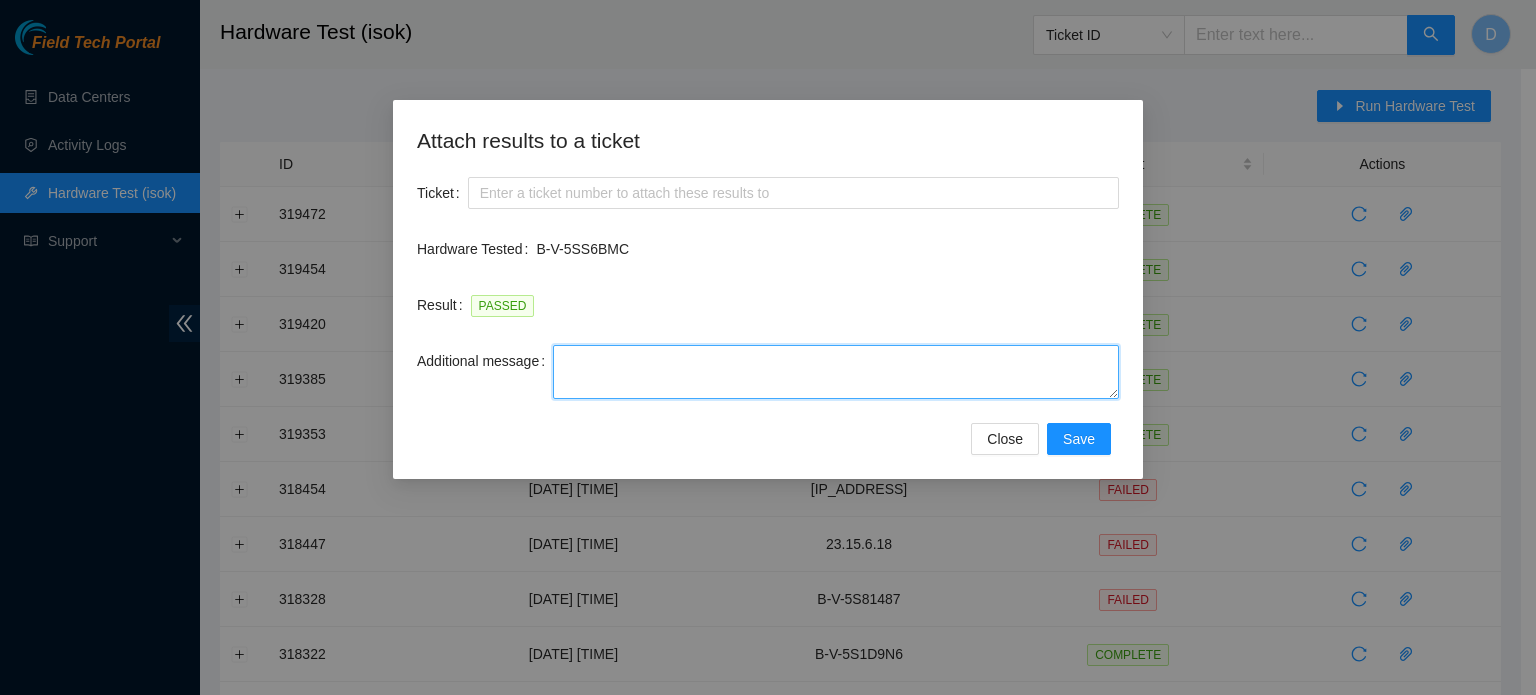 click on "Additional message" at bounding box center (836, 372) 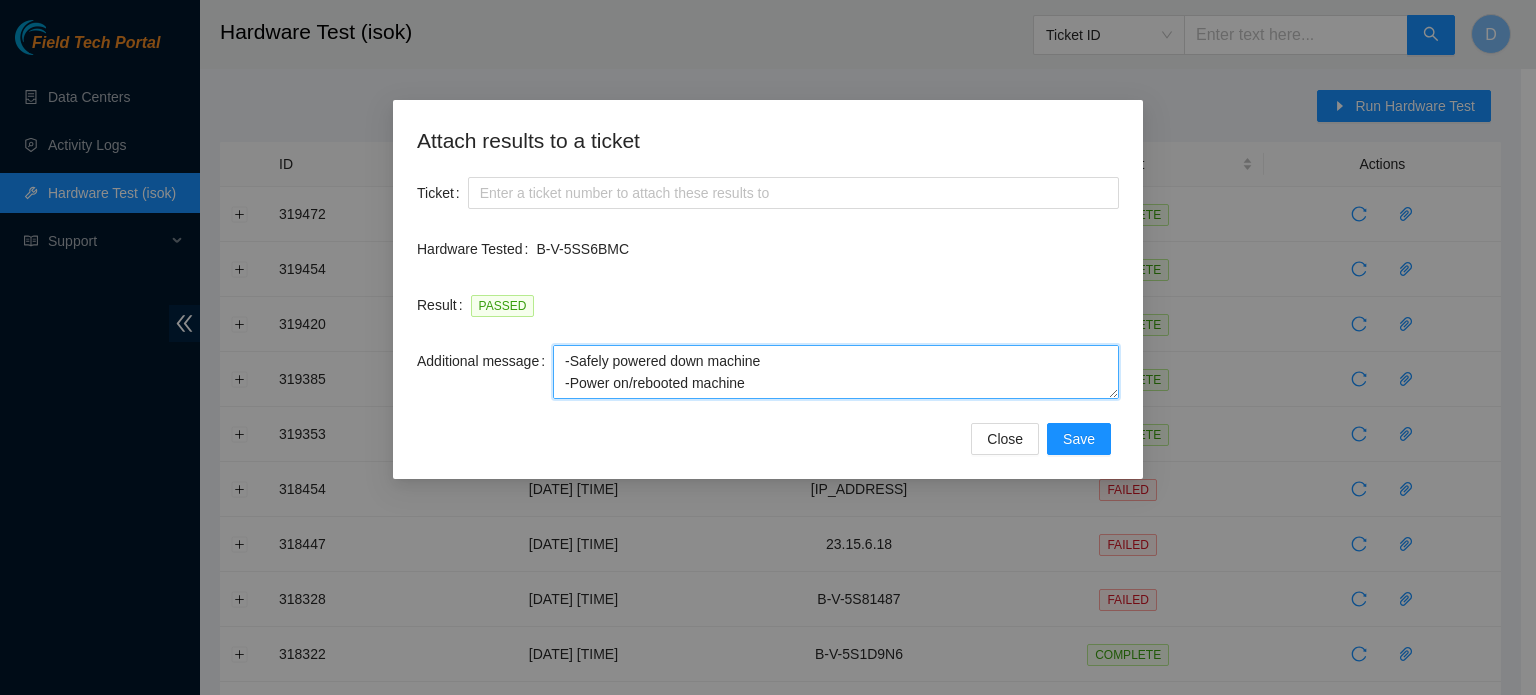 scroll, scrollTop: 82, scrollLeft: 0, axis: vertical 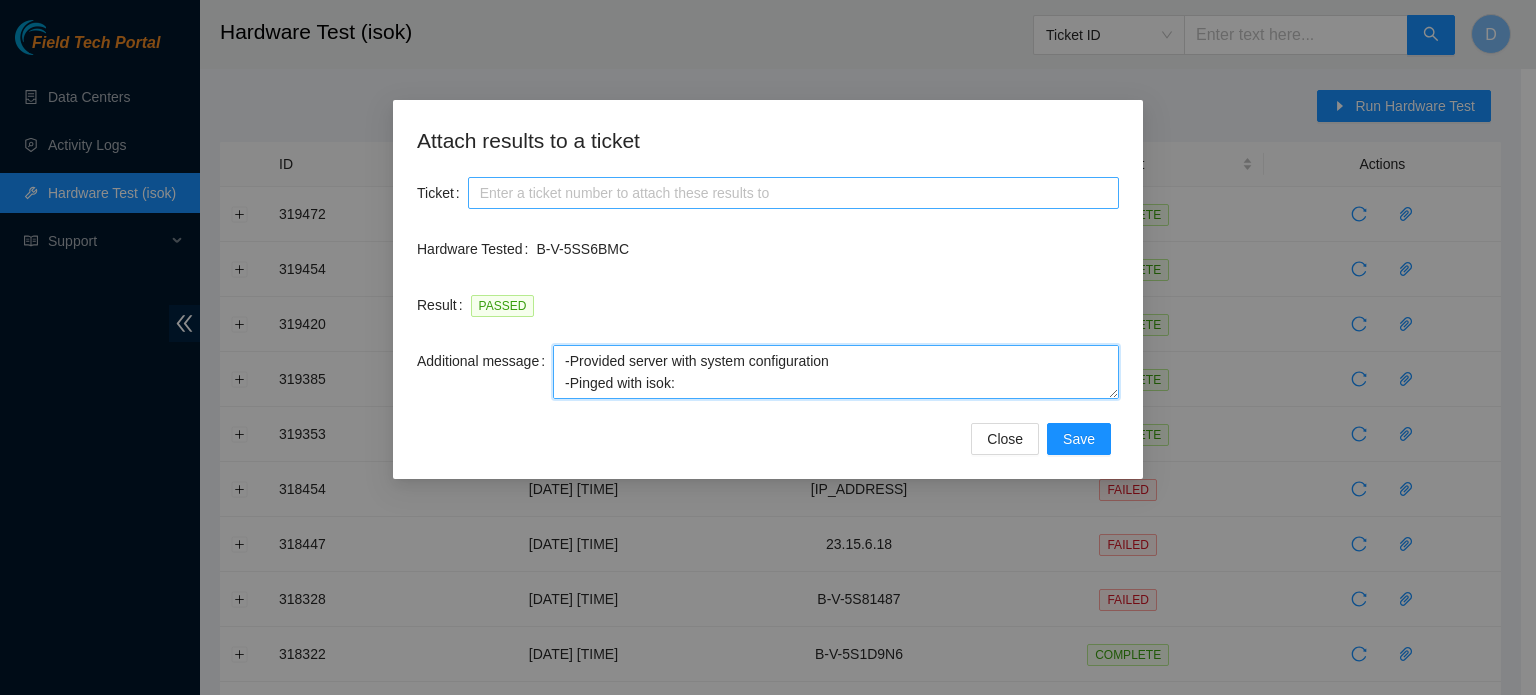 type on "-Safely powered down machine
-Power on/rebooted machine
-Rescued server with version 23.0.3
-Provided server with system configuration
-Pinged with isok:" 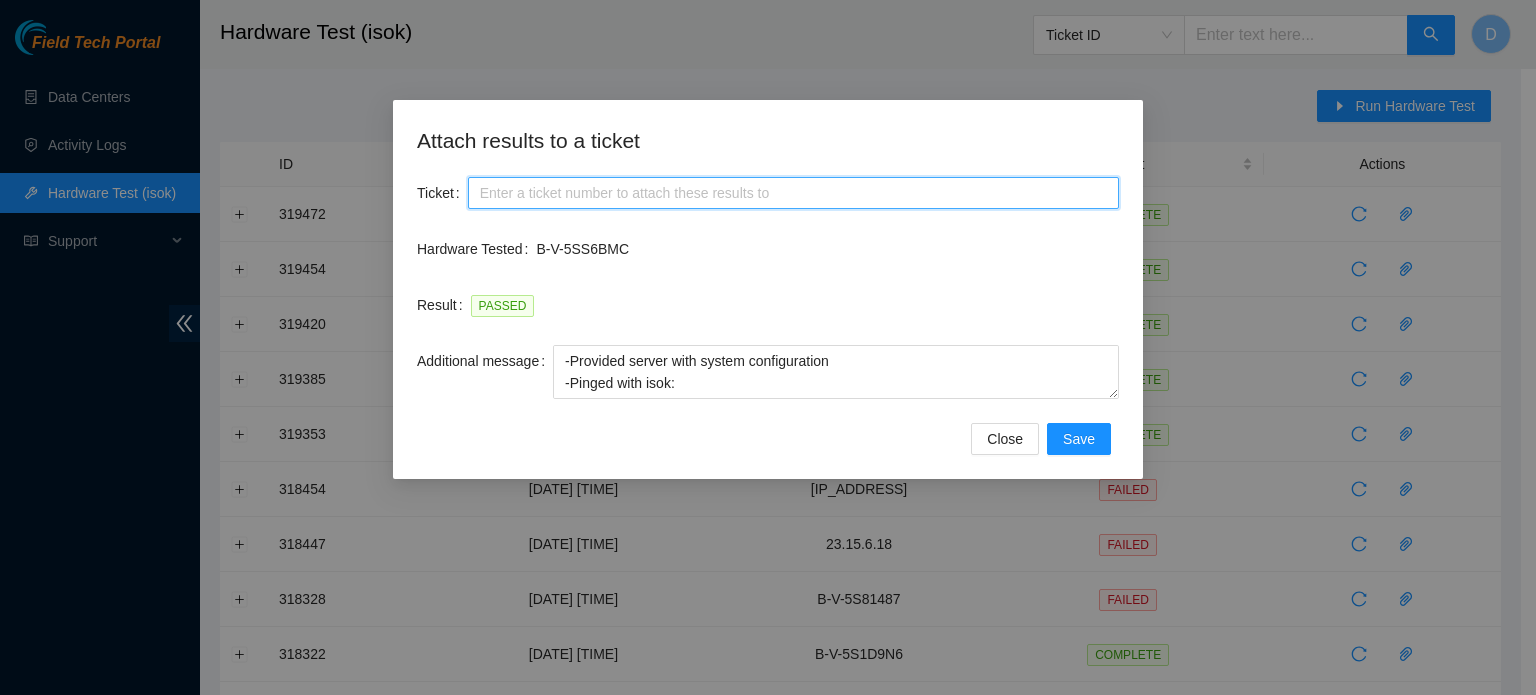 click on "Ticket" at bounding box center (793, 193) 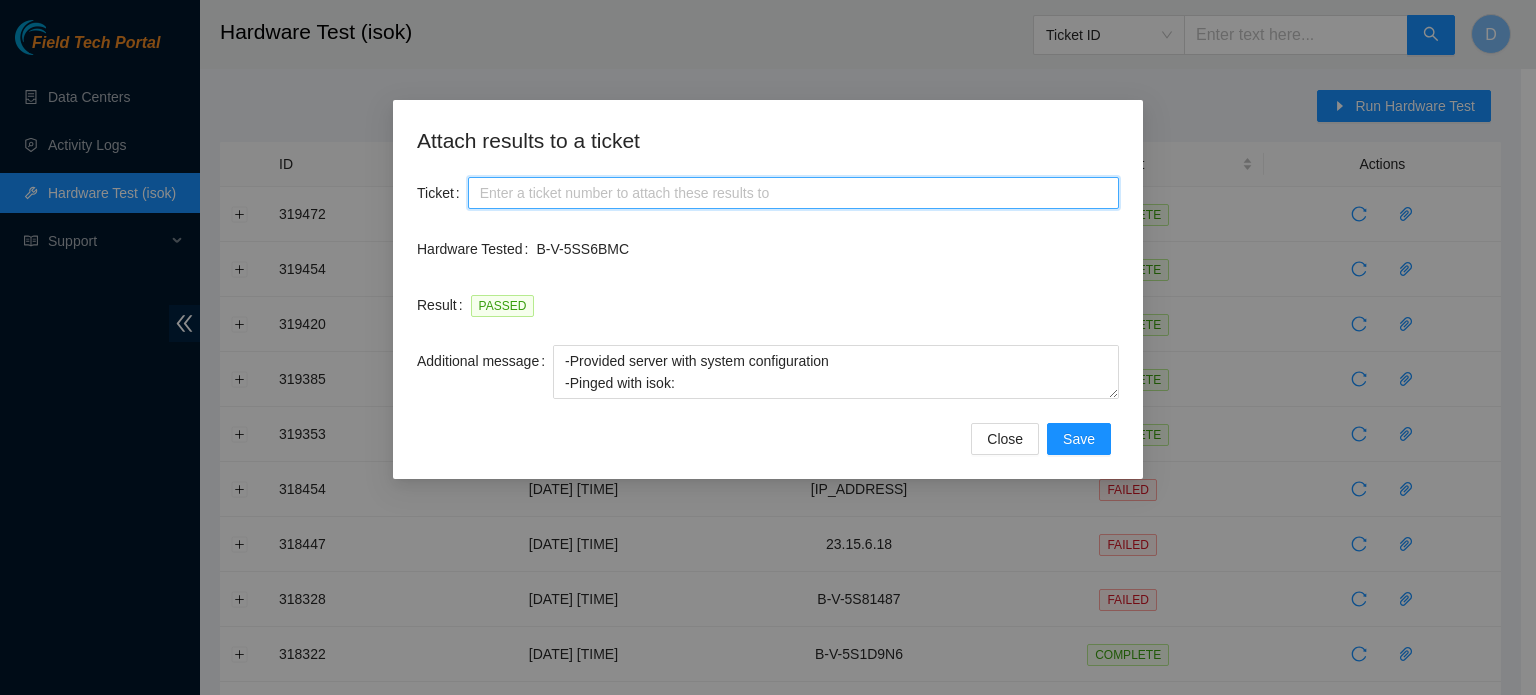 paste on "B-V-5SS6BMC" 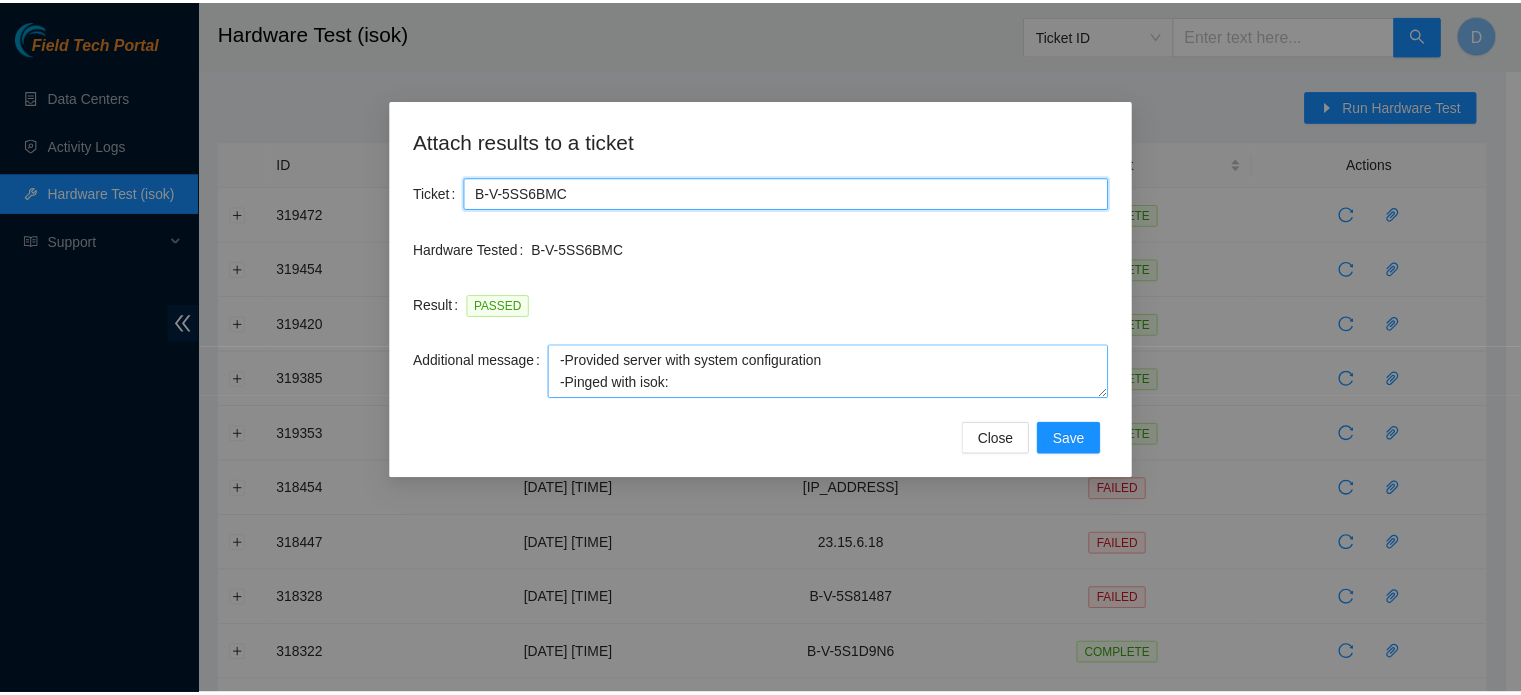 scroll, scrollTop: 0, scrollLeft: 0, axis: both 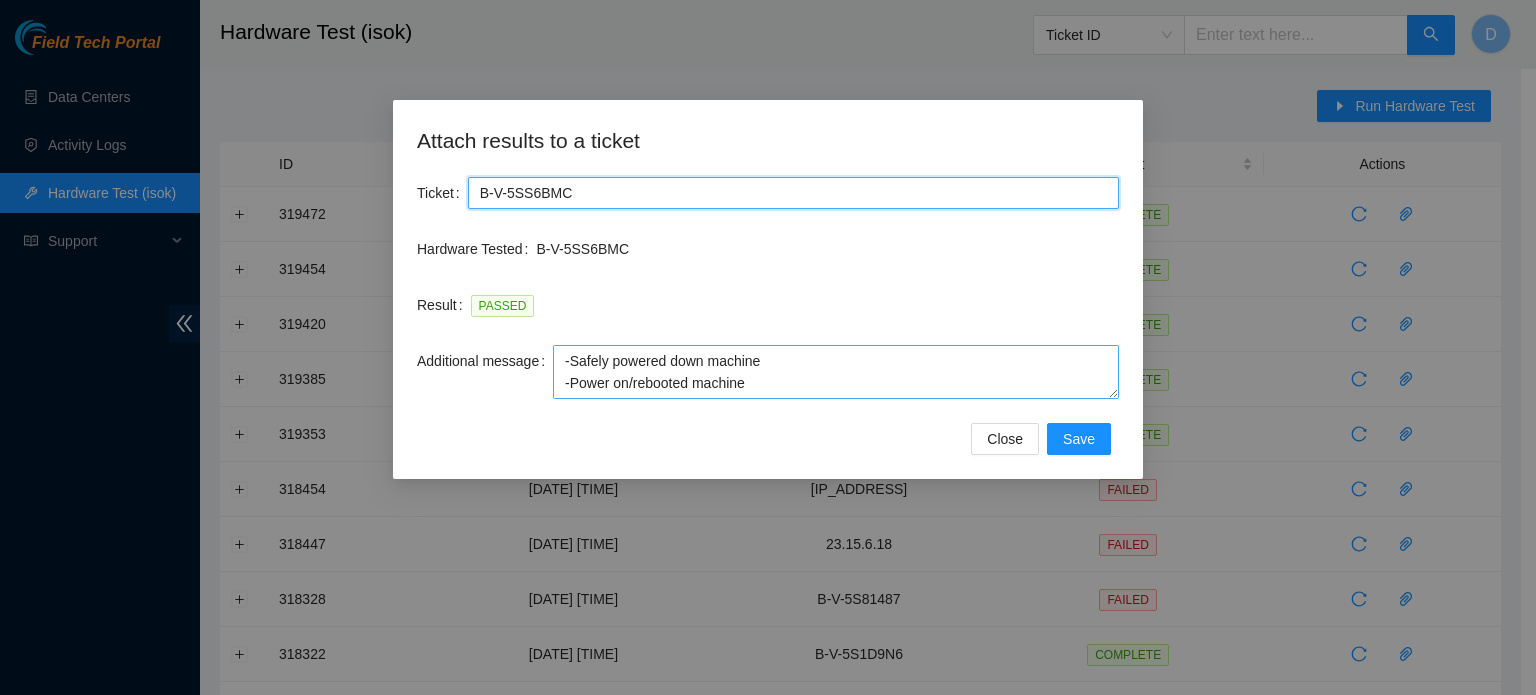 type on "B-V-5SS6BMC" 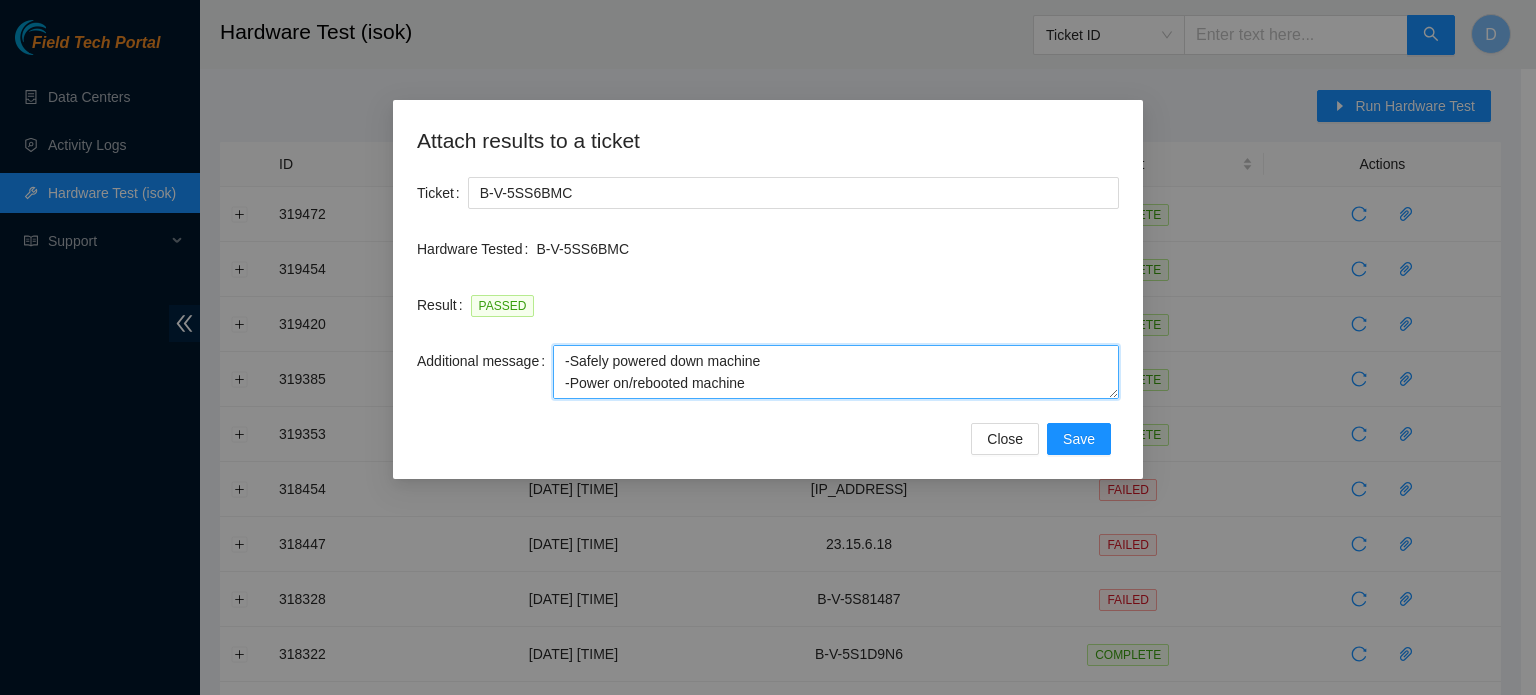 click on "-Safely powered down machine
-Power on/rebooted machine
-Rescued server with version 23.0.3
-Provided server with system configuration
-Pinged with isok:" at bounding box center (836, 372) 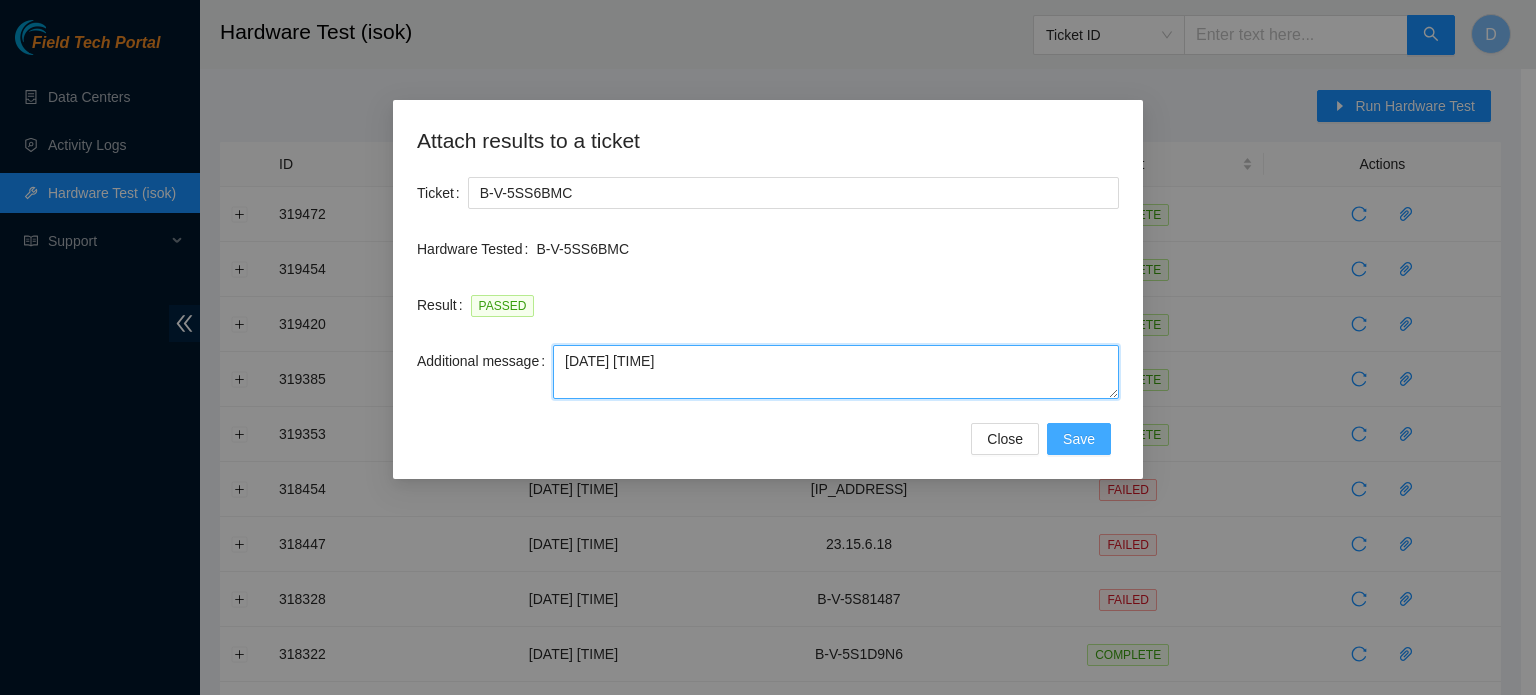 type on "-Safely powered down machine
-Reseated all drives
-Power on/rebooted machine
-Rescued server with version 23.0.3
-Provided server with system configuration
-Pinged with isok:" 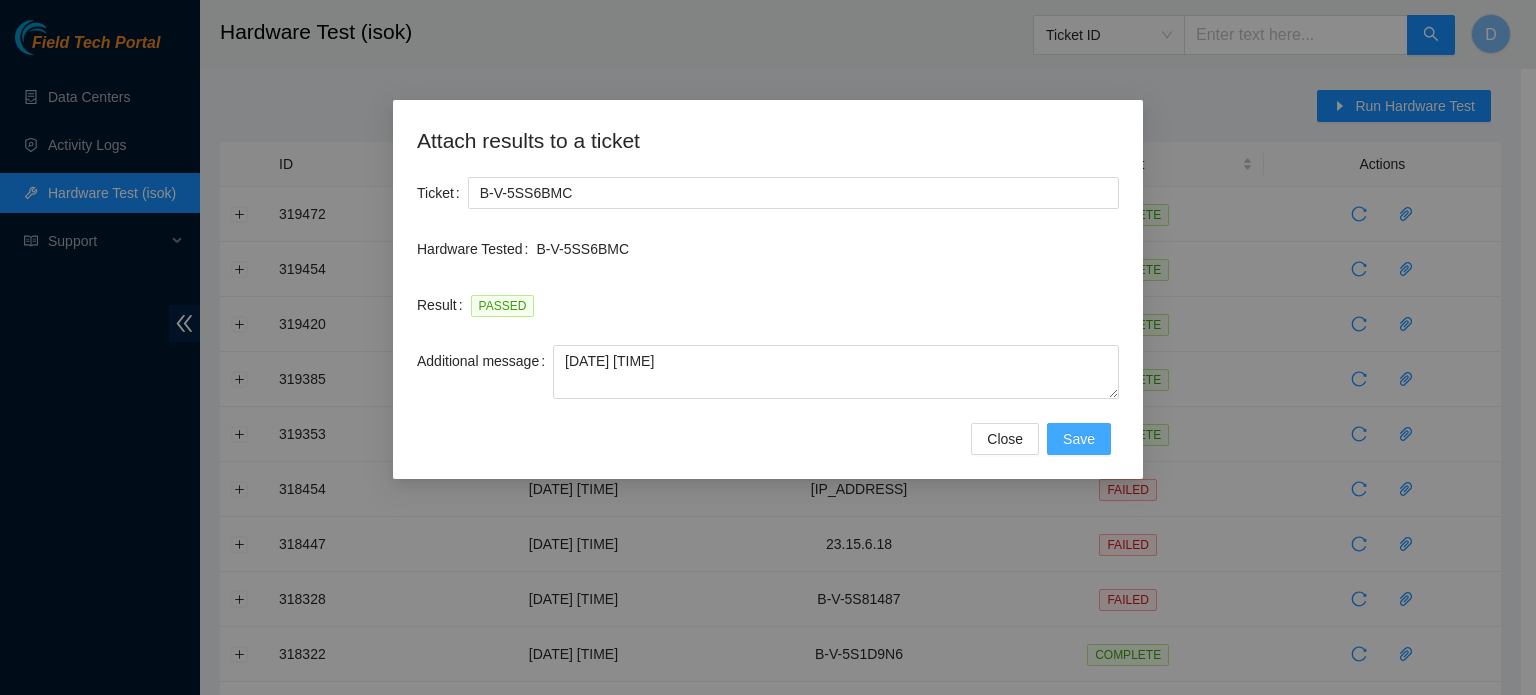 click on "Save" at bounding box center (1079, 439) 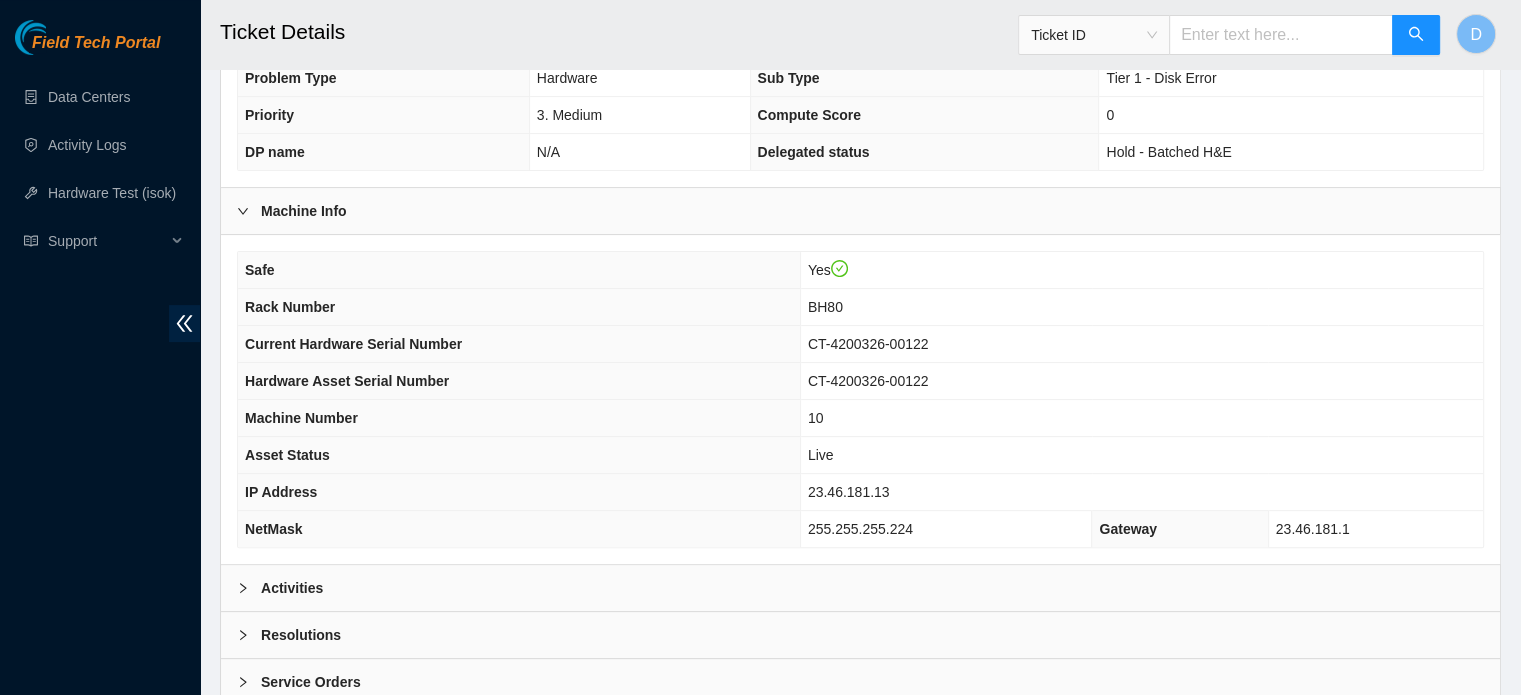 scroll, scrollTop: 633, scrollLeft: 0, axis: vertical 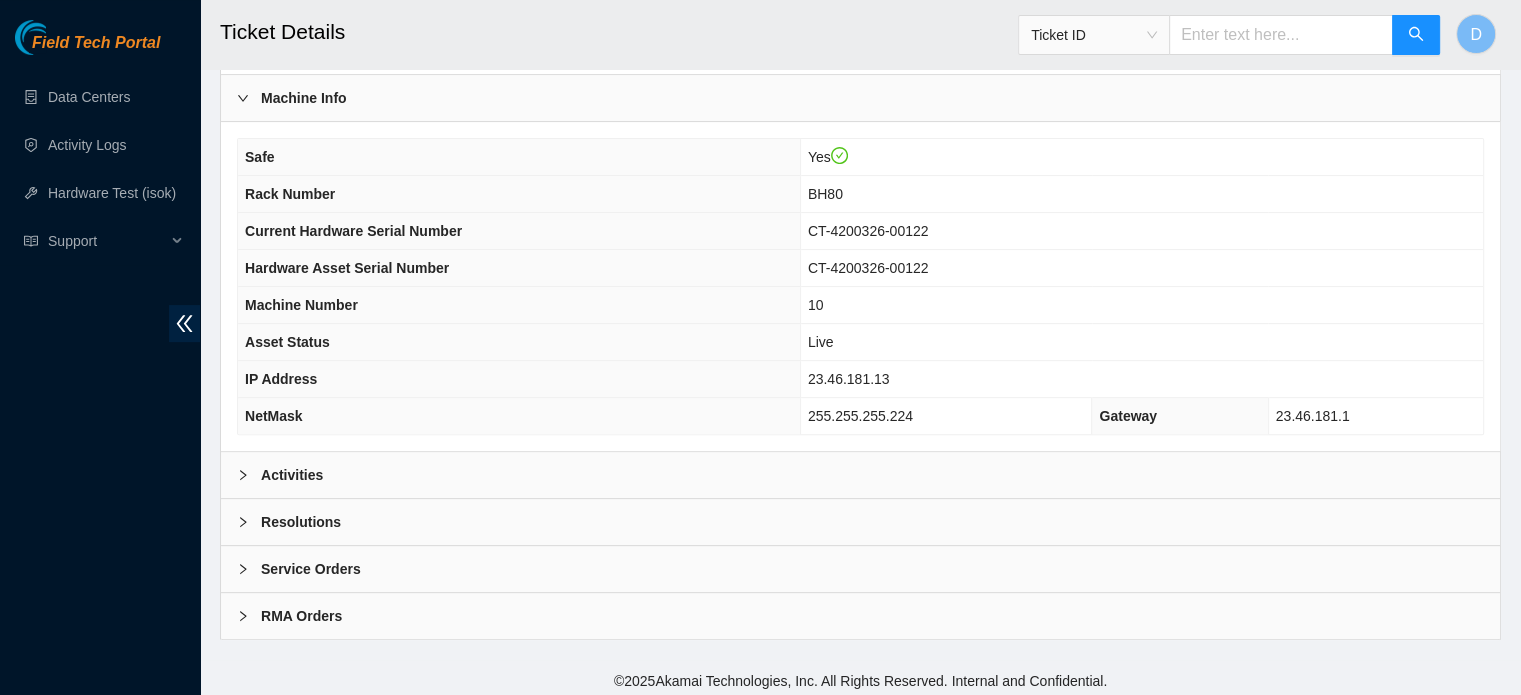 click on "Resolutions" at bounding box center (301, 522) 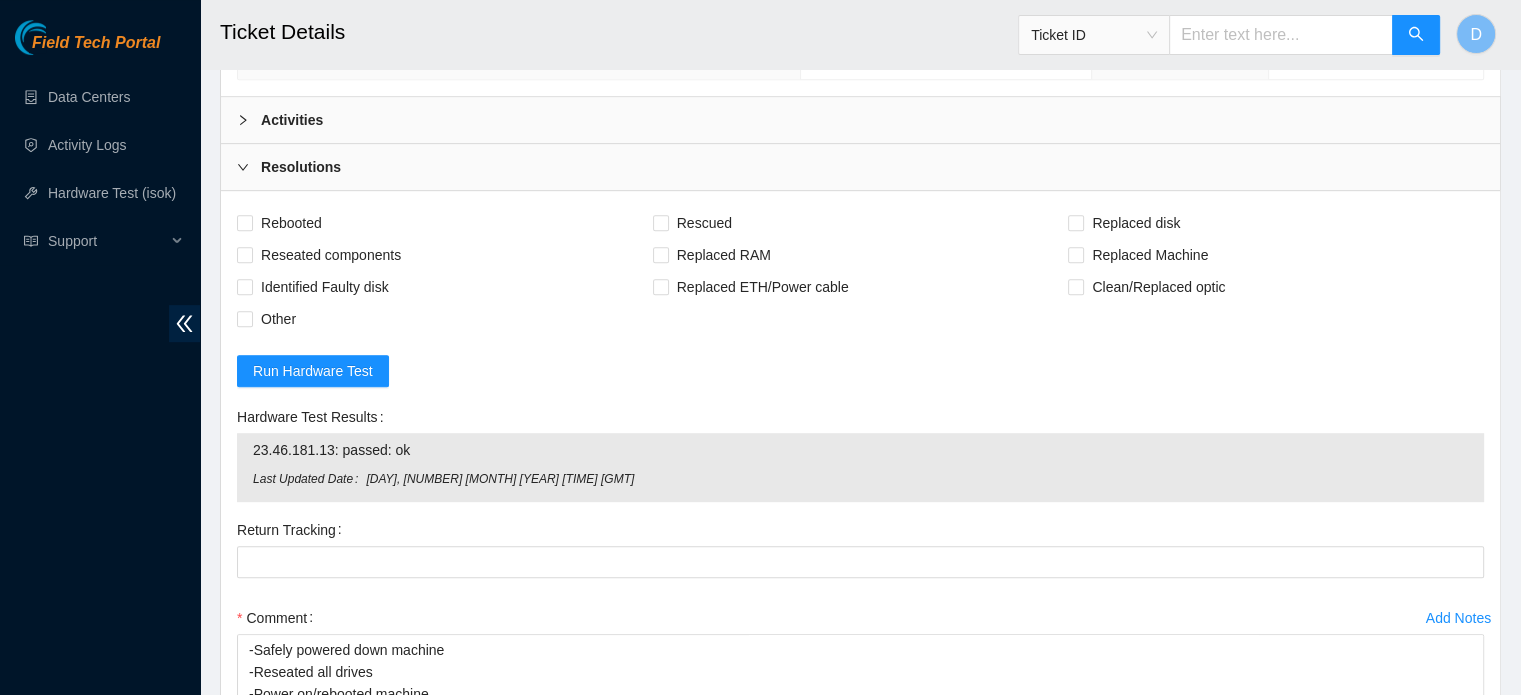 scroll, scrollTop: 997, scrollLeft: 0, axis: vertical 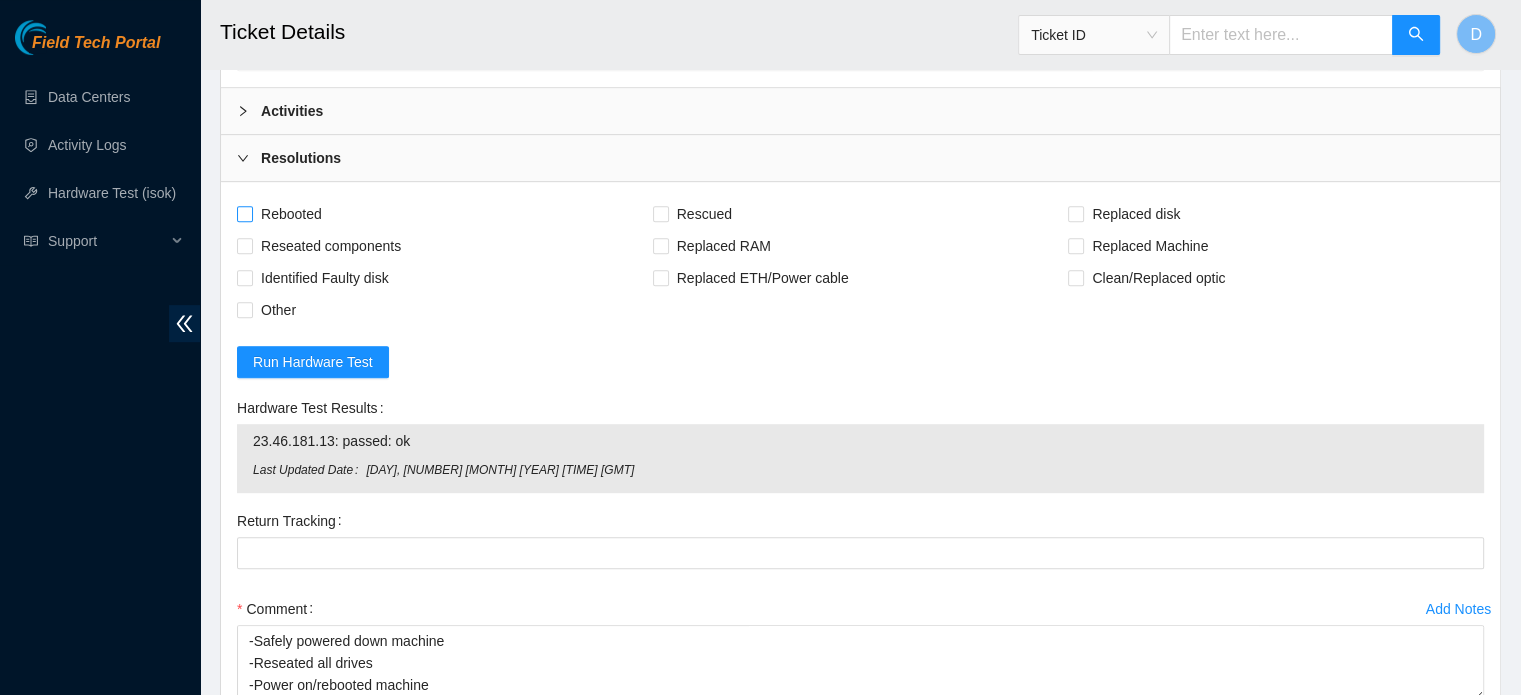 click on "Rebooted" at bounding box center [291, 214] 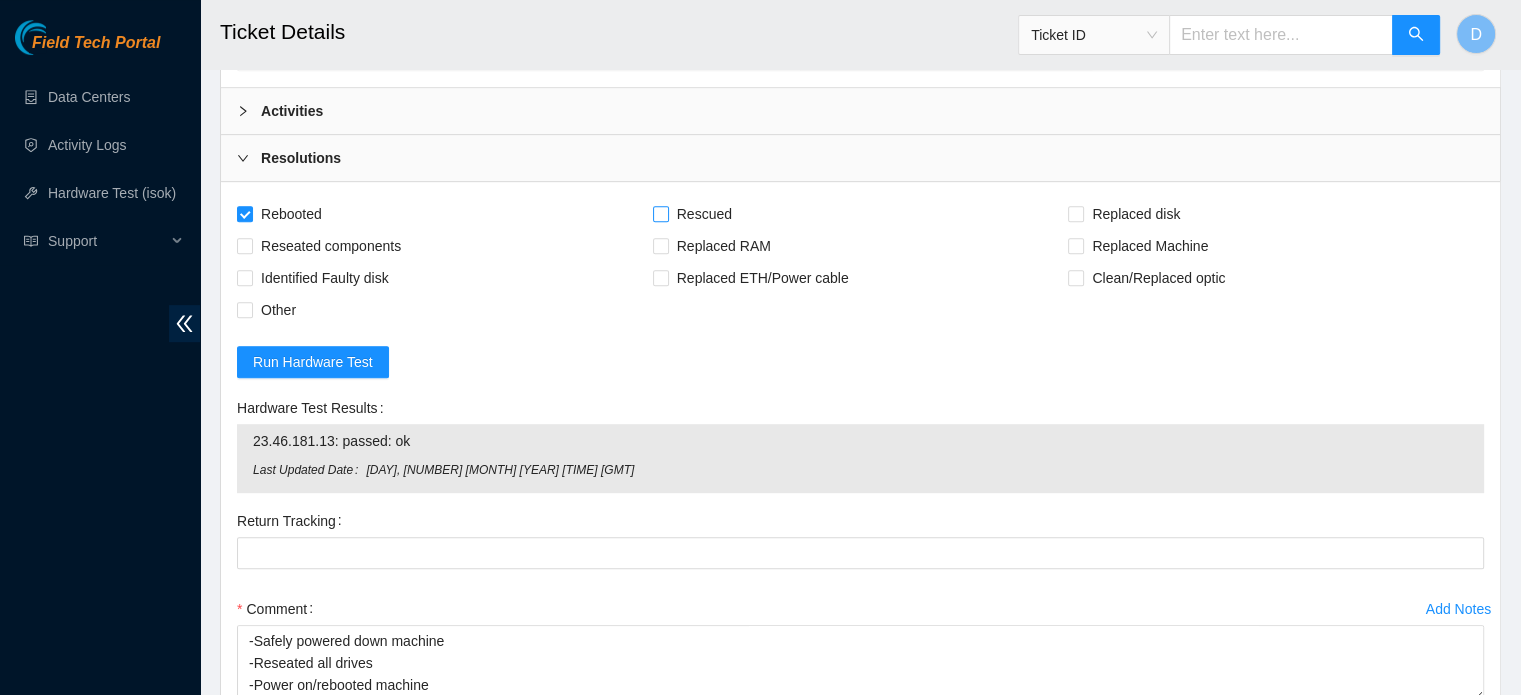 click on "Rescued" at bounding box center (704, 214) 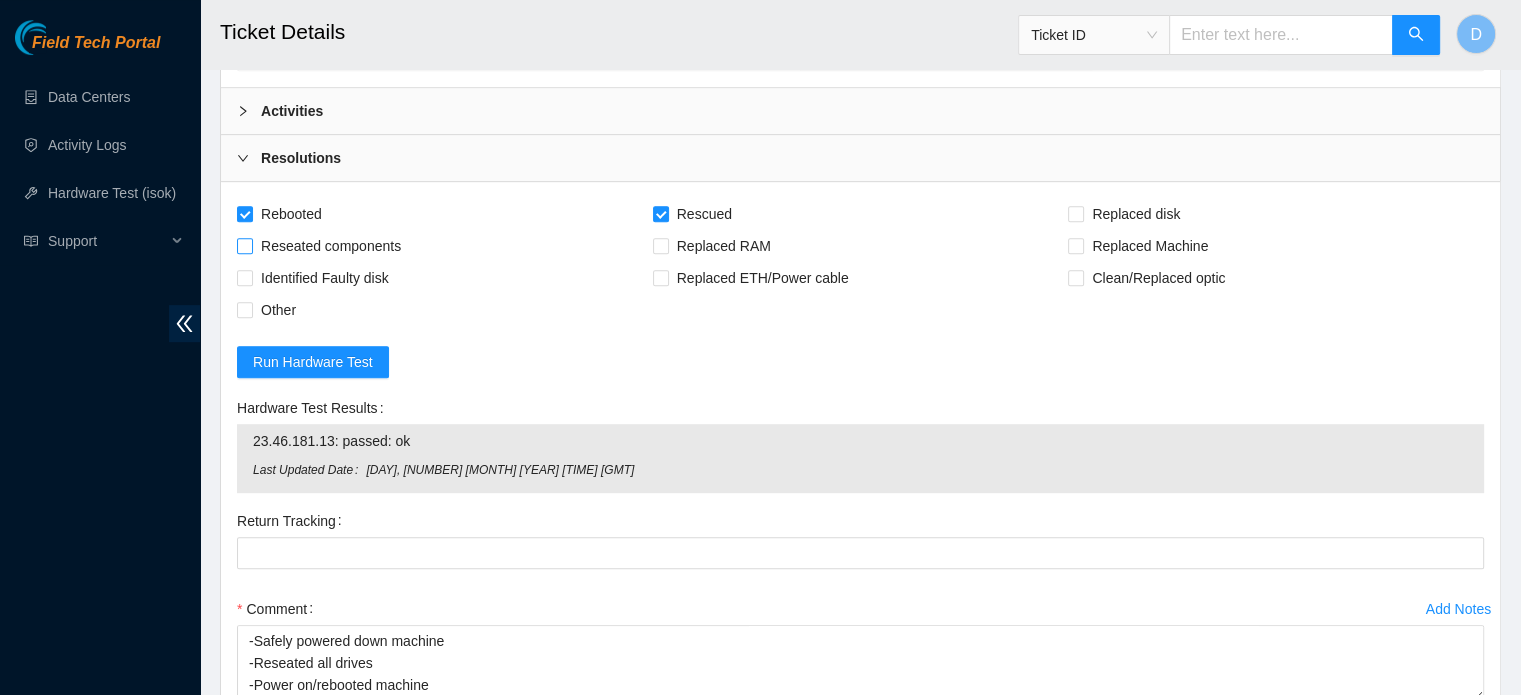 click on "Reseated components" at bounding box center (331, 246) 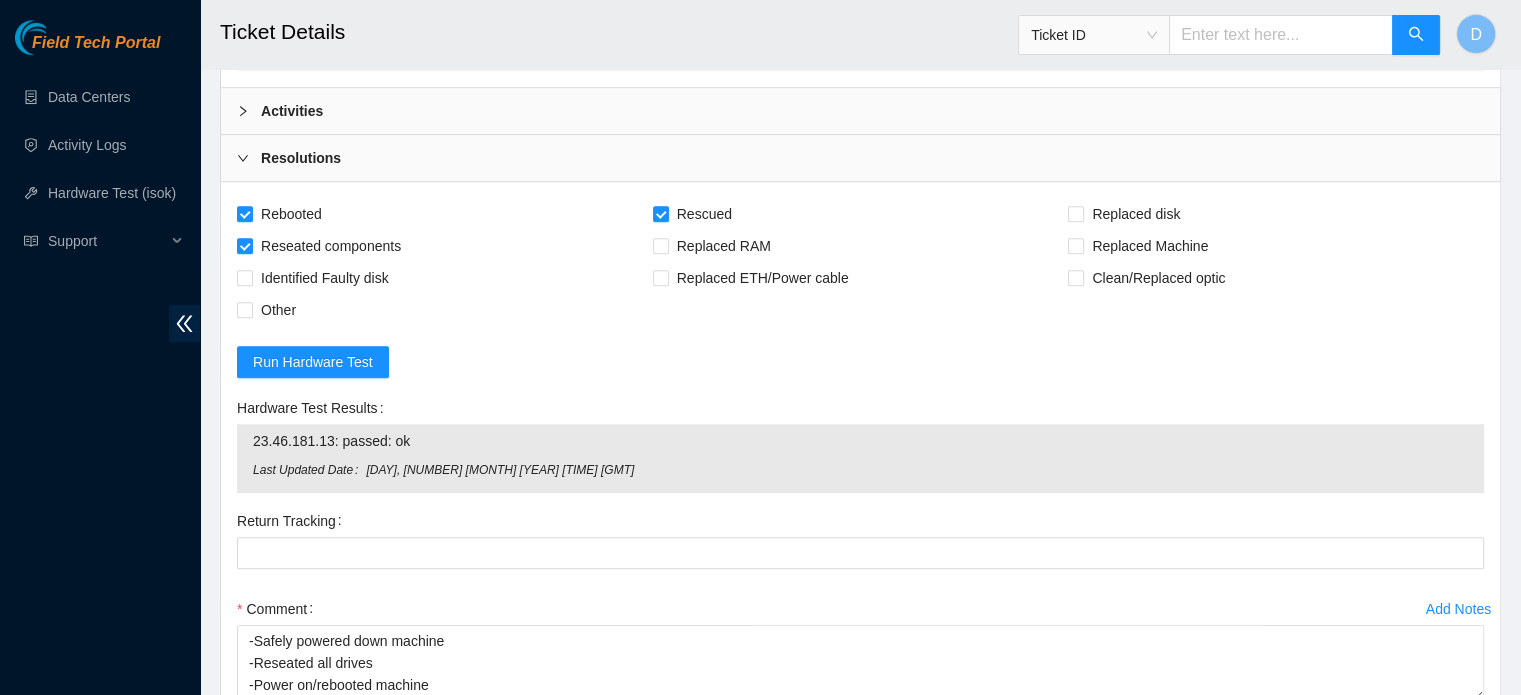 scroll, scrollTop: 1260, scrollLeft: 0, axis: vertical 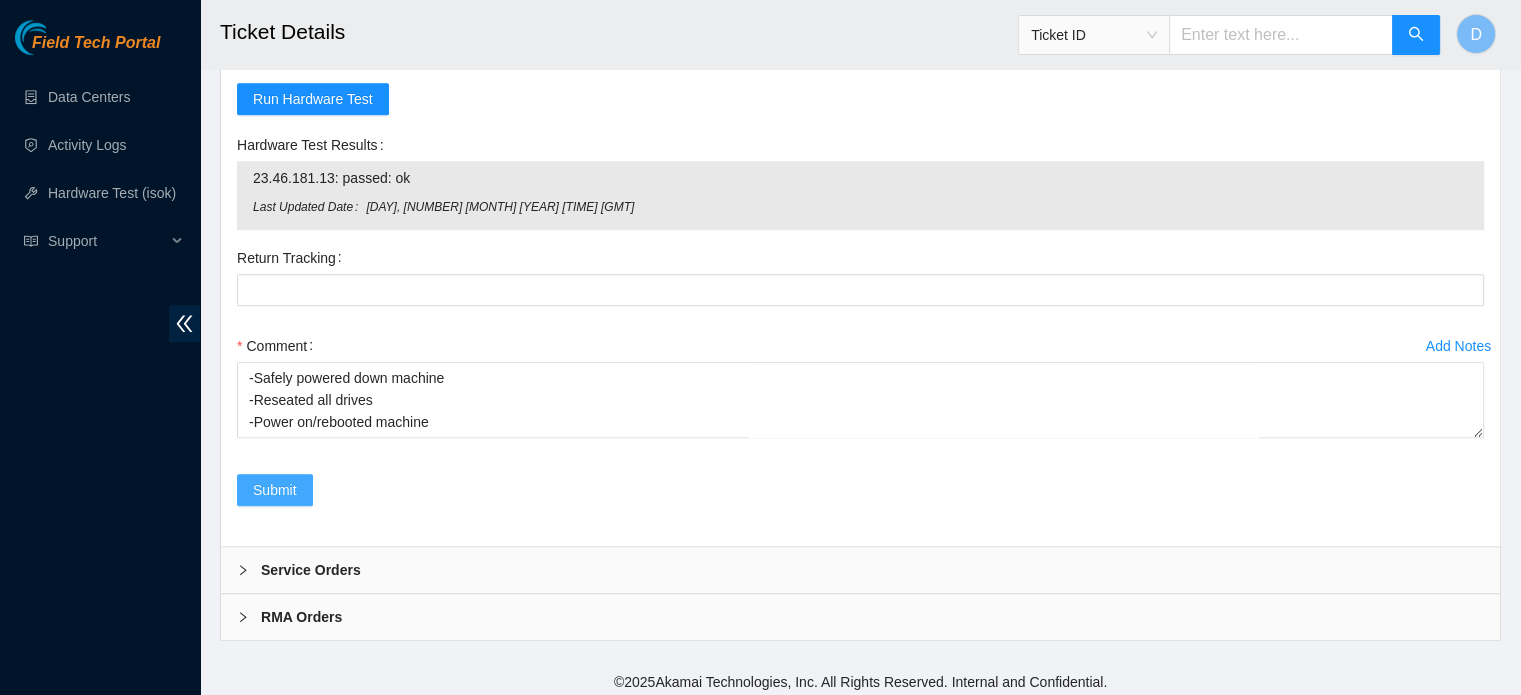 click on "Submit" at bounding box center (275, 490) 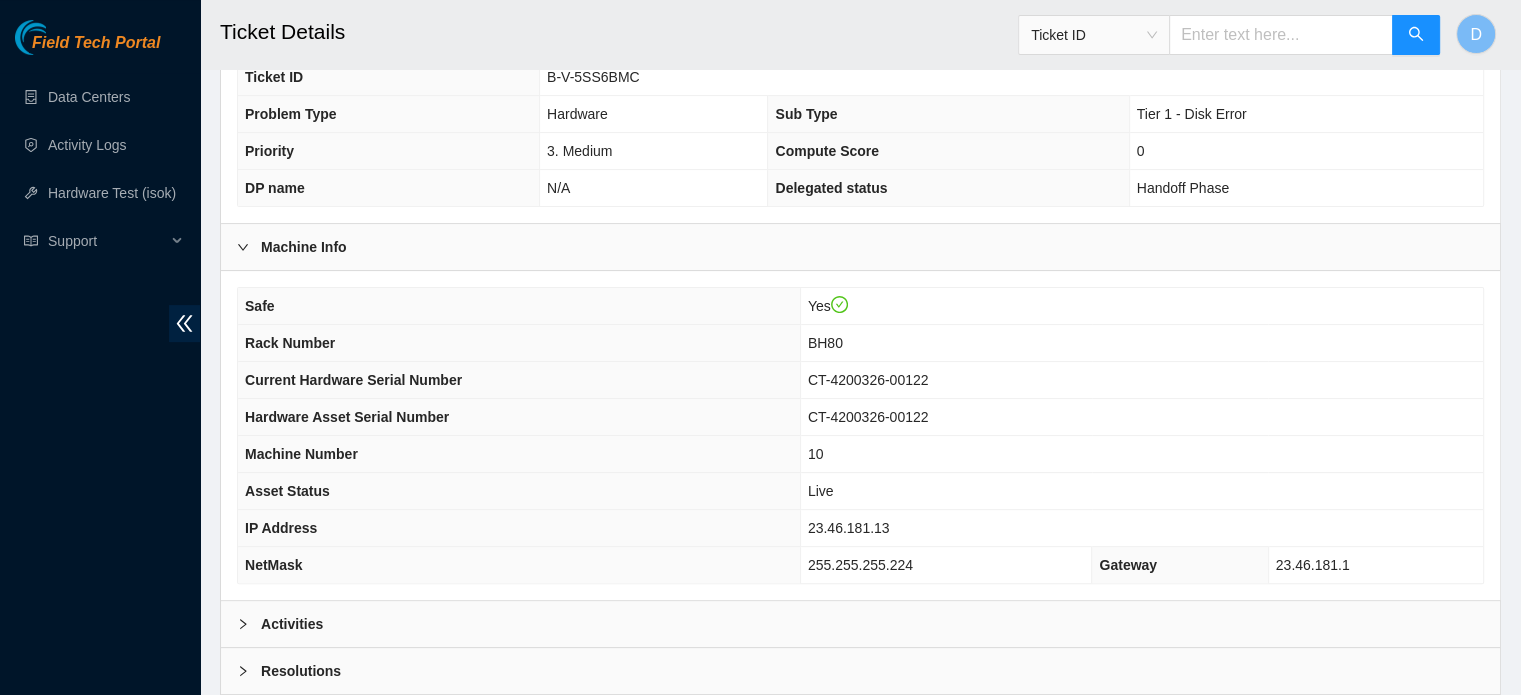 scroll, scrollTop: 548, scrollLeft: 0, axis: vertical 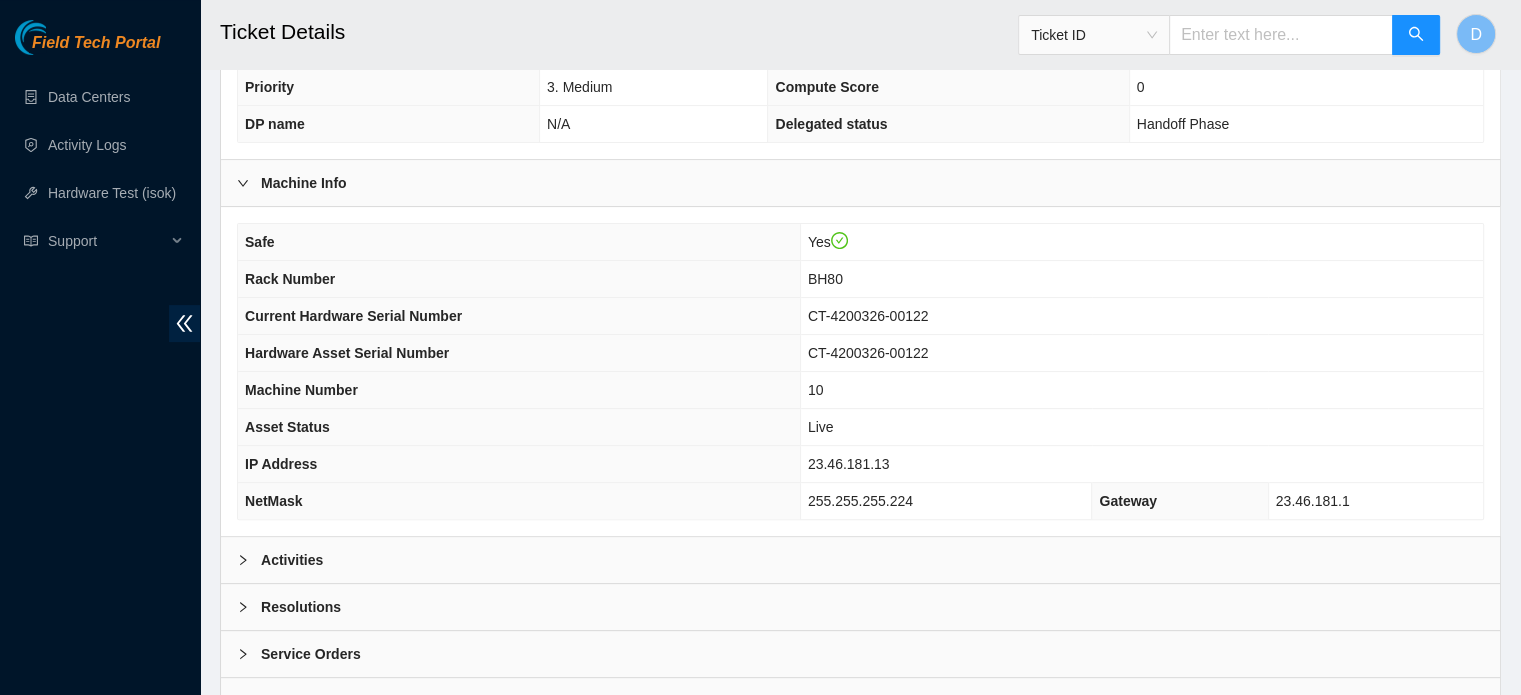 click on "Activities" at bounding box center (860, 560) 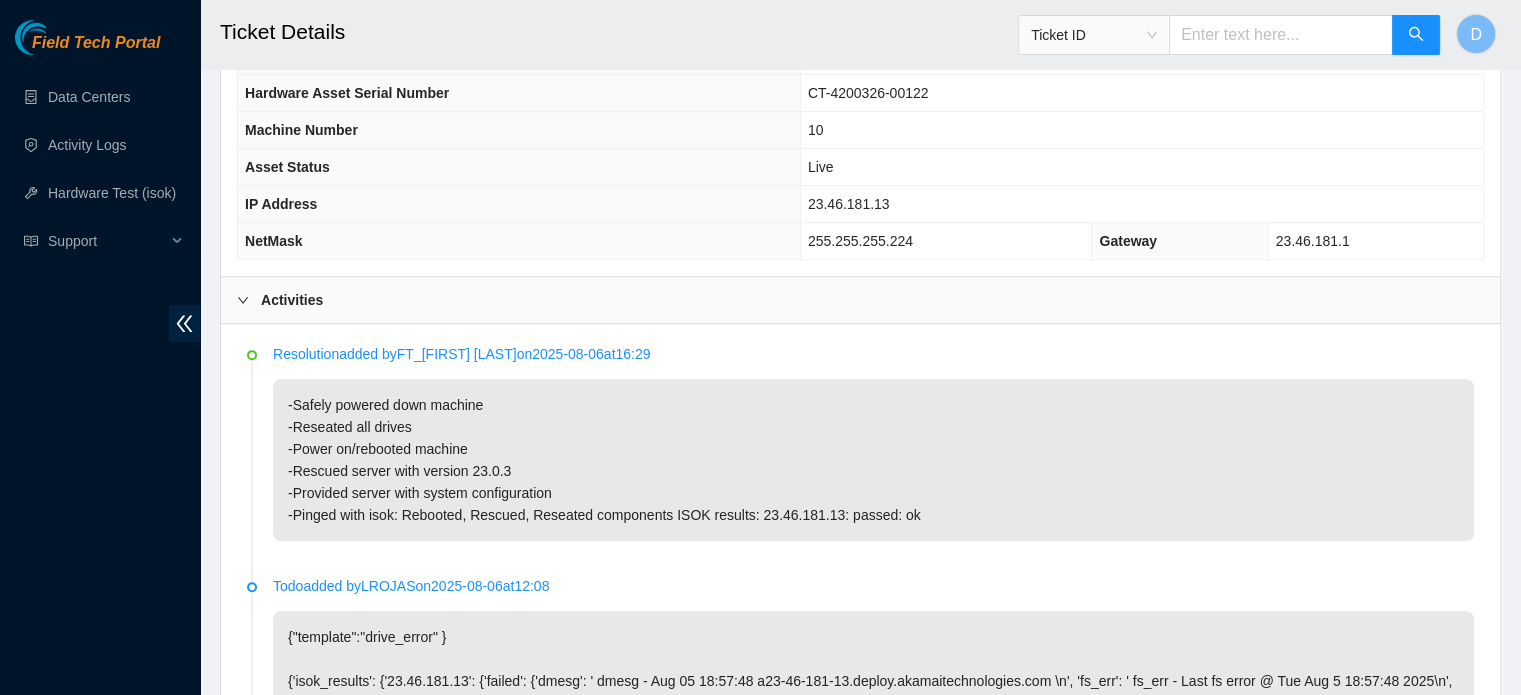 scroll, scrollTop: 831, scrollLeft: 0, axis: vertical 